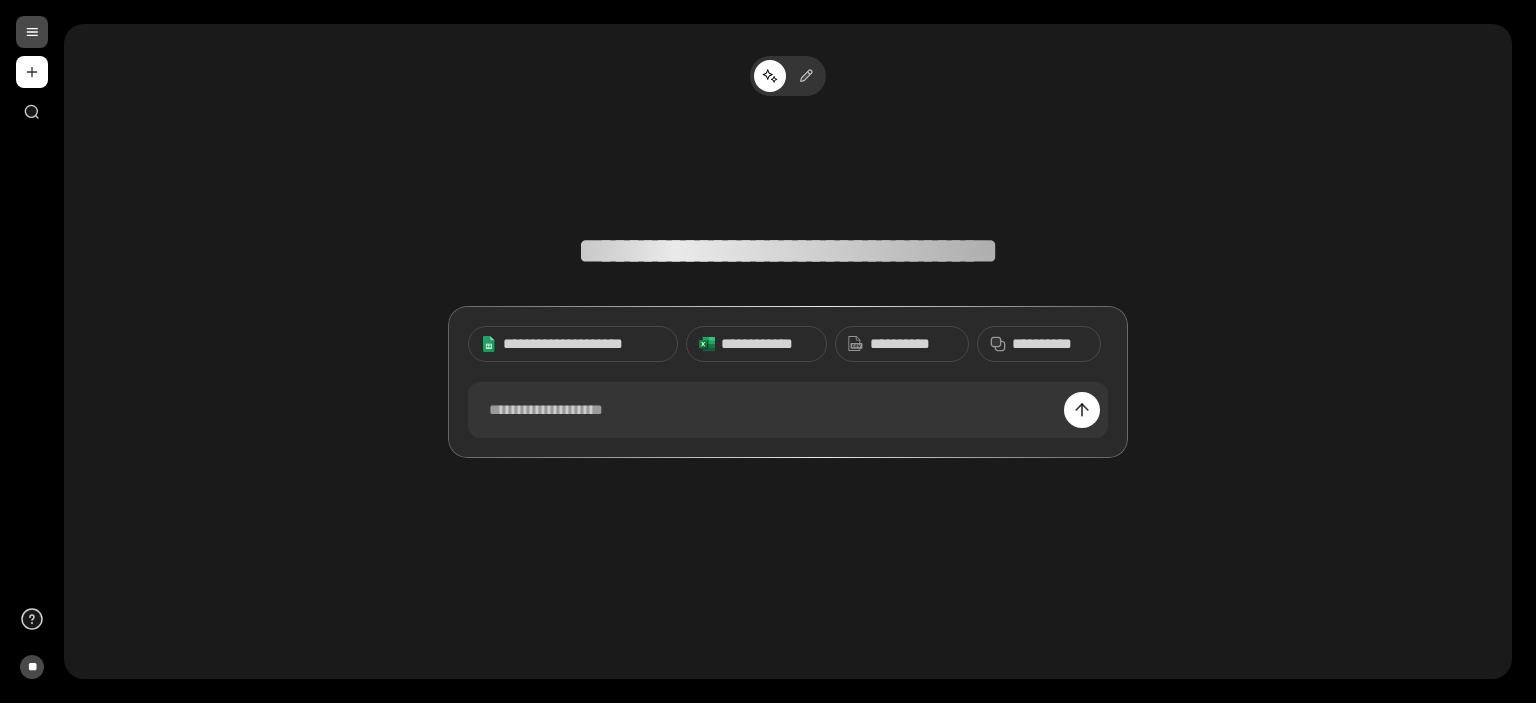 scroll, scrollTop: 0, scrollLeft: 0, axis: both 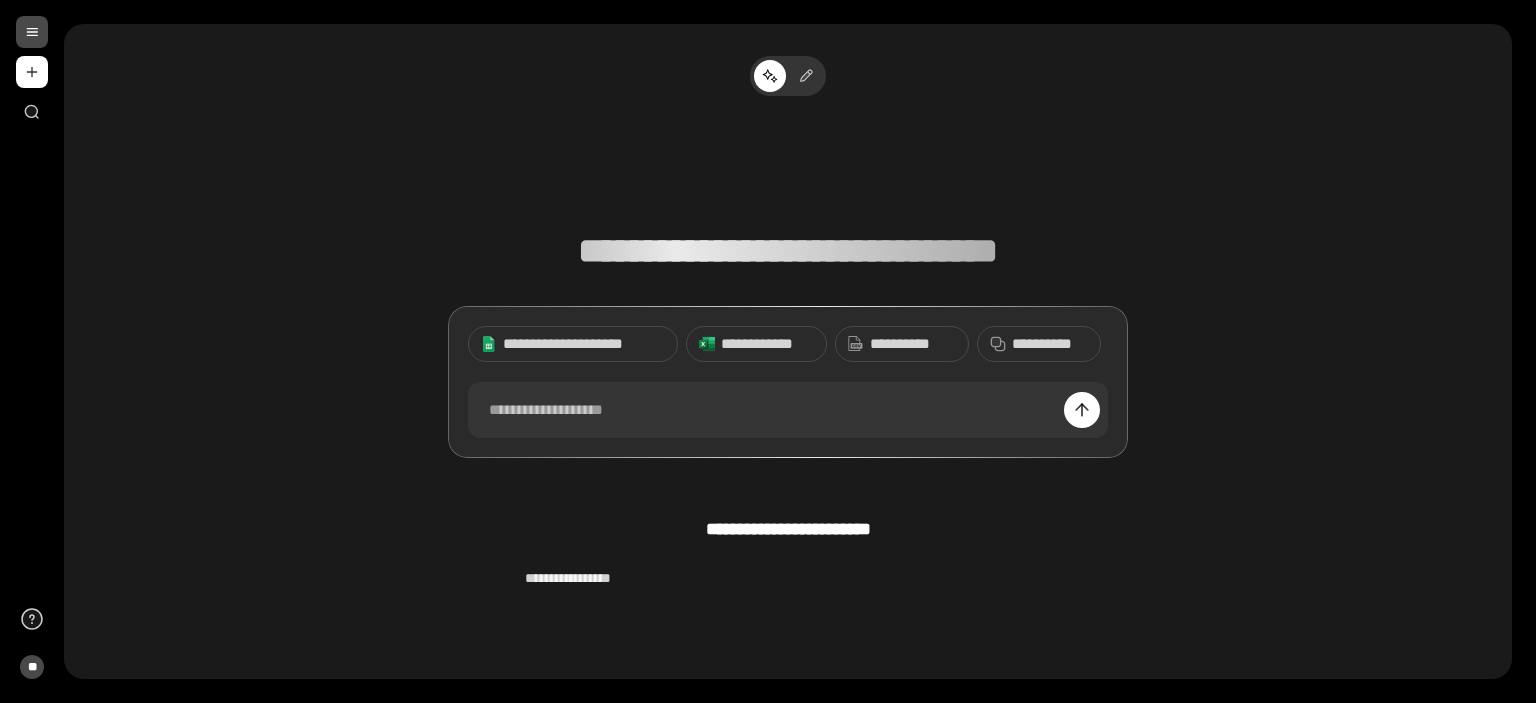 click at bounding box center [32, 32] 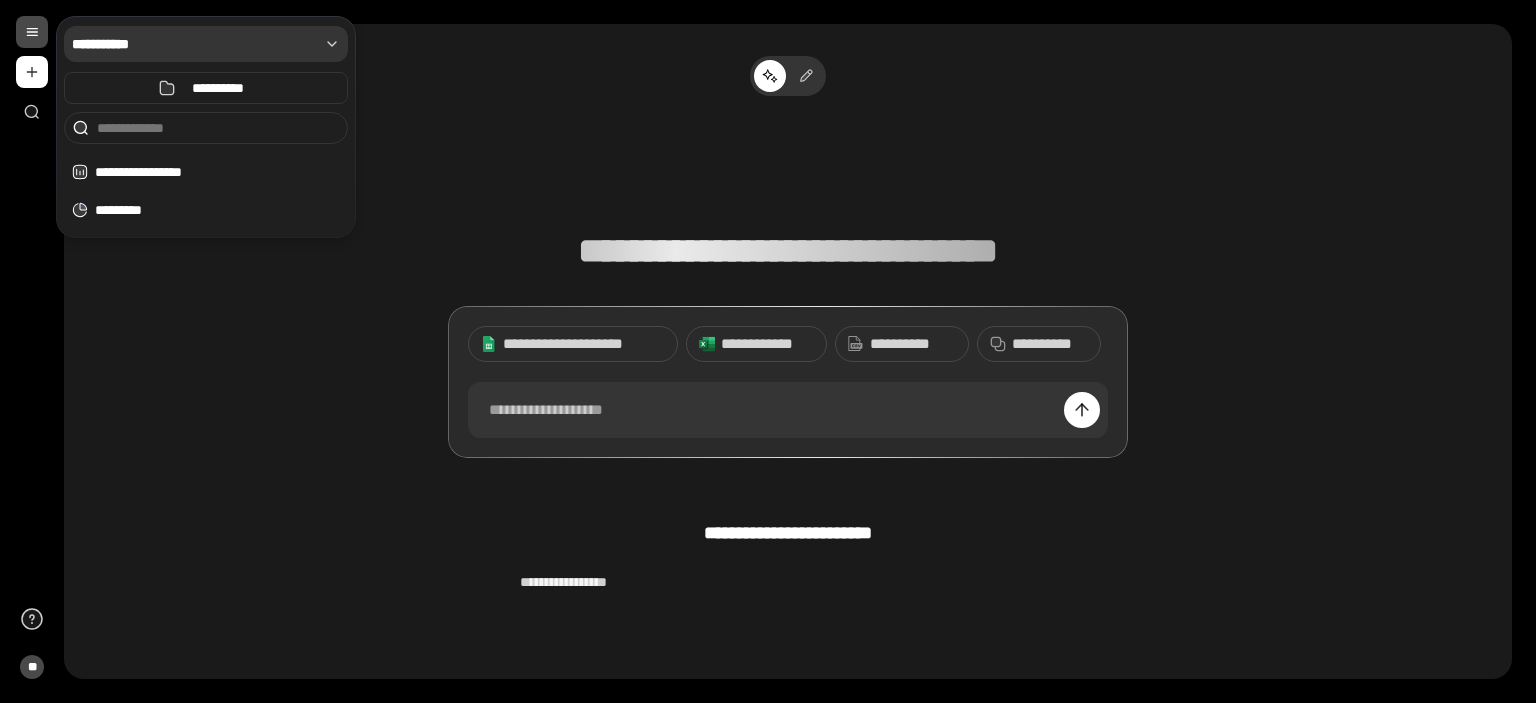 click on "**********" at bounding box center [206, 44] 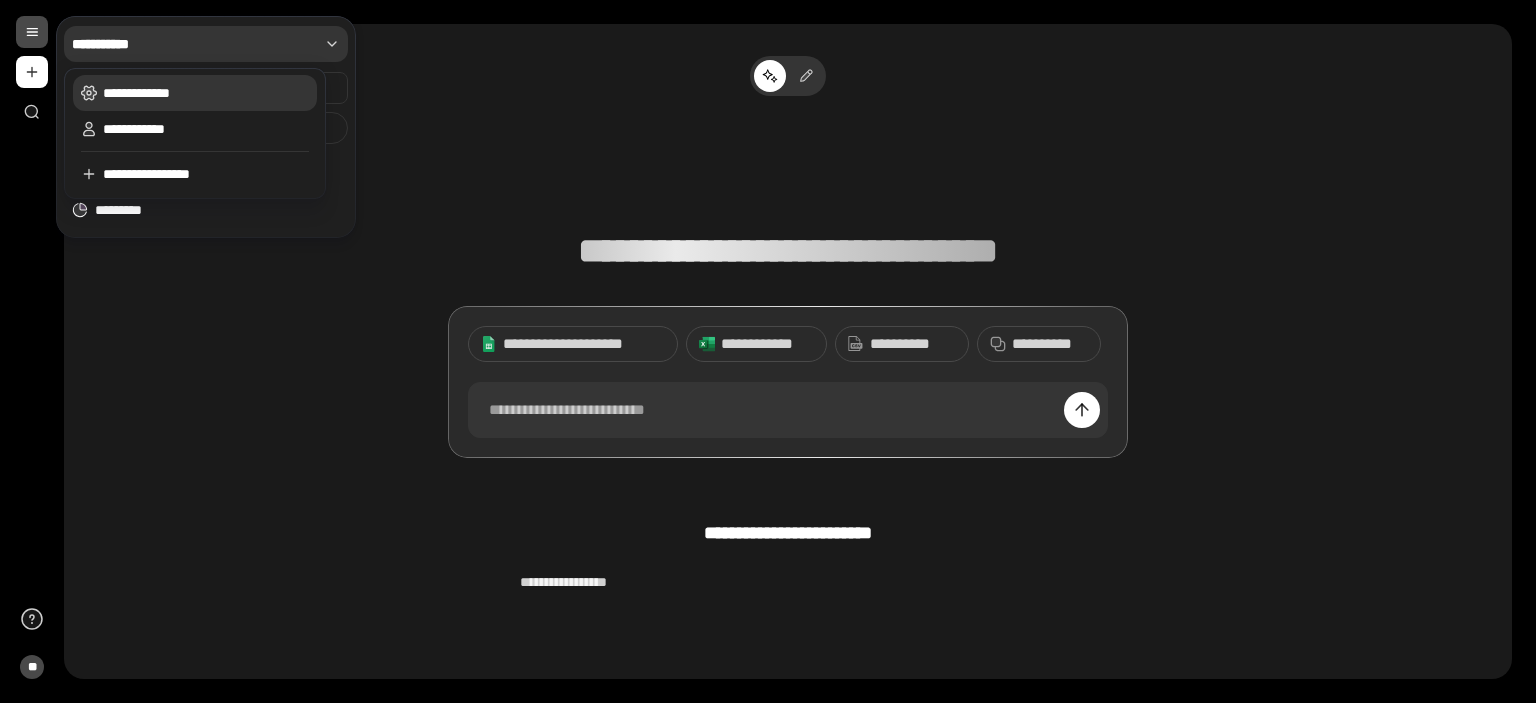 click on "**********" at bounding box center (206, 93) 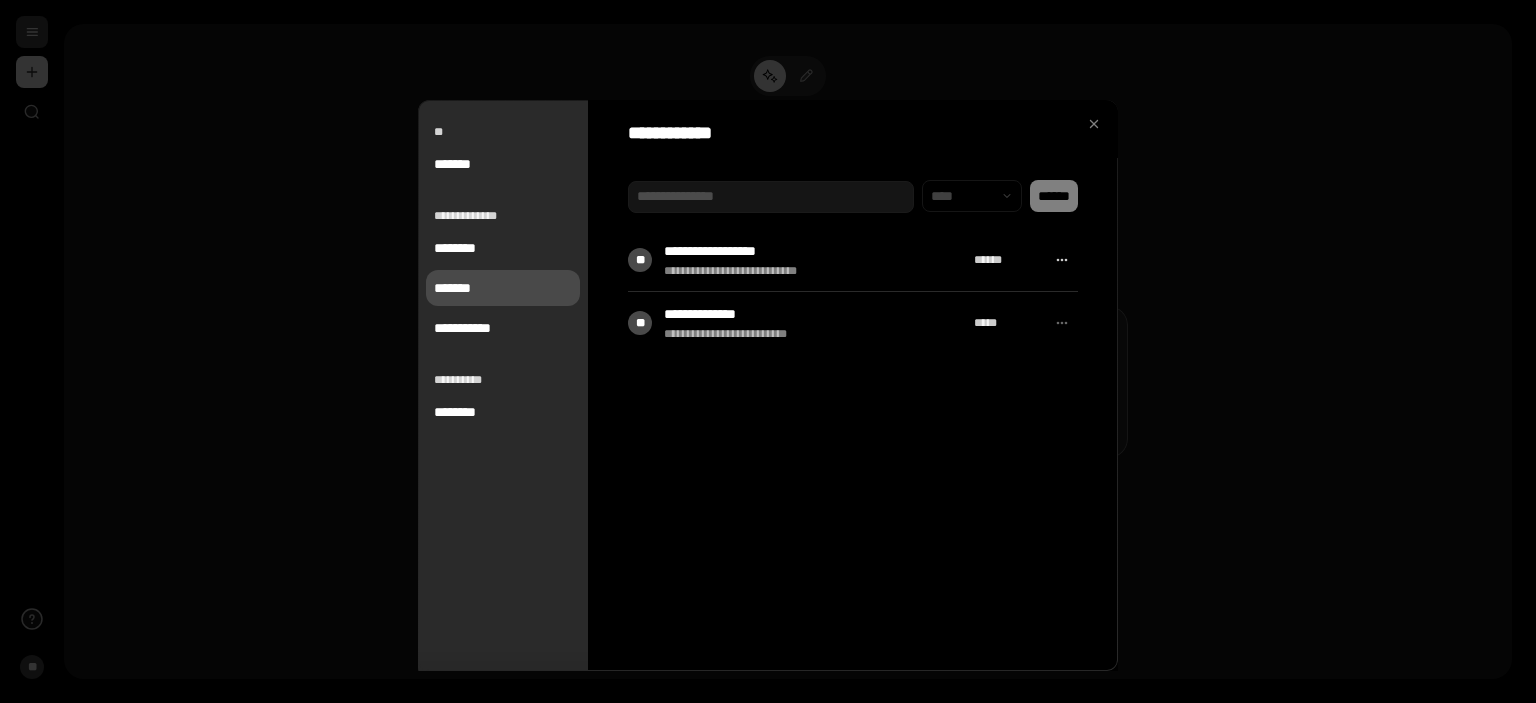 click on "*******" at bounding box center [503, 288] 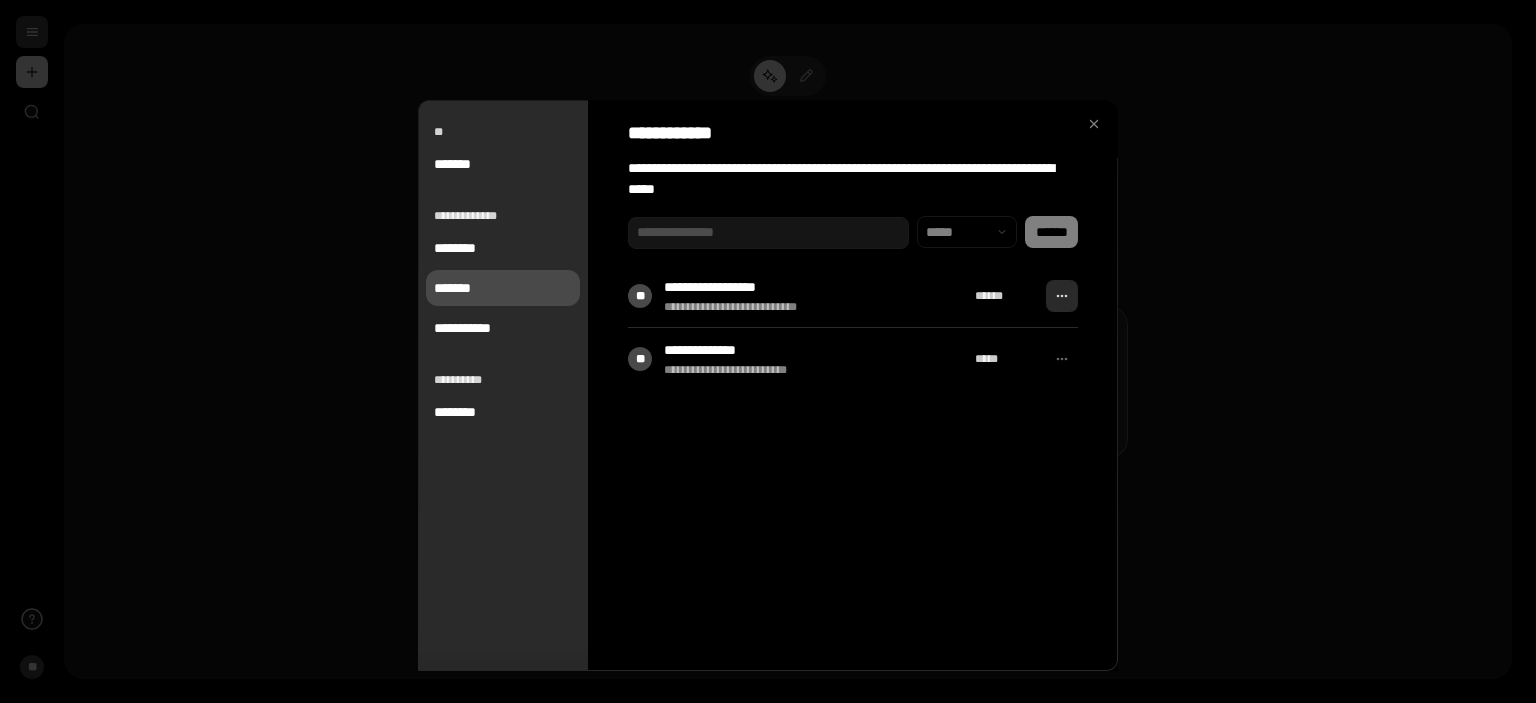 click at bounding box center [1062, 296] 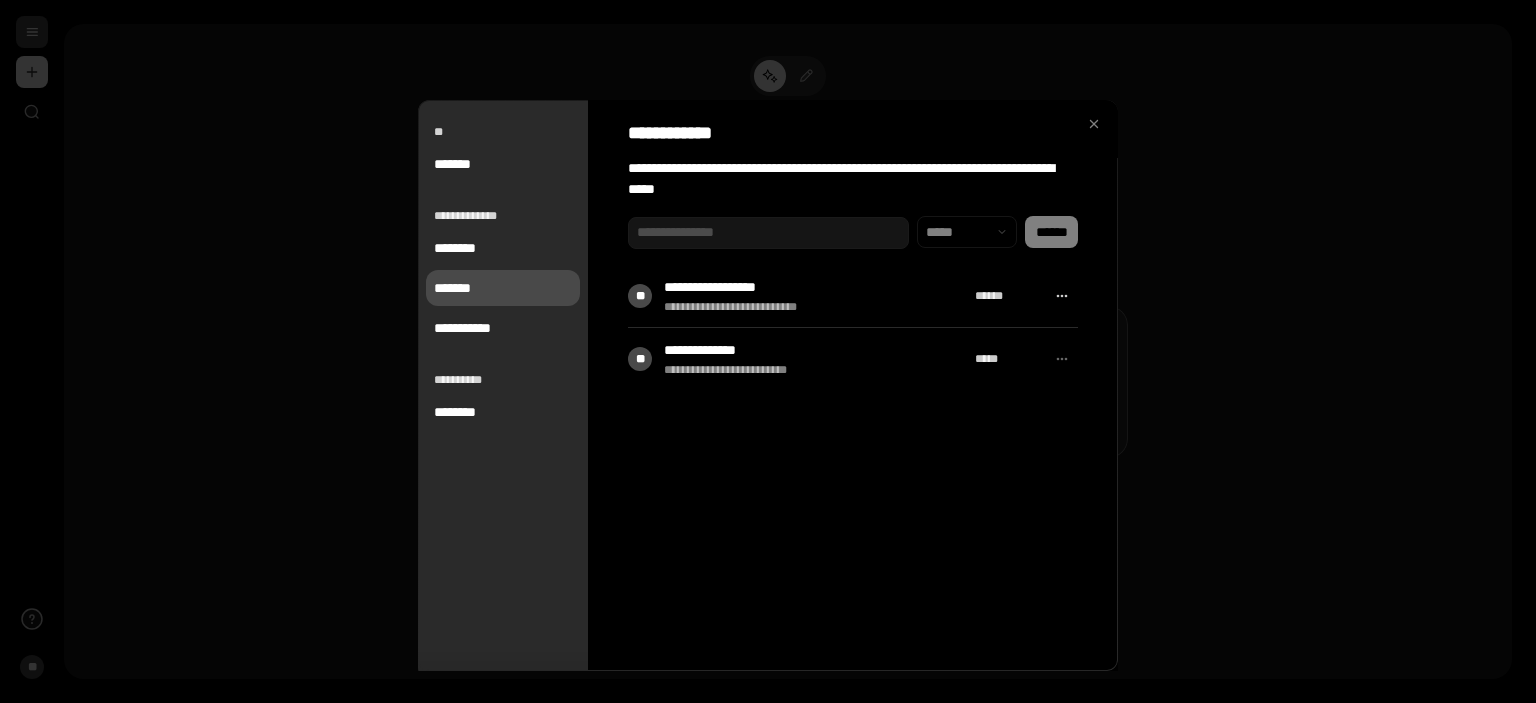 click on "**********" at bounding box center (853, 294) 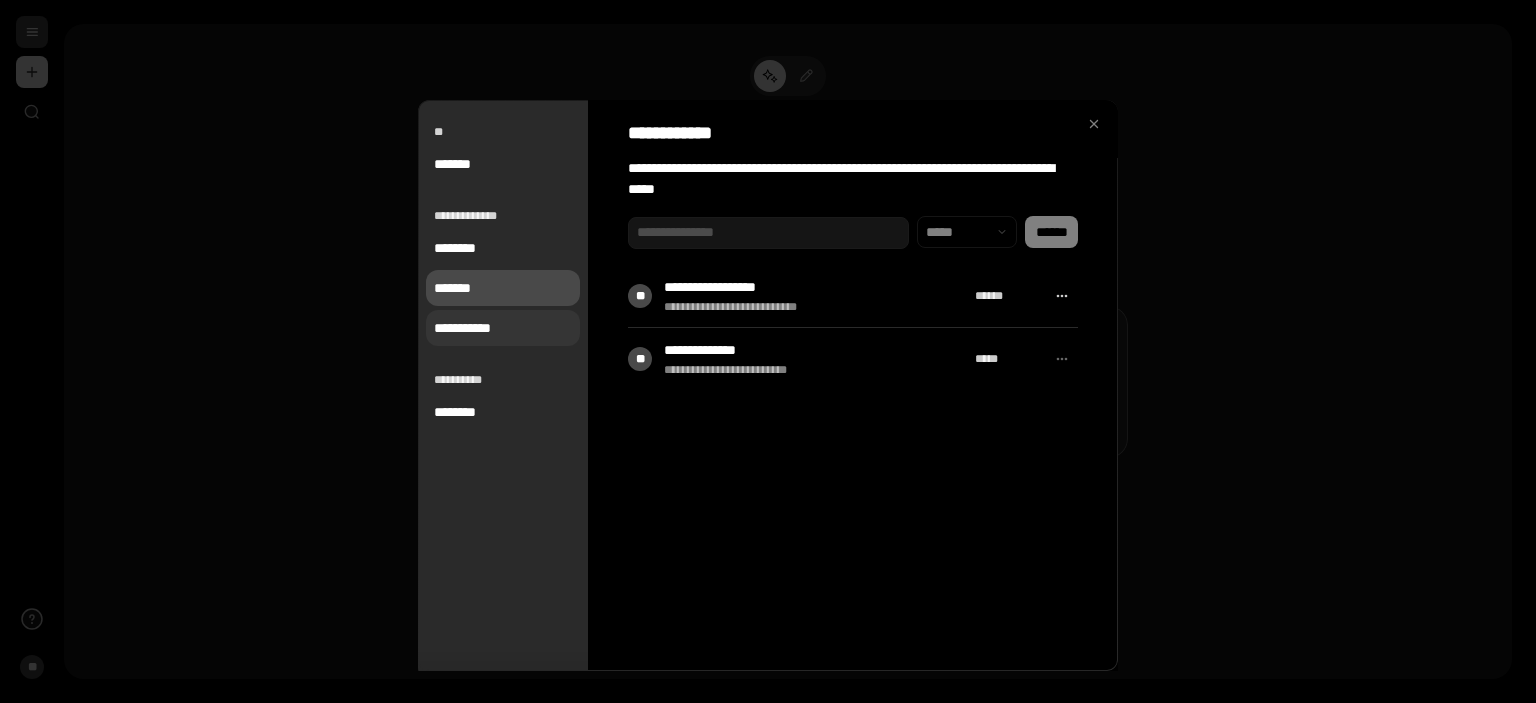 click on "**********" at bounding box center (503, 328) 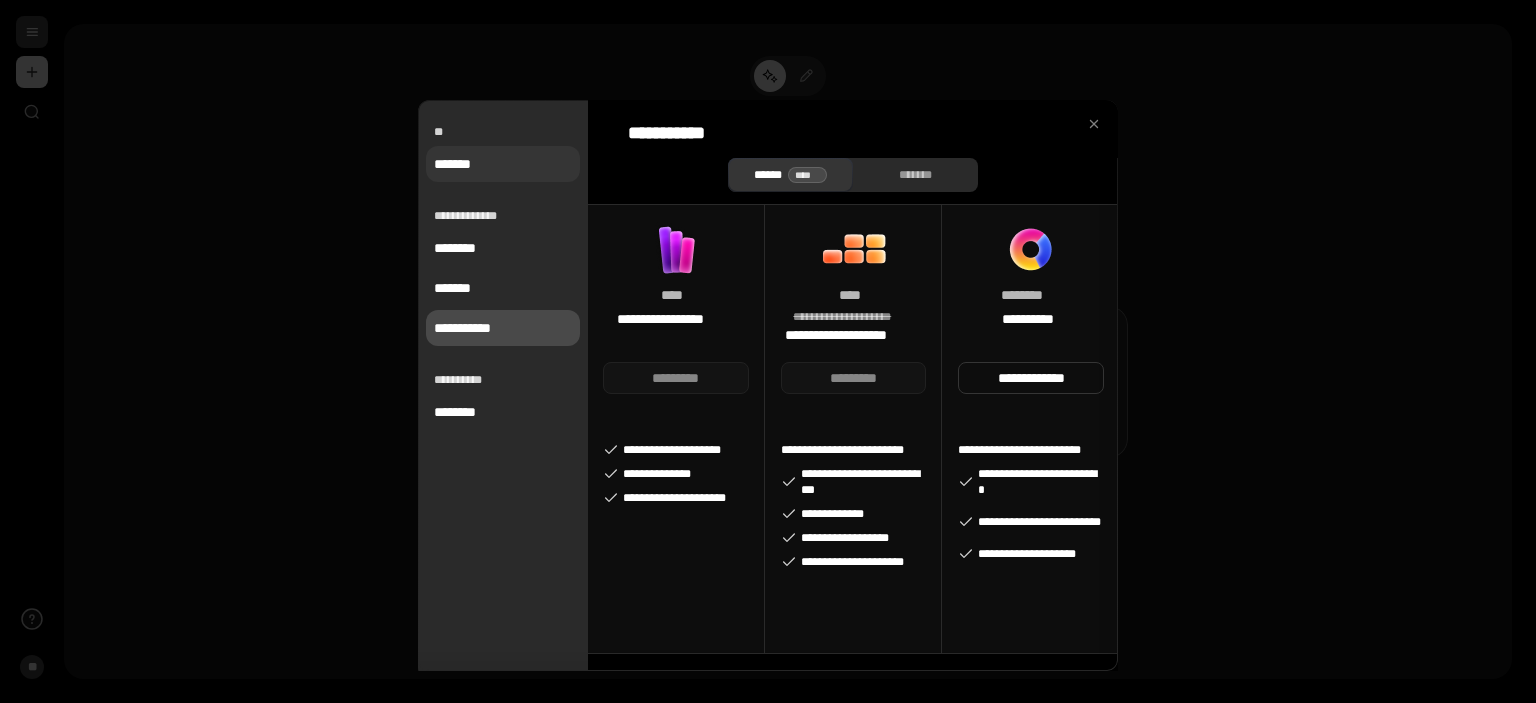 click on "*******" at bounding box center (503, 164) 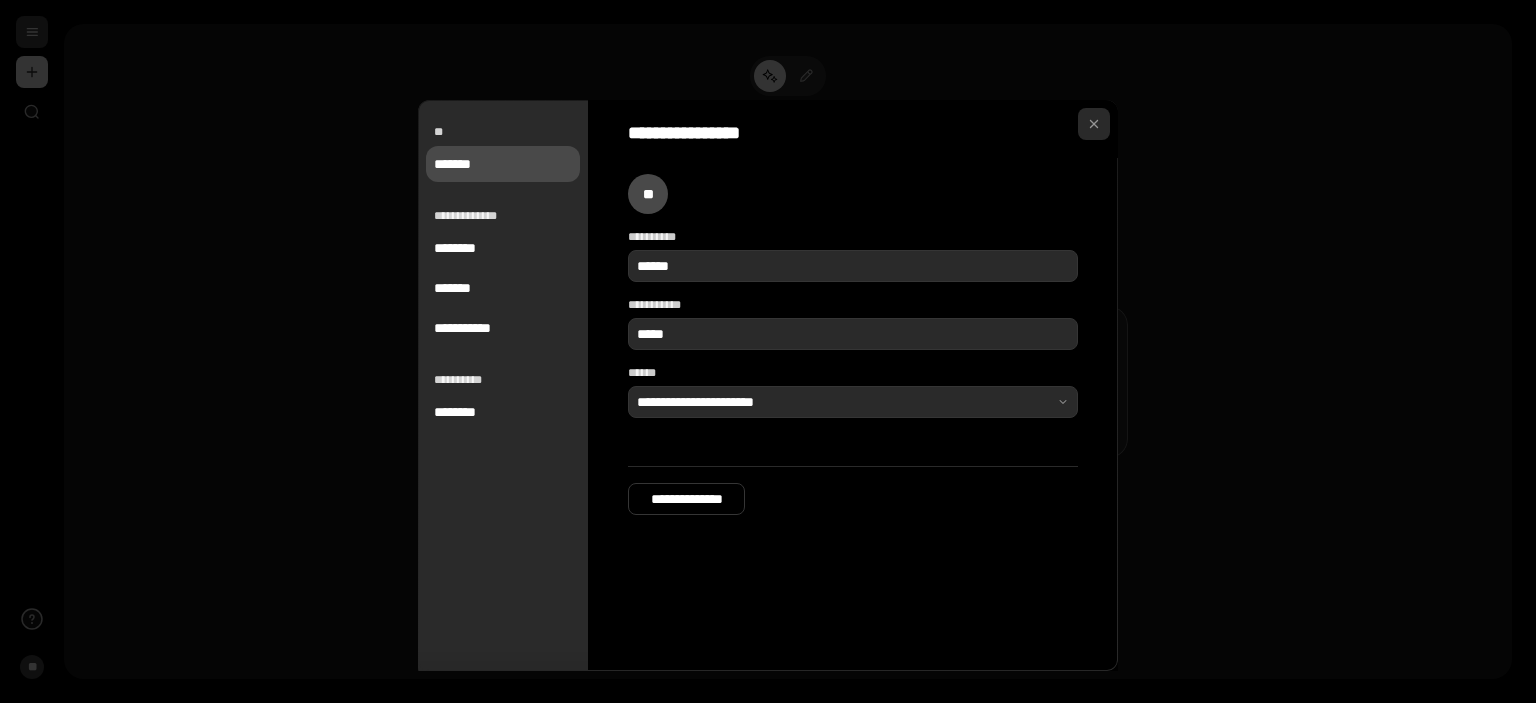 click at bounding box center [1094, 124] 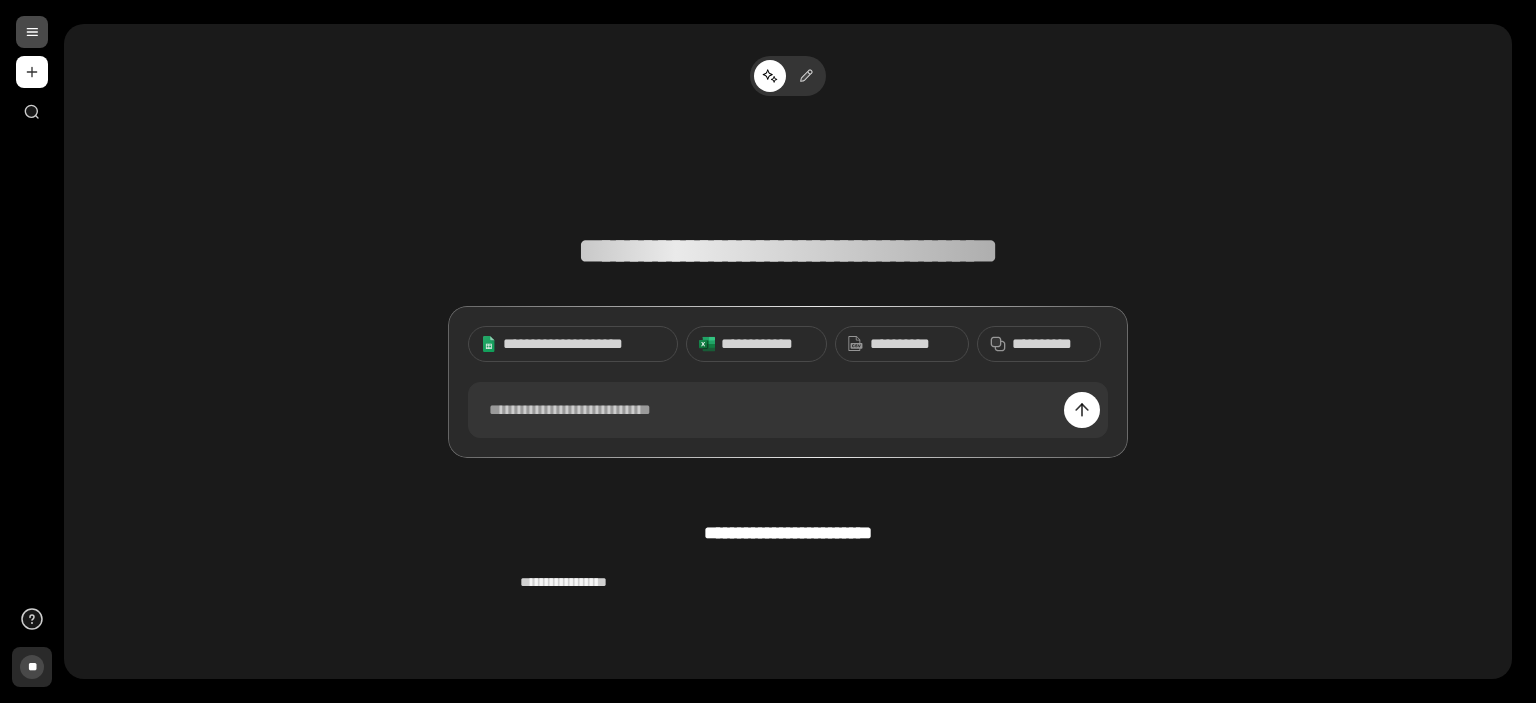 click on "**" at bounding box center [32, 667] 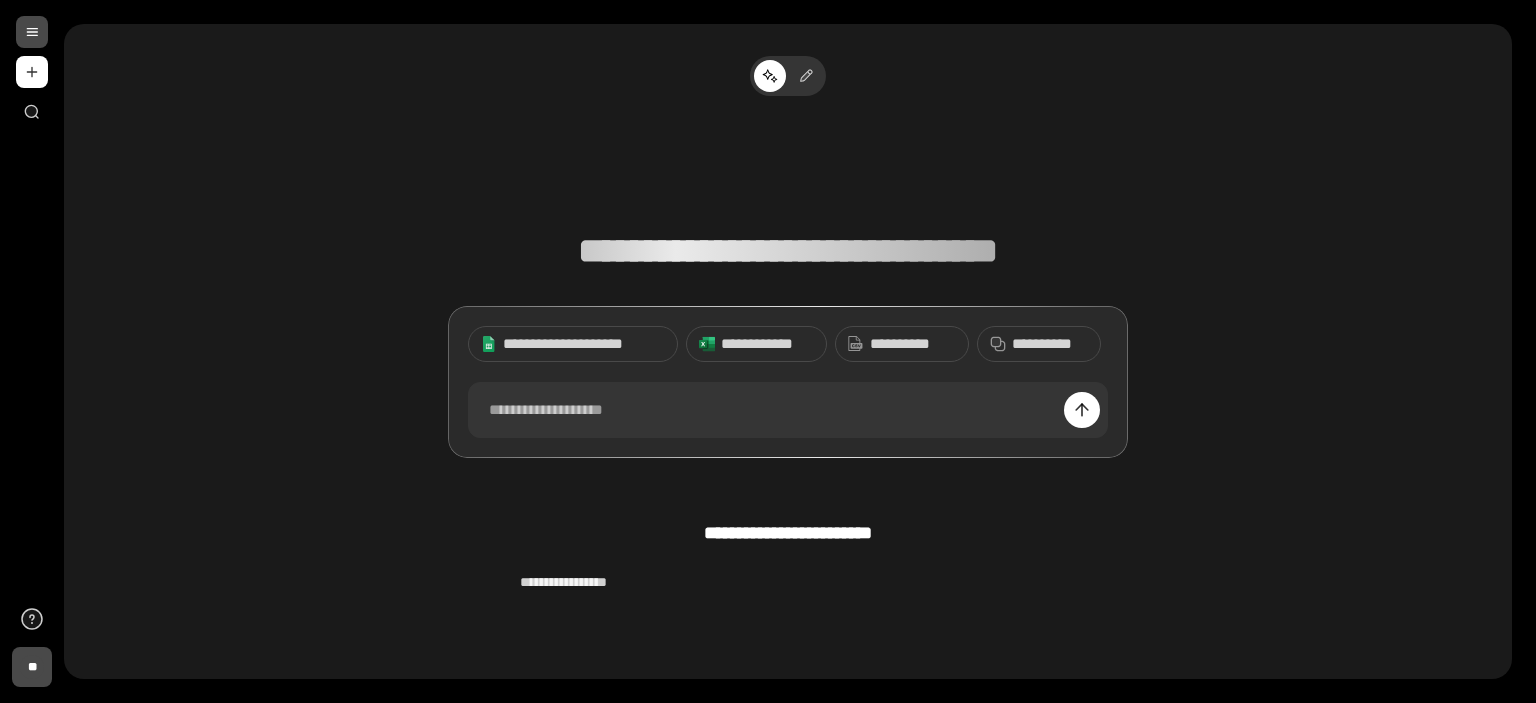 click on "**********" at bounding box center [788, 293] 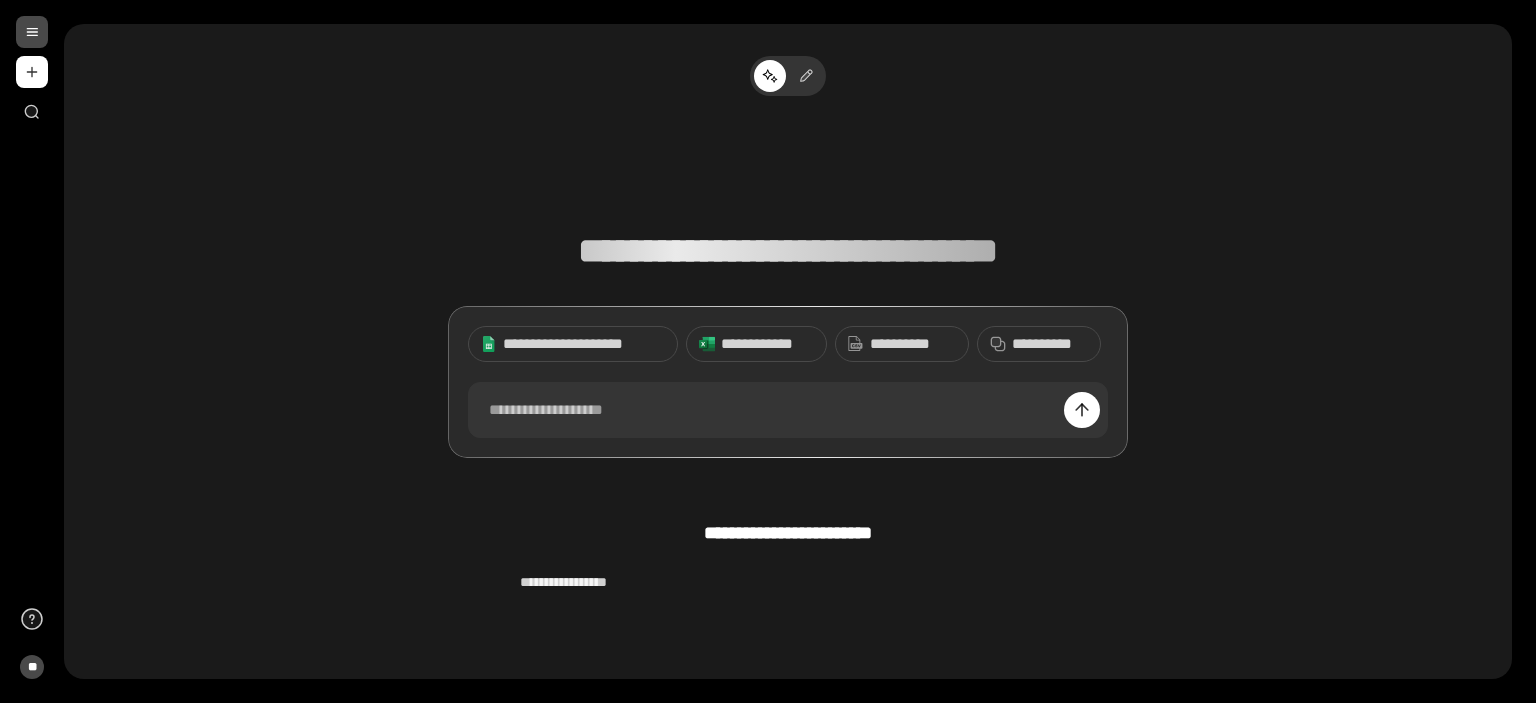 scroll, scrollTop: 14, scrollLeft: 0, axis: vertical 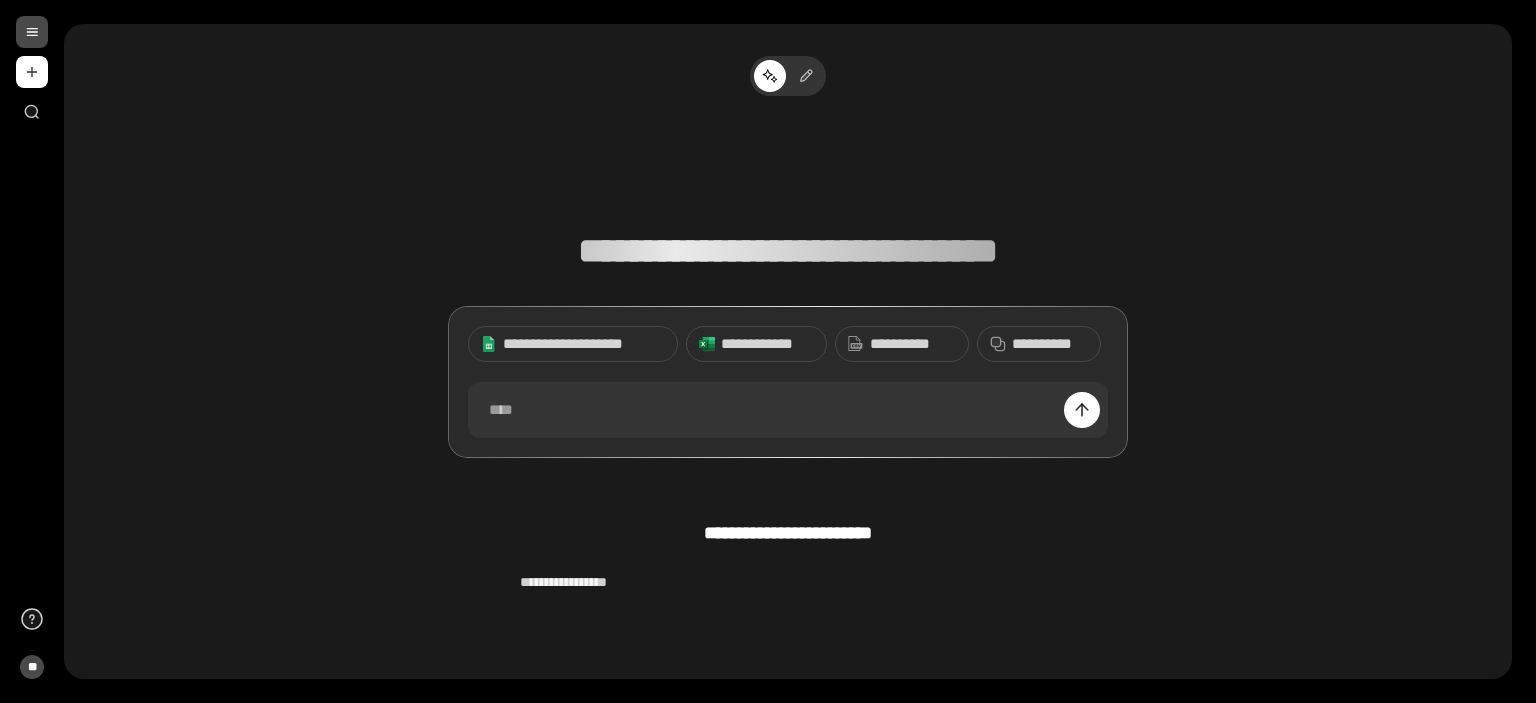 click at bounding box center [32, 32] 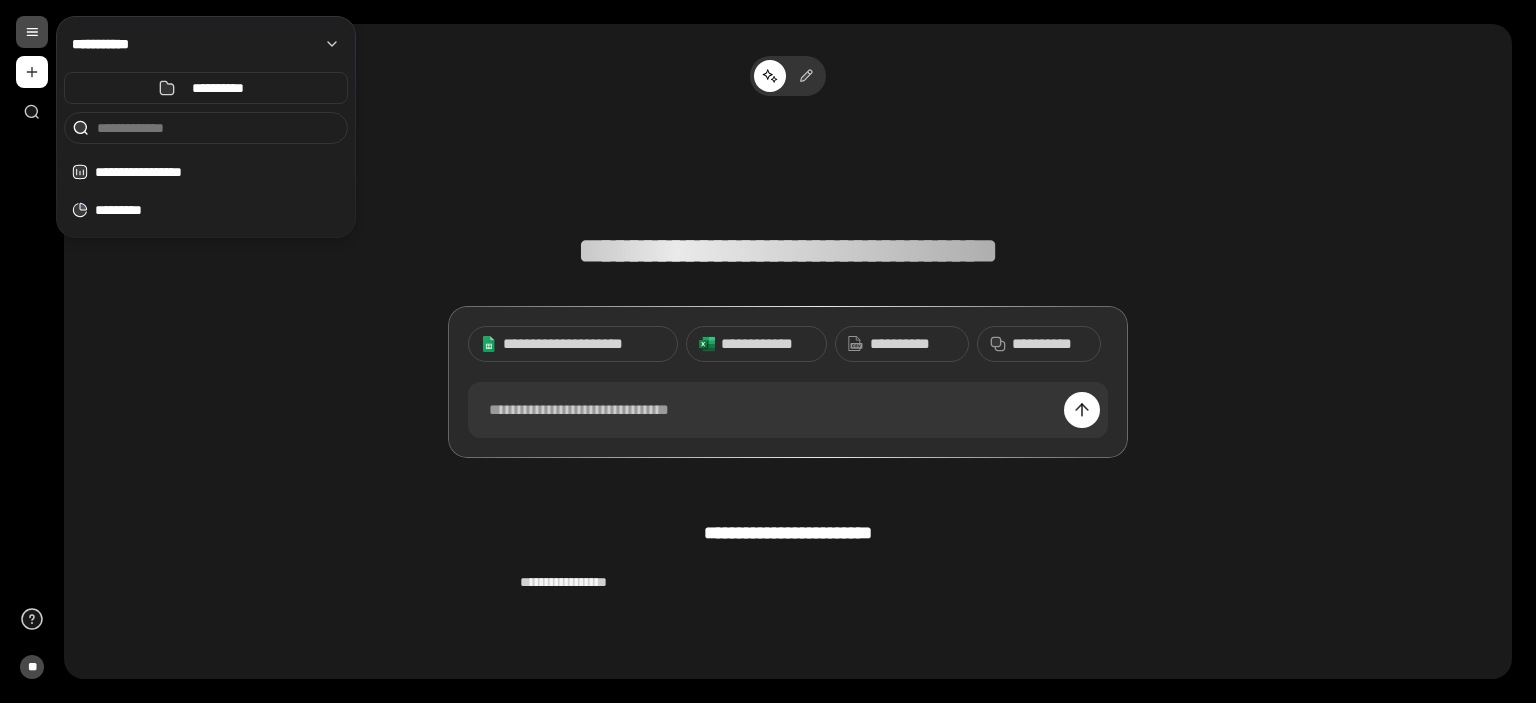 click on "**********" at bounding box center [788, 293] 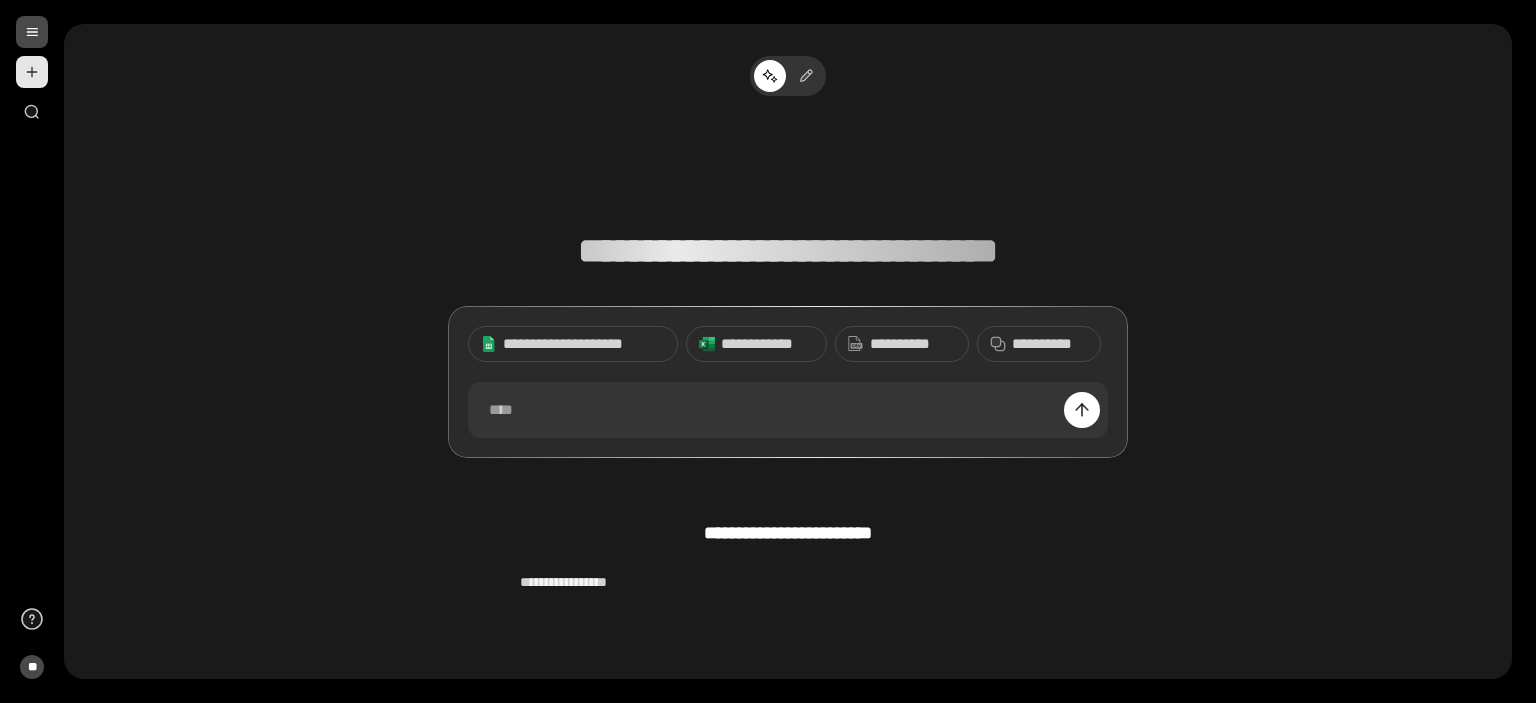 click at bounding box center [32, 72] 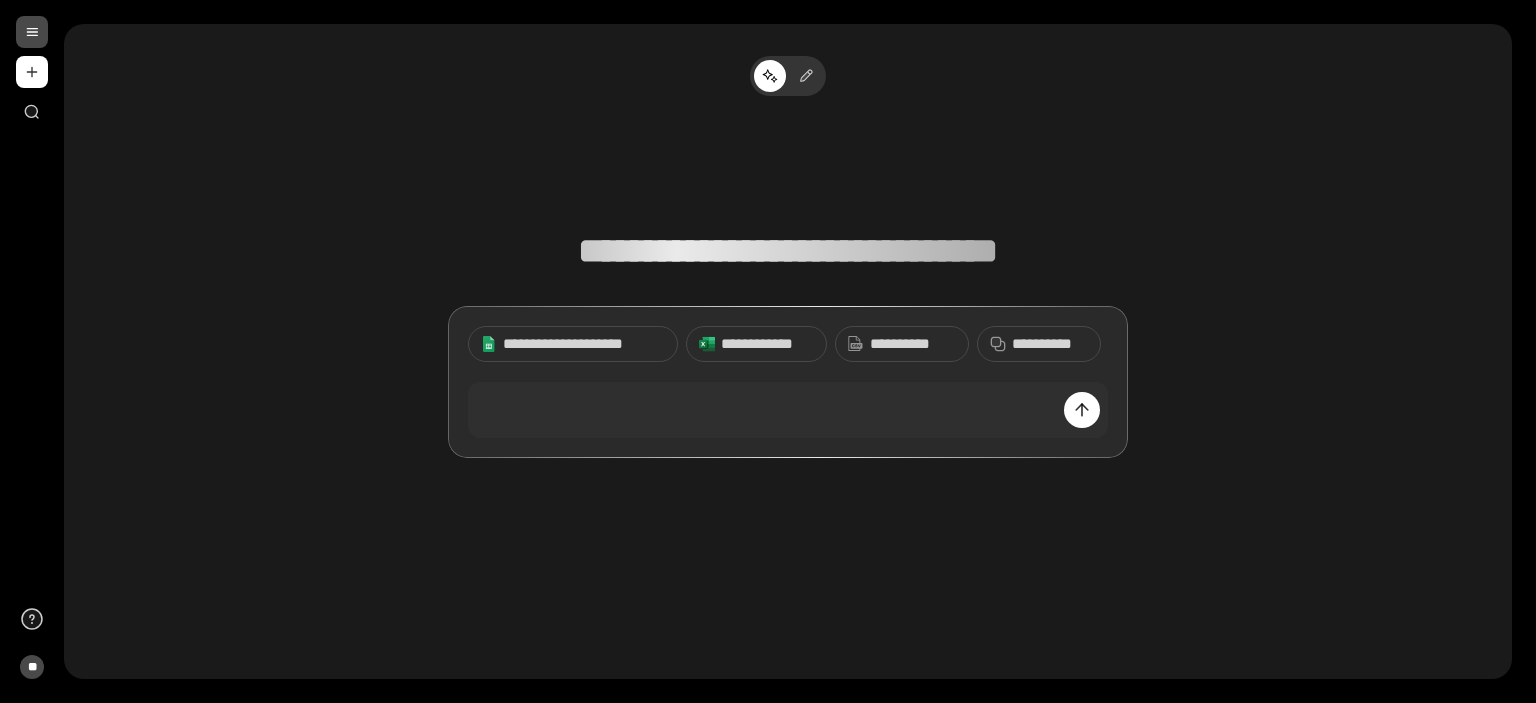 click at bounding box center [32, 32] 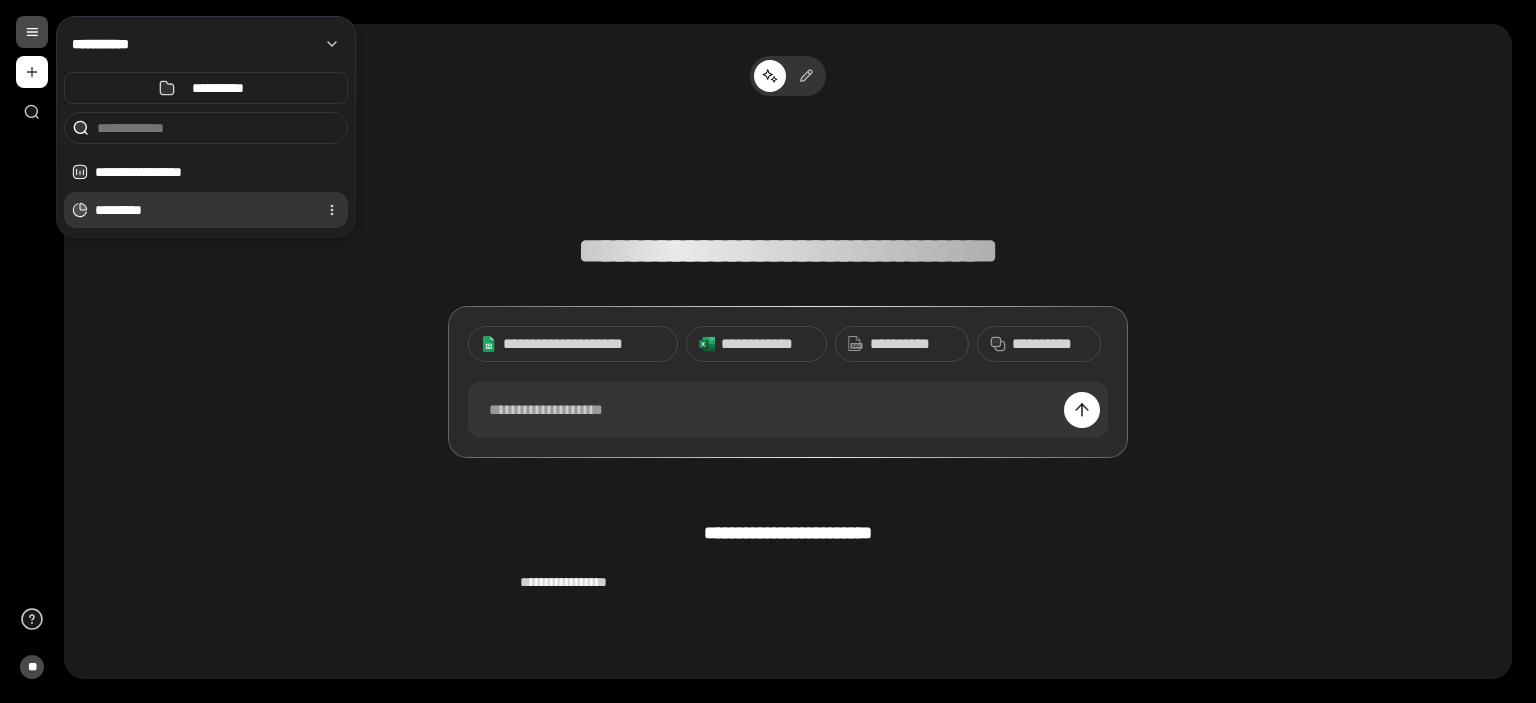 click on "*********" at bounding box center (202, 210) 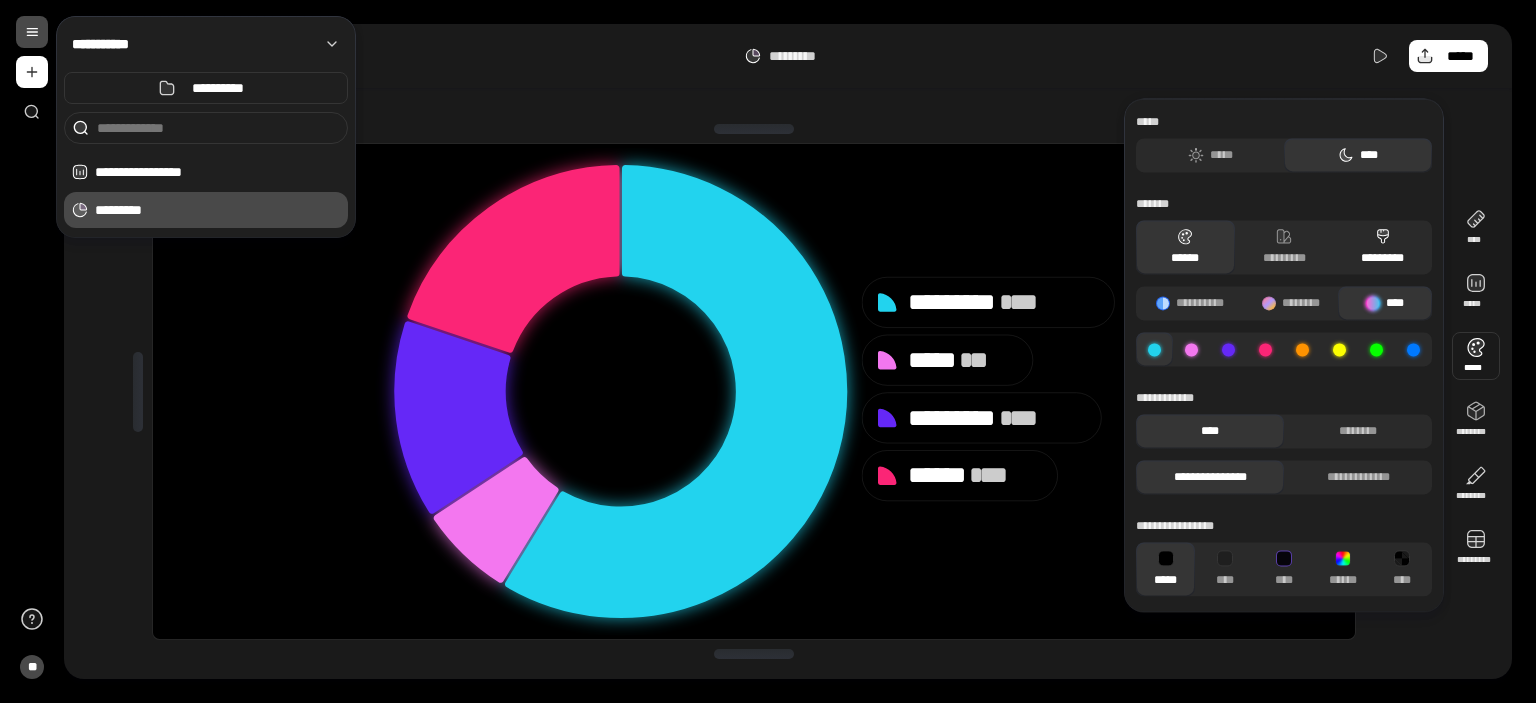 click on "*********" at bounding box center [1382, 247] 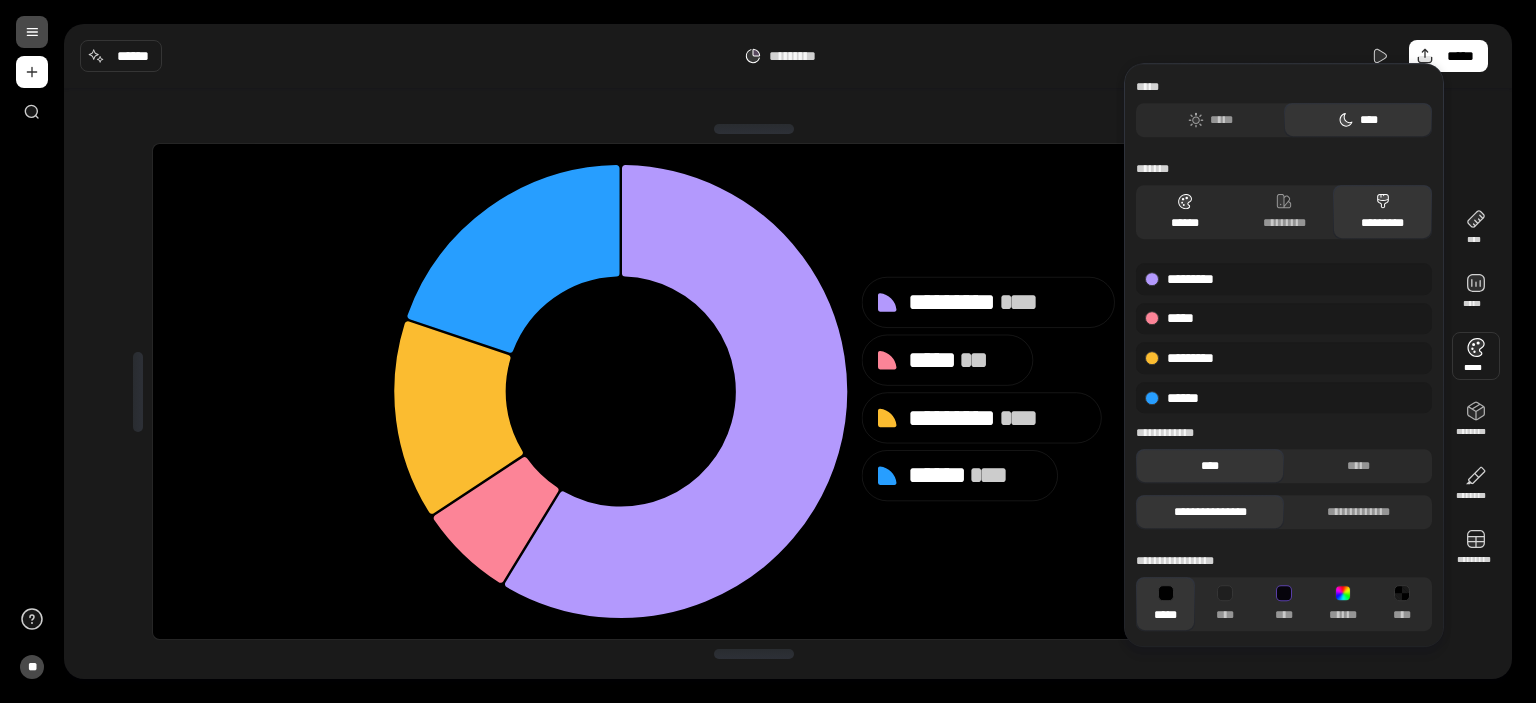 click on "******" at bounding box center (1185, 212) 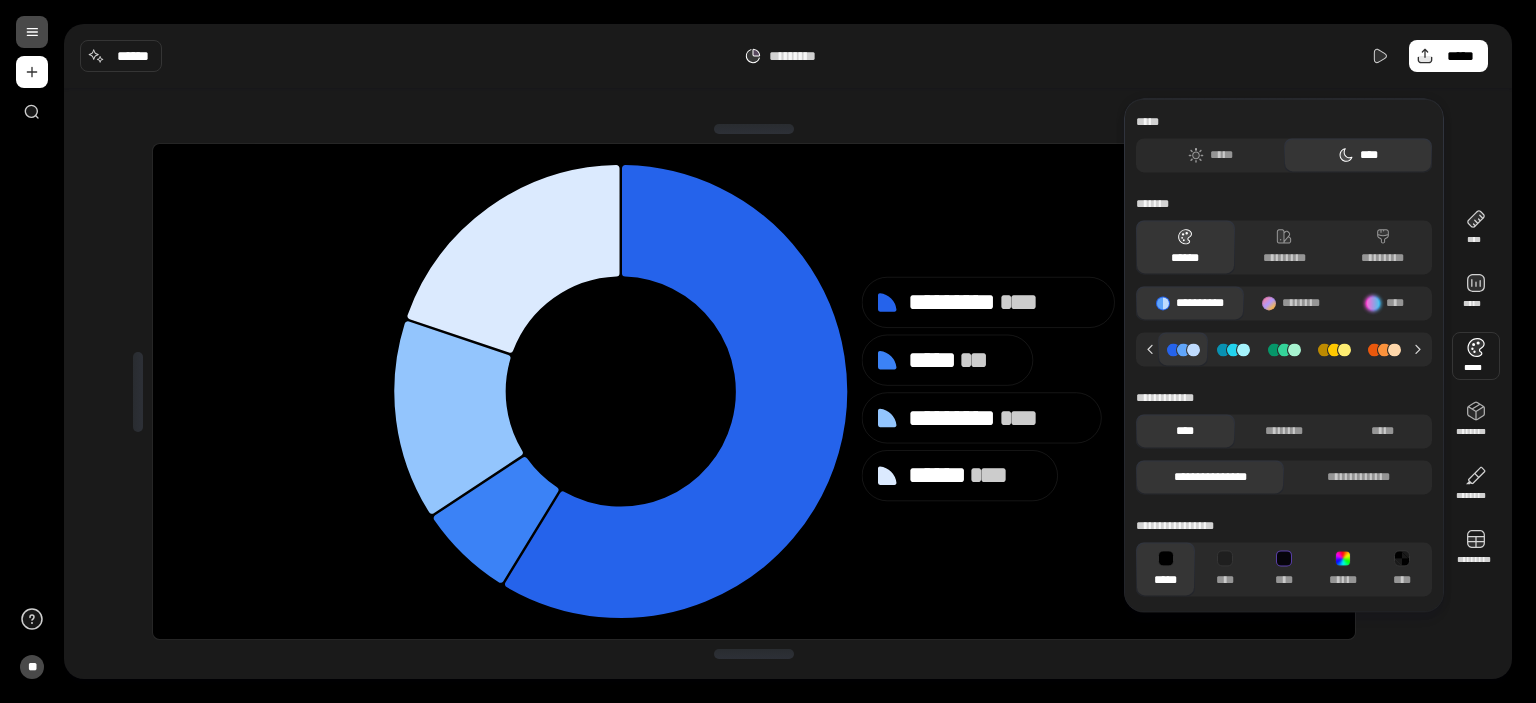 click on "******" at bounding box center [1185, 247] 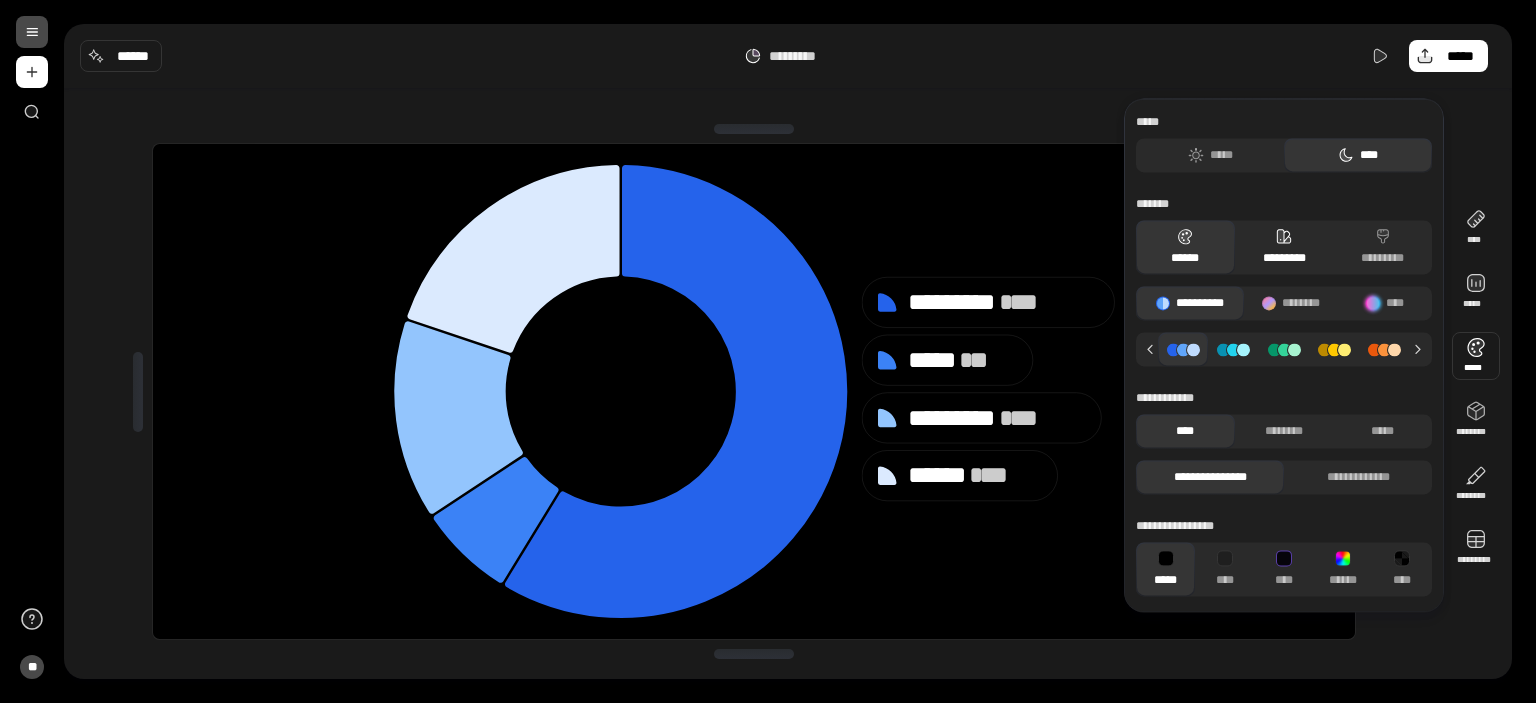 drag, startPoint x: 1231, startPoint y: 250, endPoint x: 1251, endPoint y: 258, distance: 21.540659 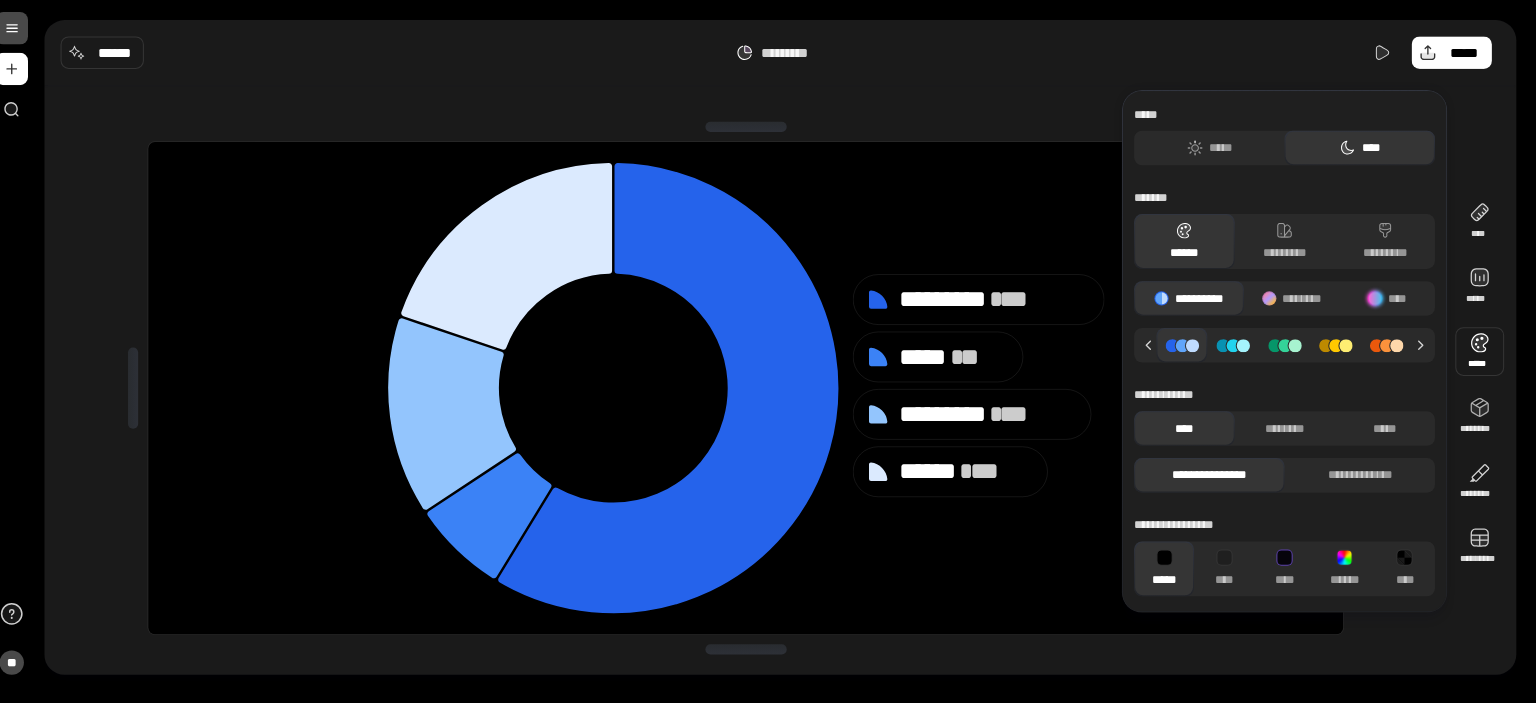 drag, startPoint x: 1180, startPoint y: 498, endPoint x: 1191, endPoint y: 677, distance: 179.33768 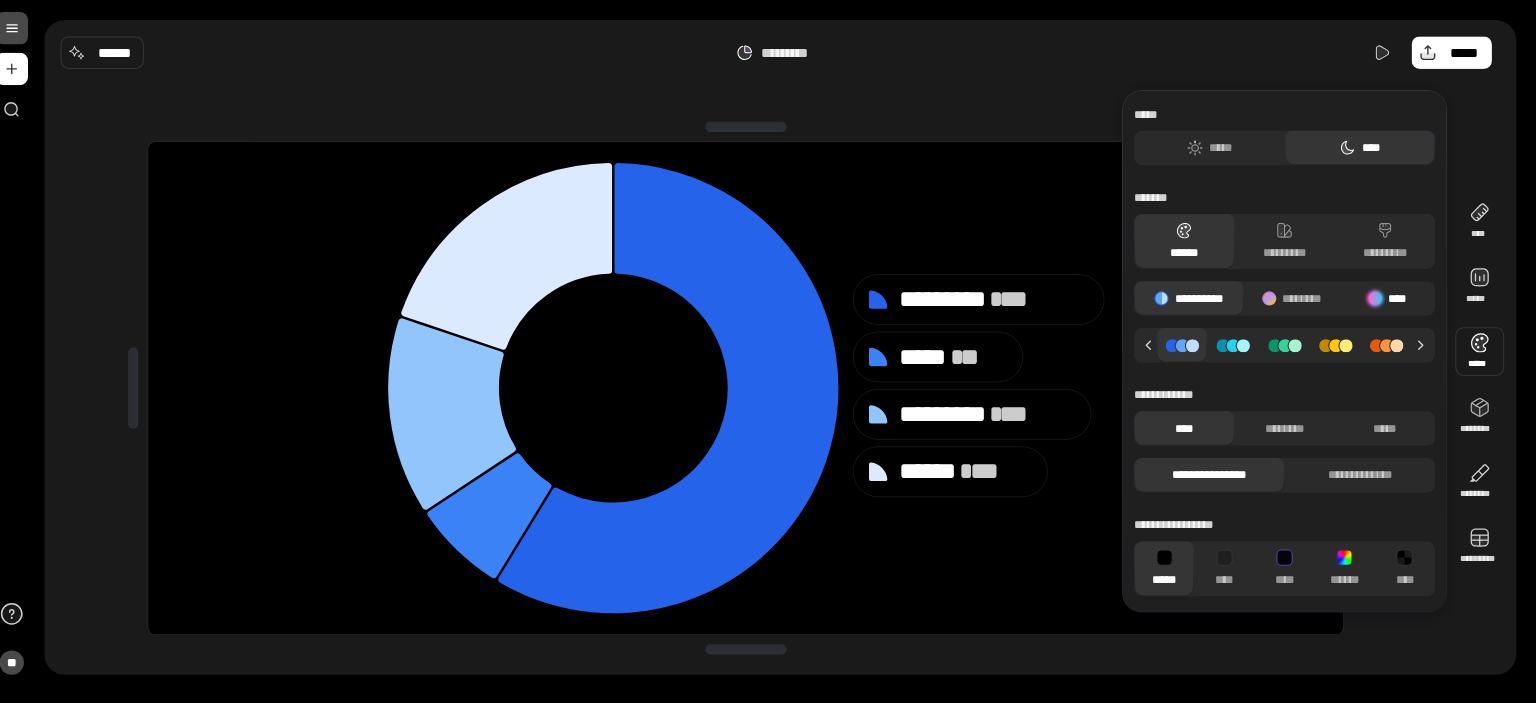 click on "****" at bounding box center [1385, 298] 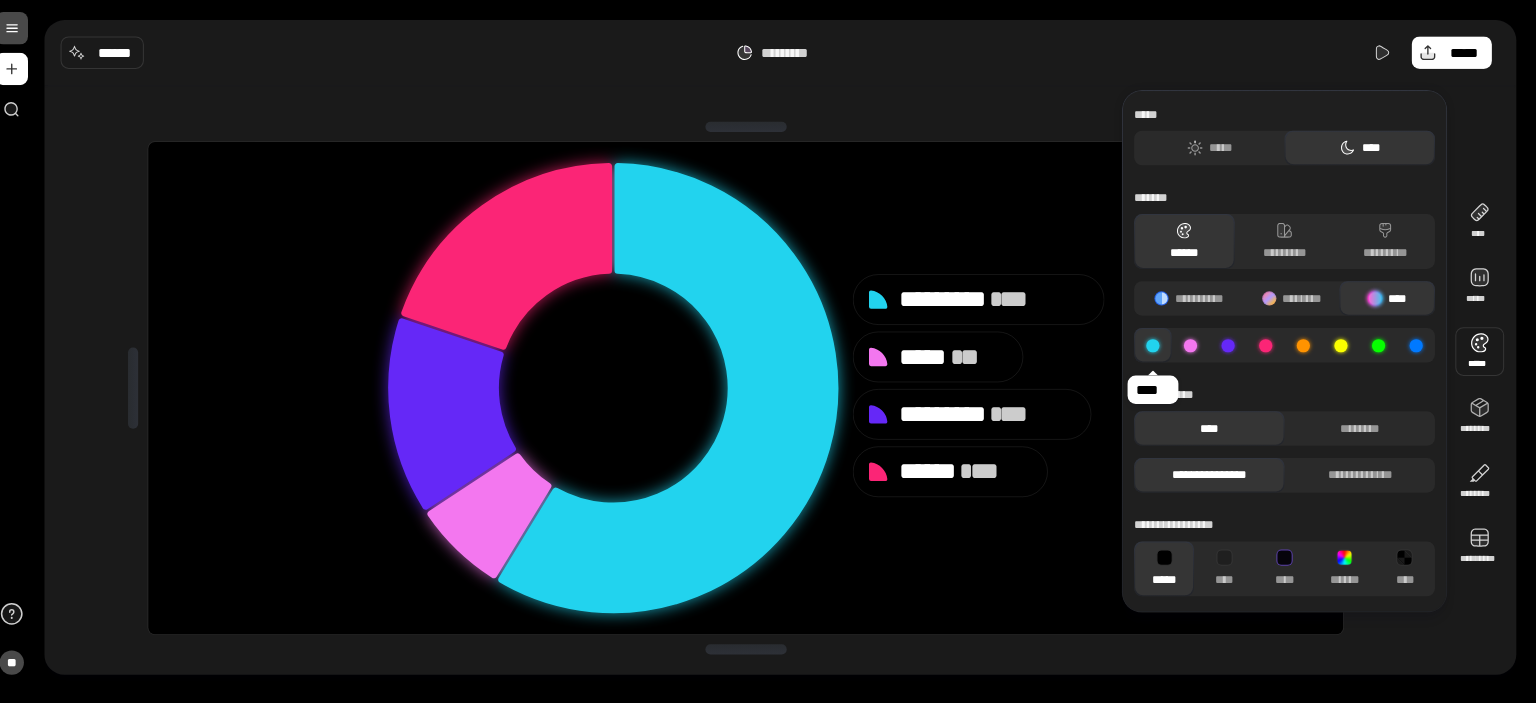 click at bounding box center (1154, 343) 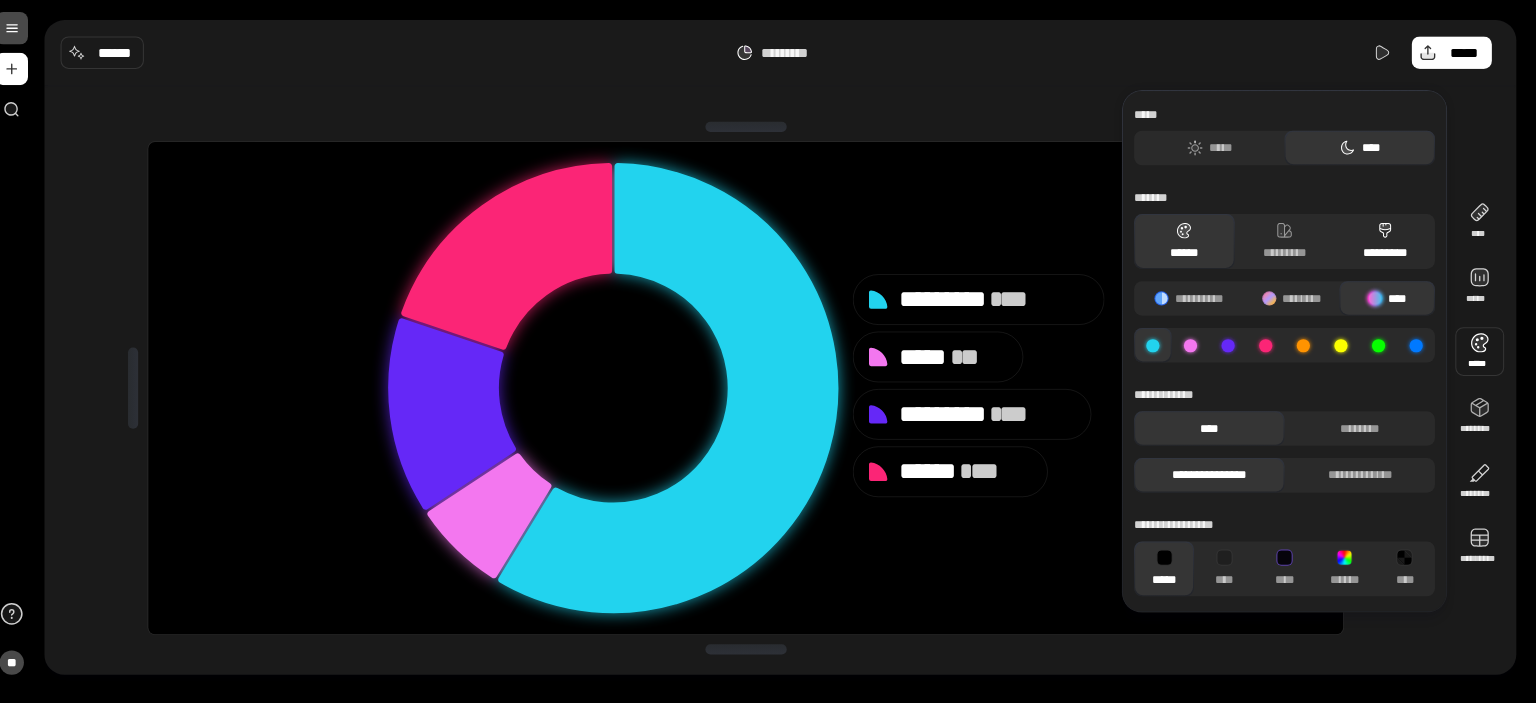 click on "*********" at bounding box center [1382, 242] 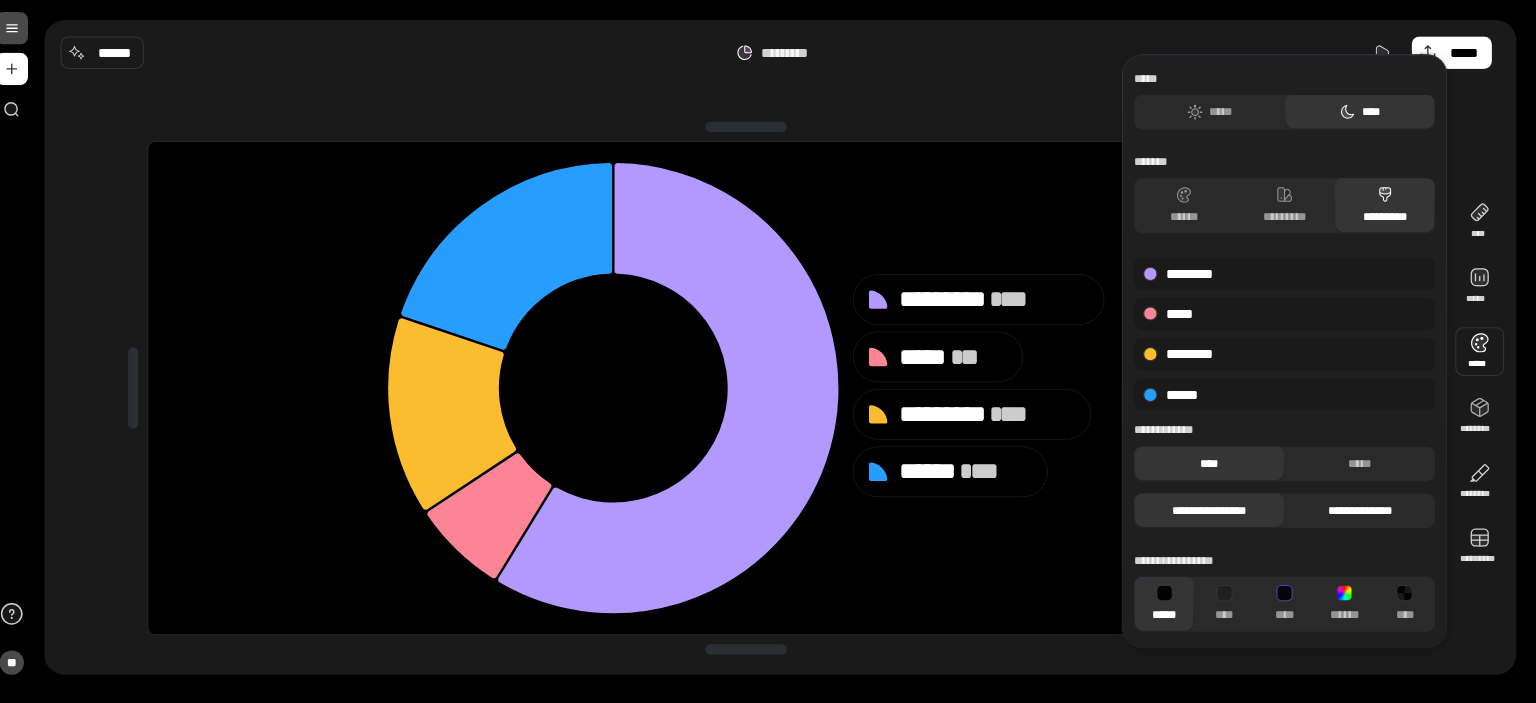 click on "**********" at bounding box center [1358, 507] 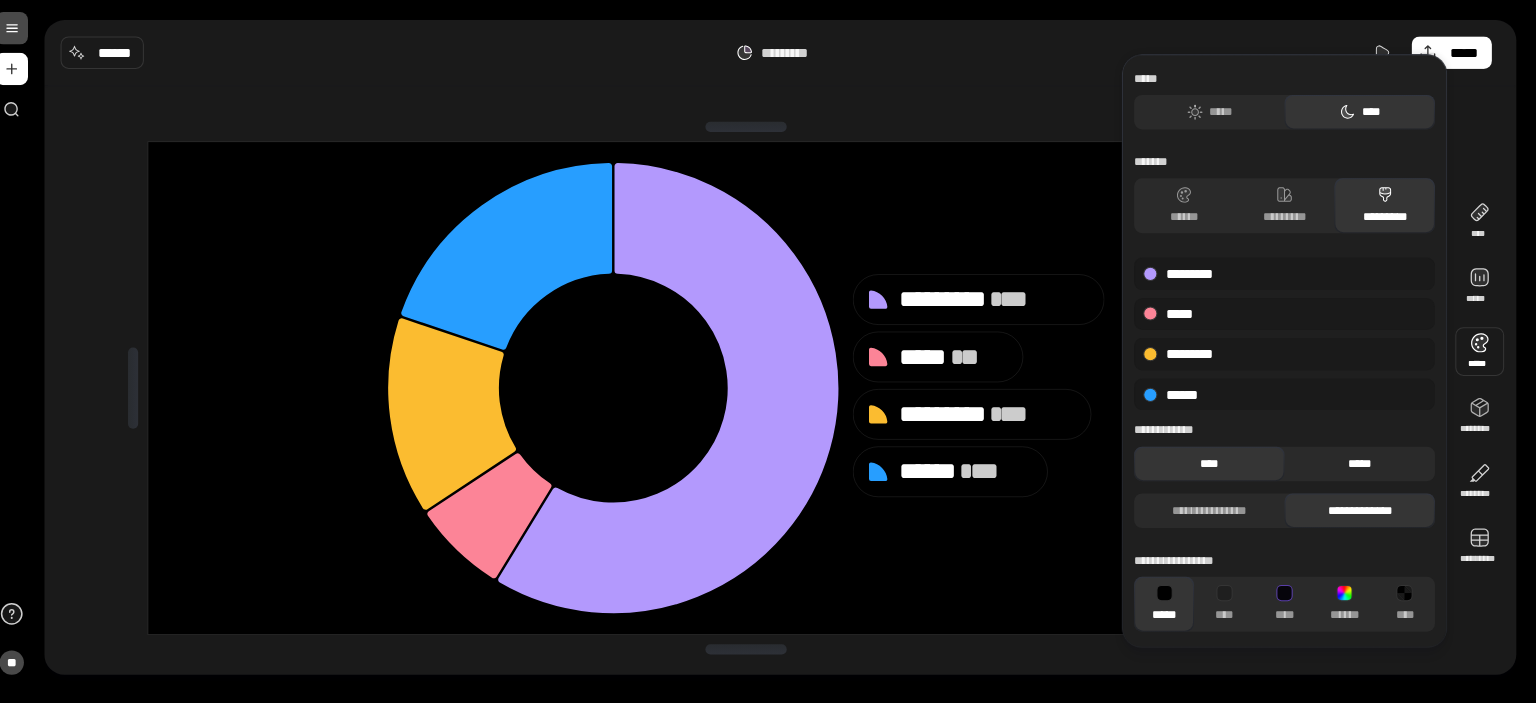click on "*****" at bounding box center [1358, 461] 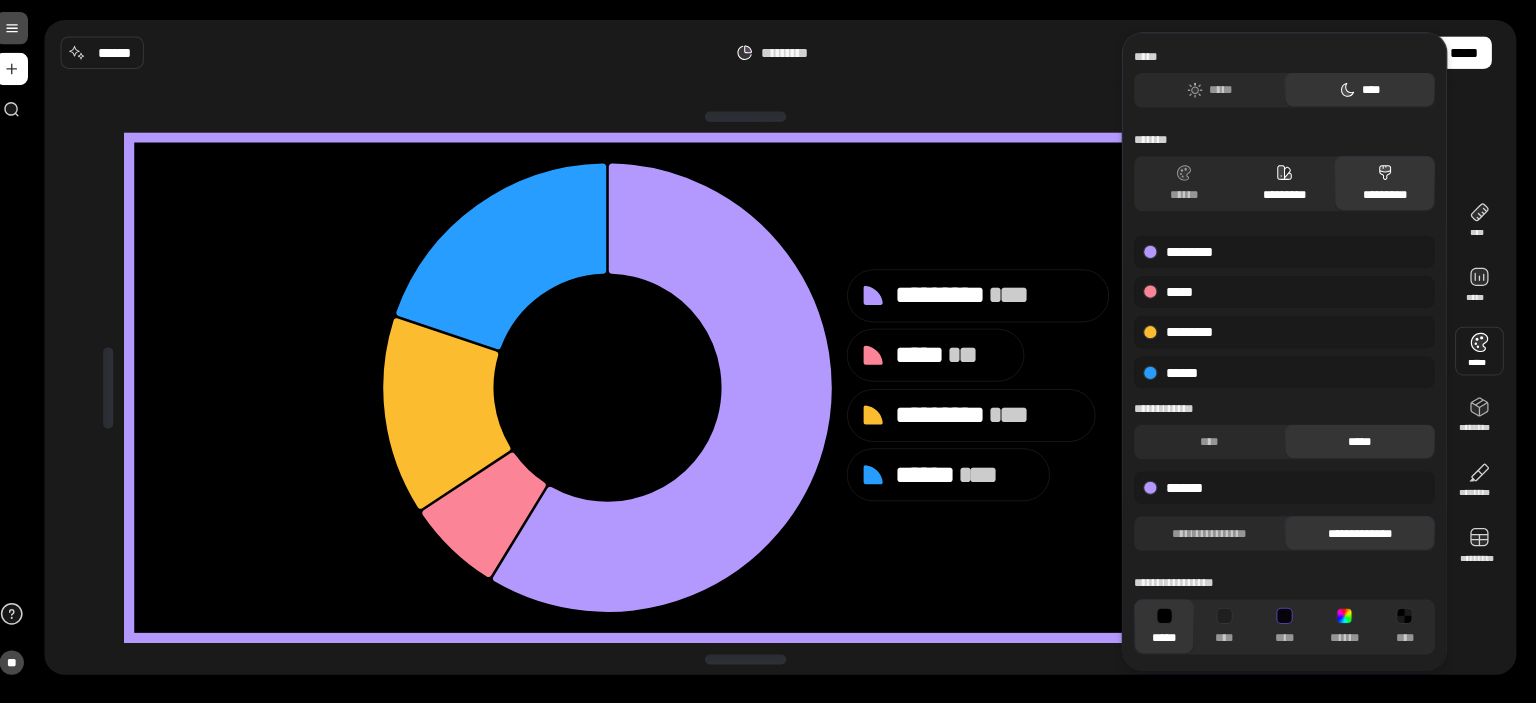 click on "*********" at bounding box center [1284, 185] 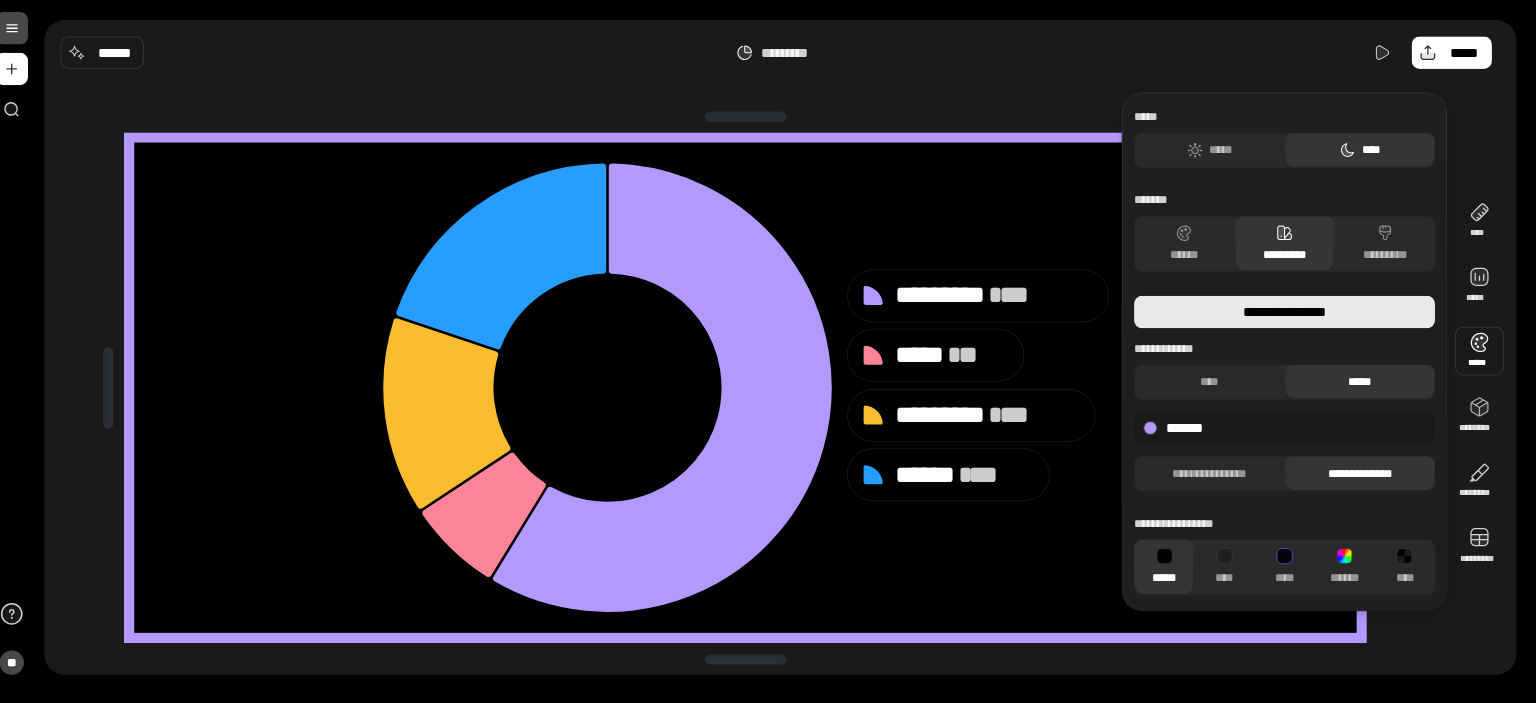 click on "**********" at bounding box center (1284, 311) 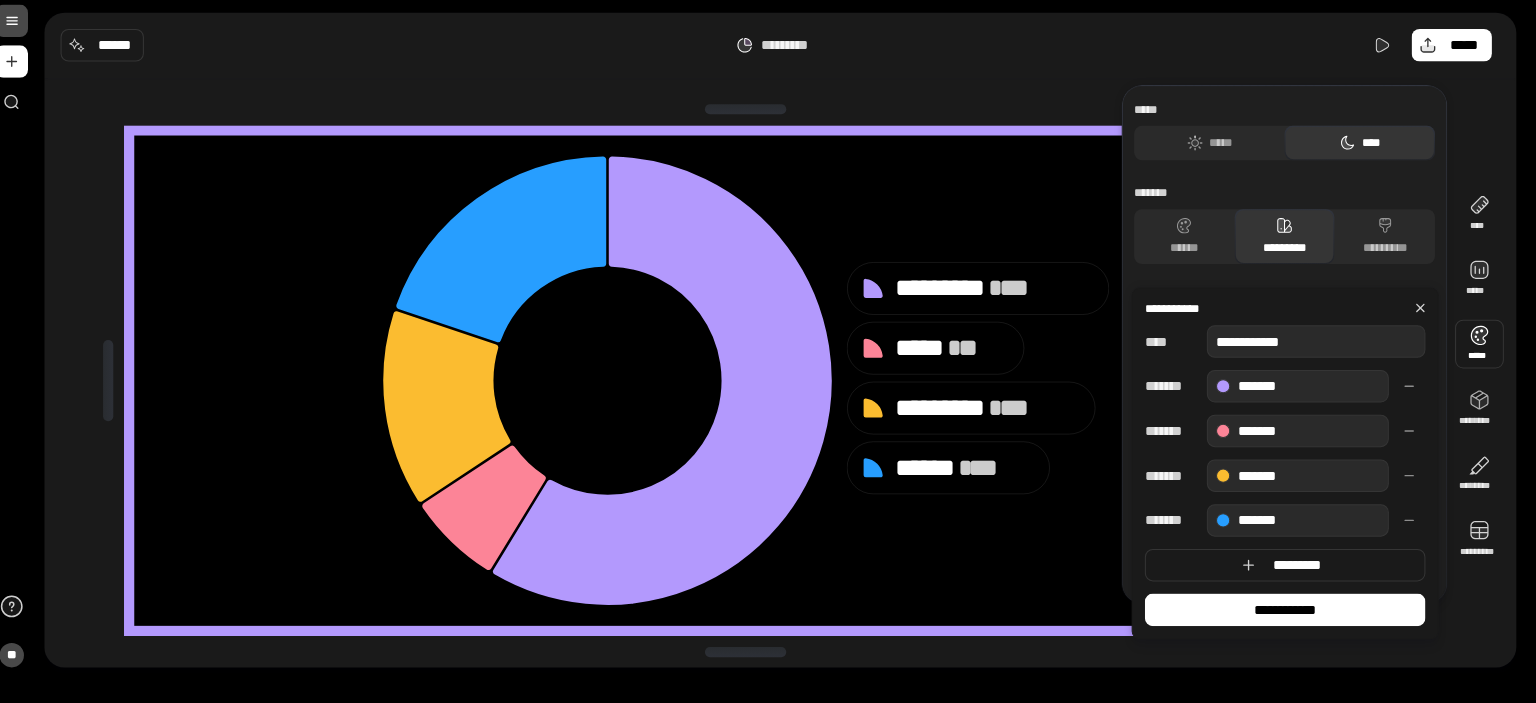 type on "**********" 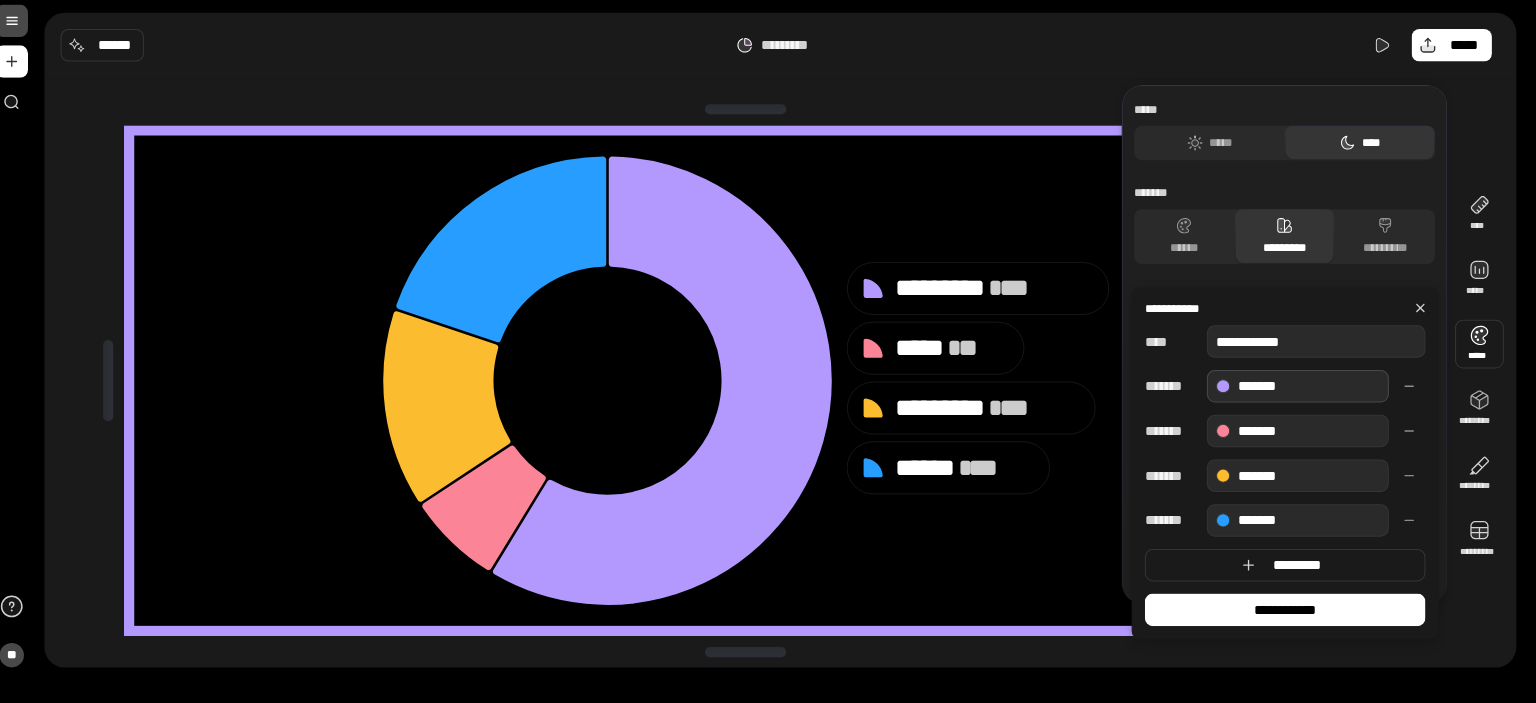 click on "*******" at bounding box center (1296, 392) 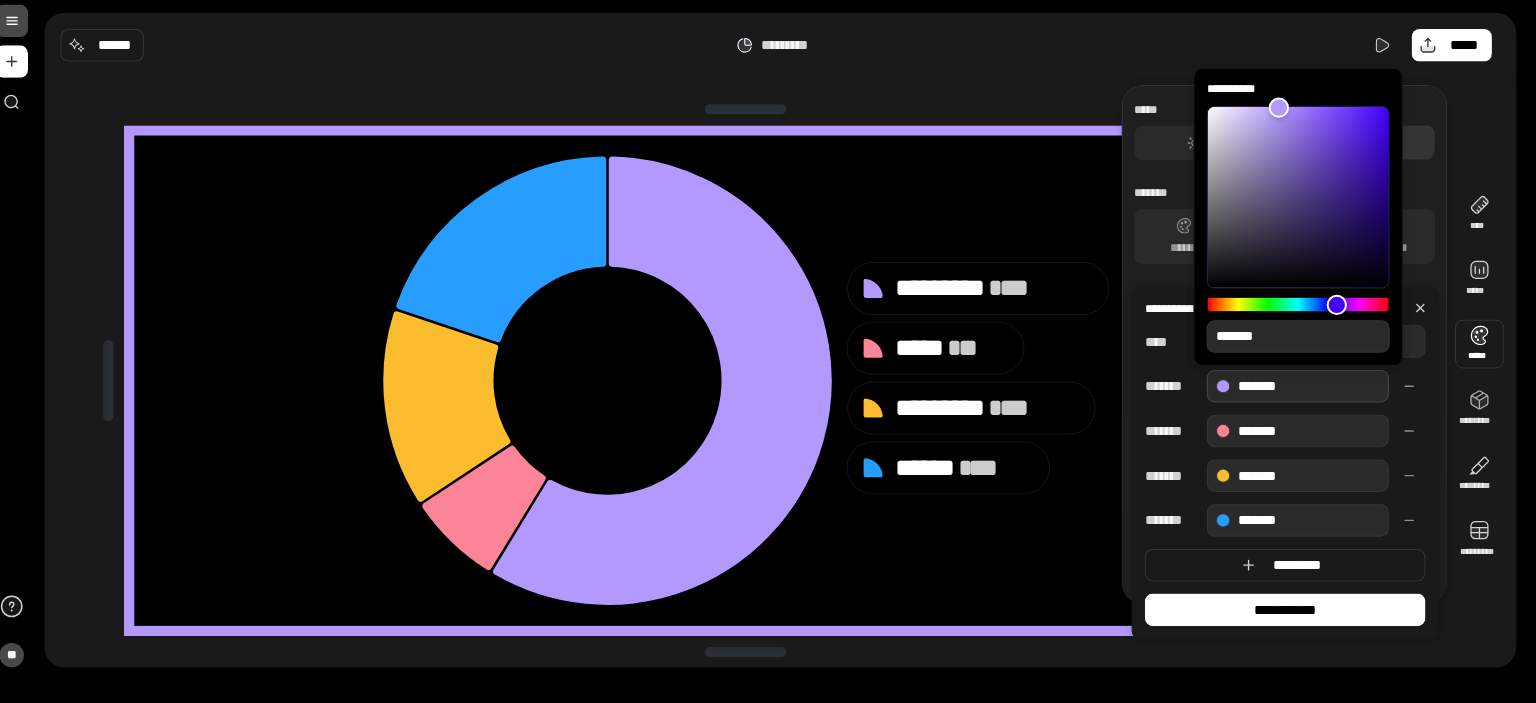 click on "*******" at bounding box center (1296, 392) 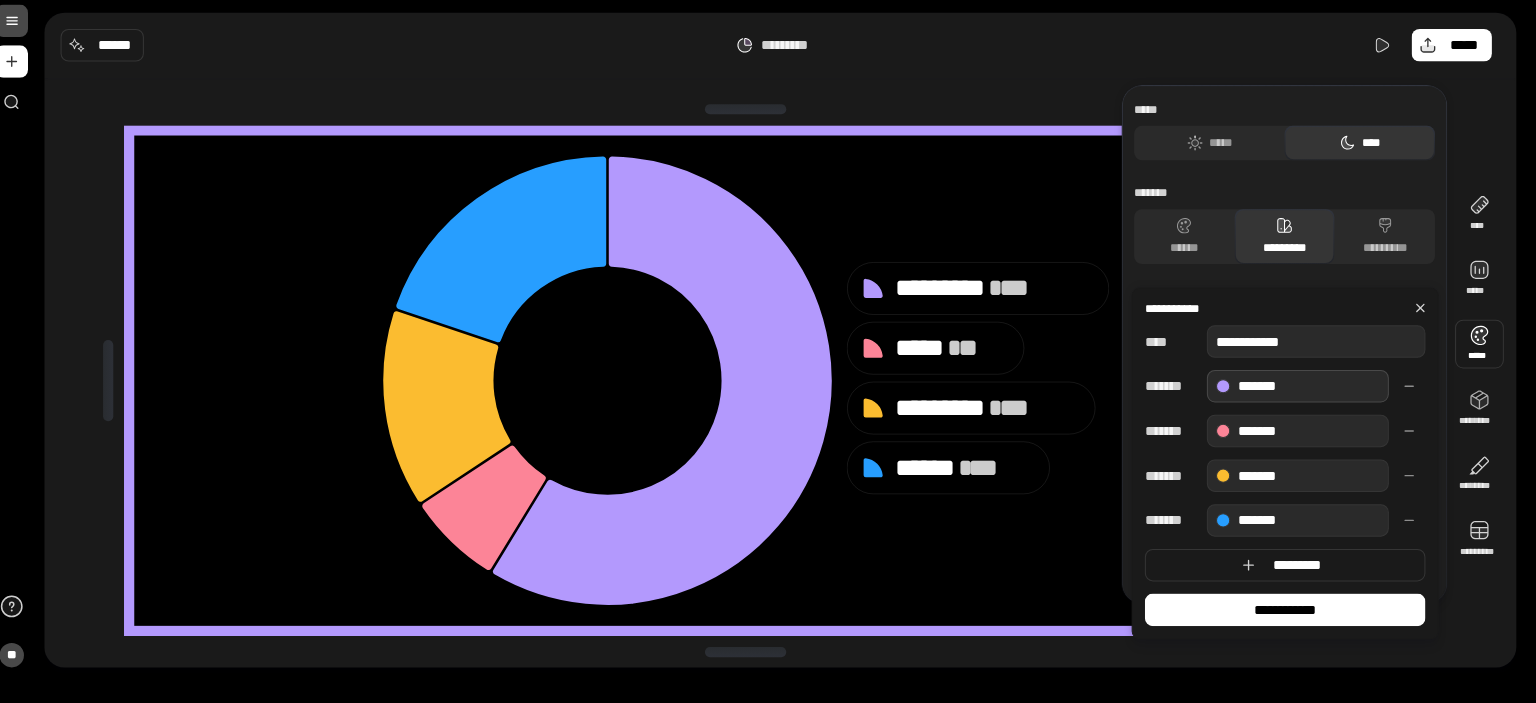 click on "*******" at bounding box center [1296, 392] 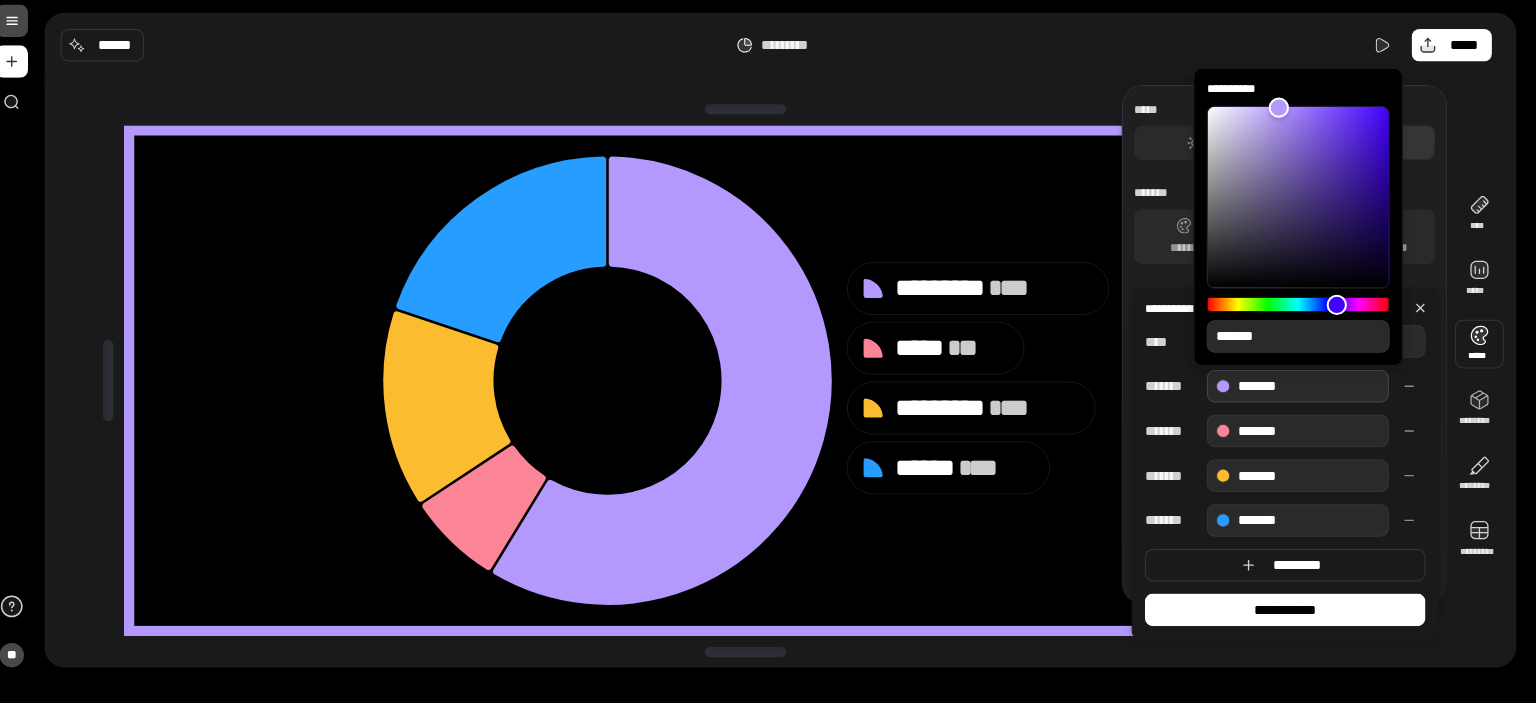 click on "*******" at bounding box center [1297, 342] 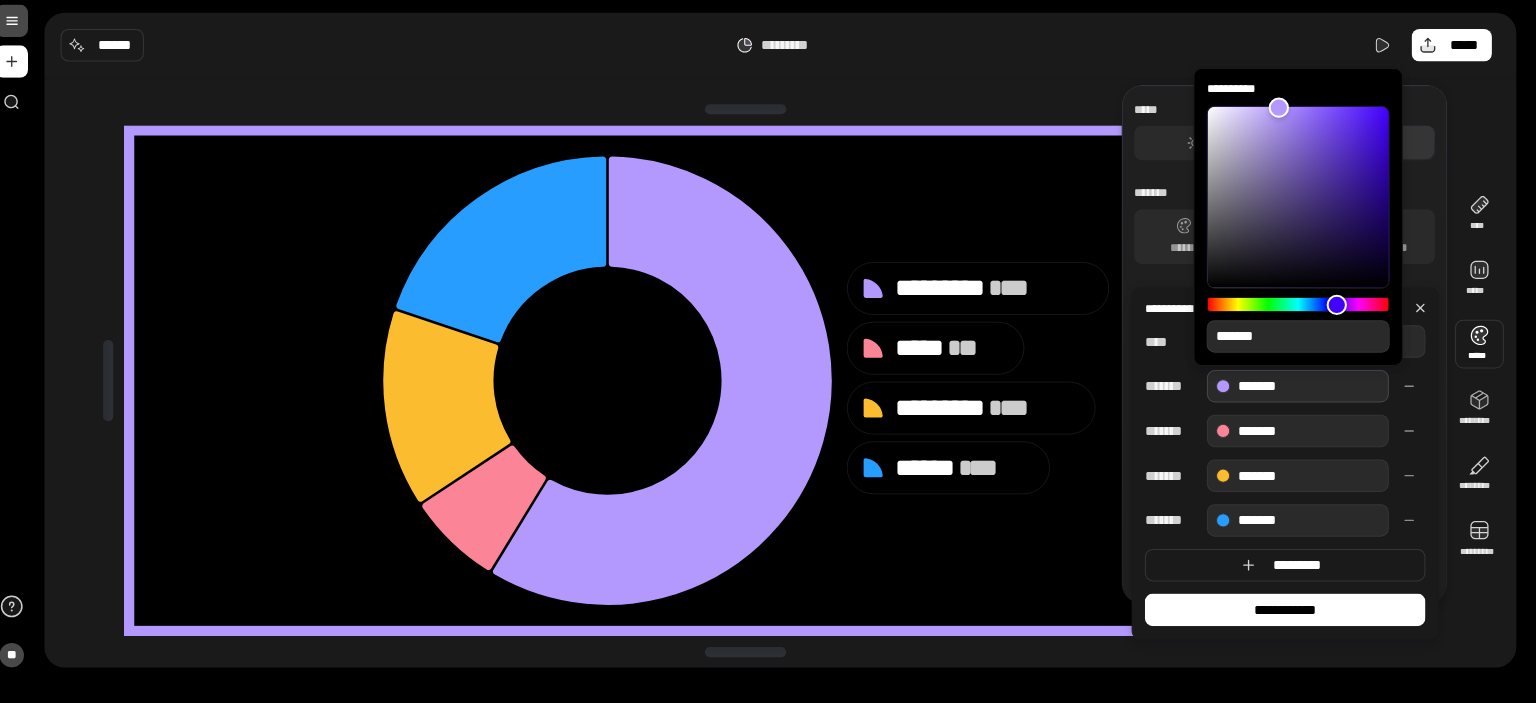 type on "**" 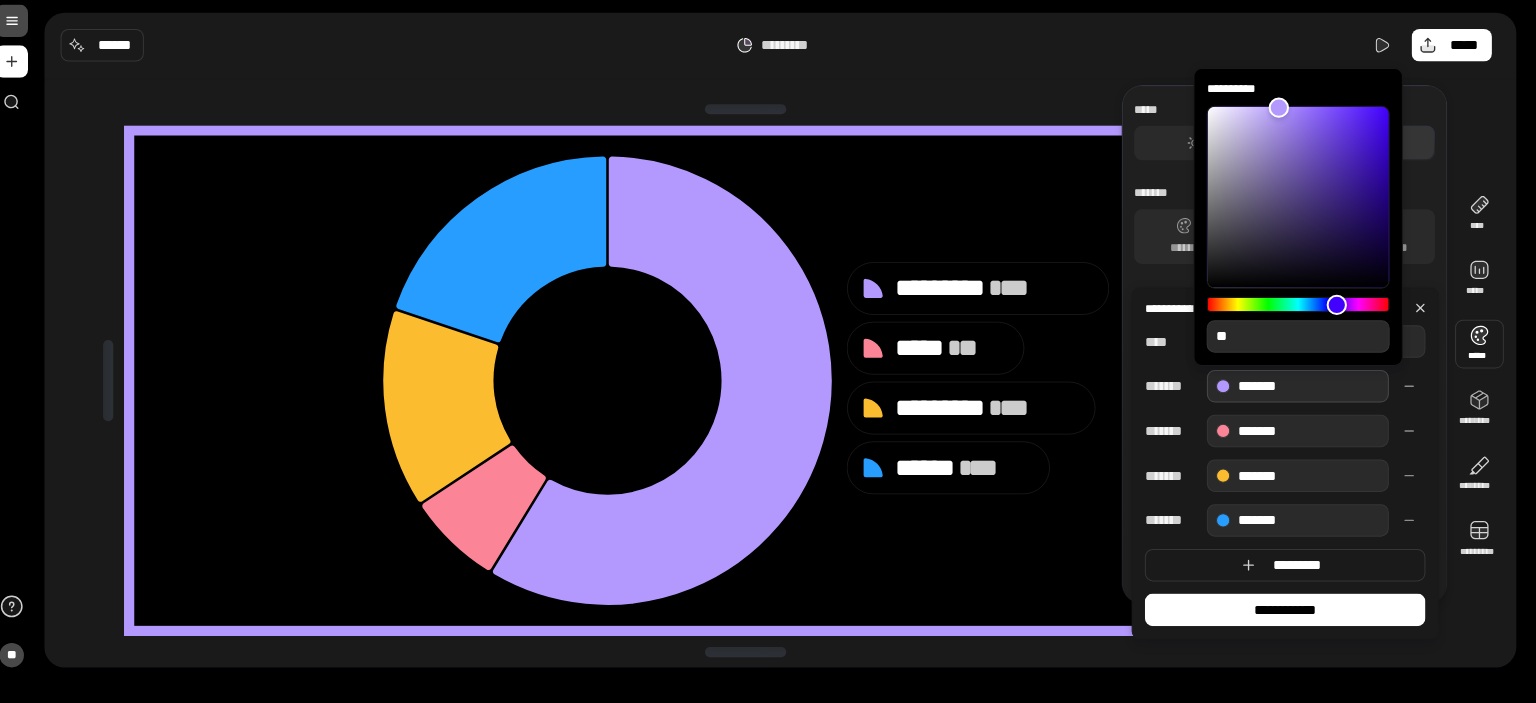type on "**" 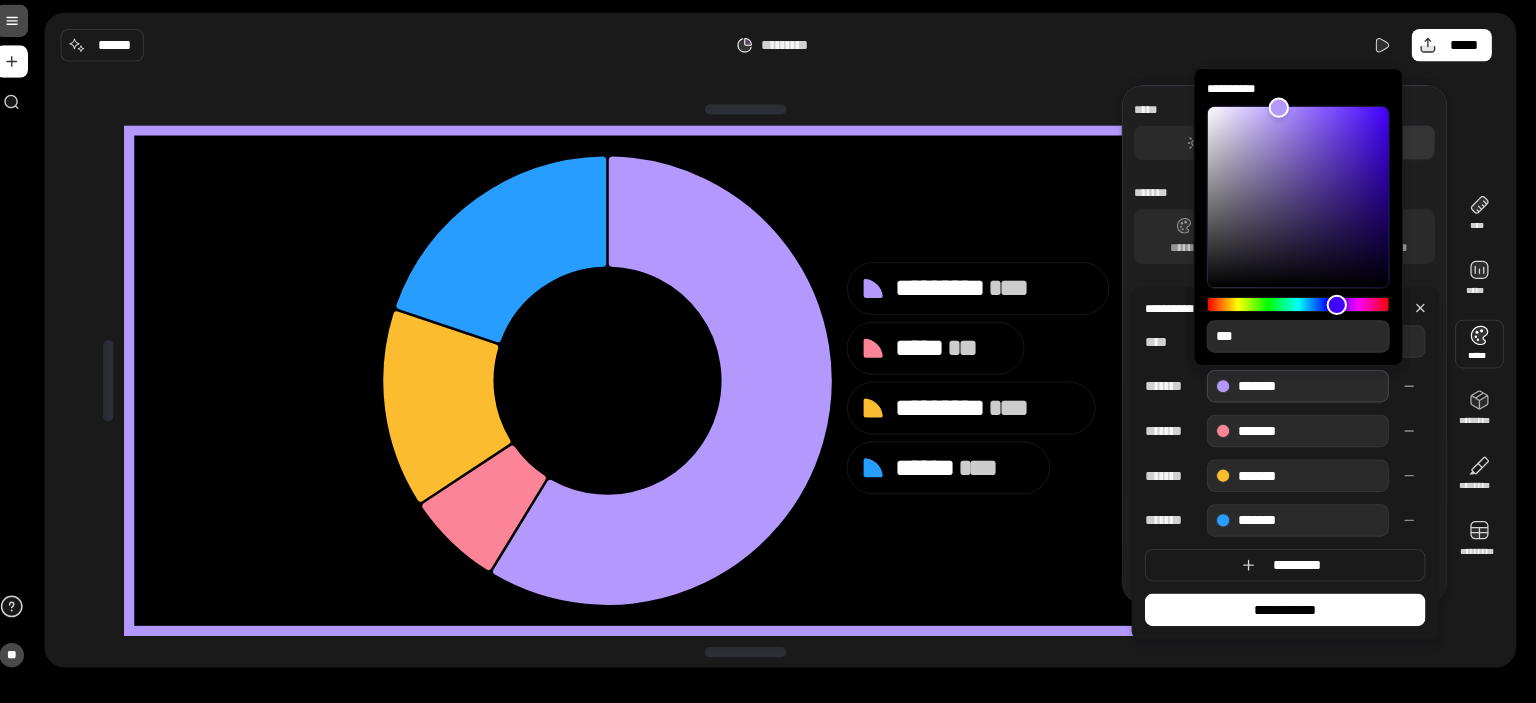 type on "****" 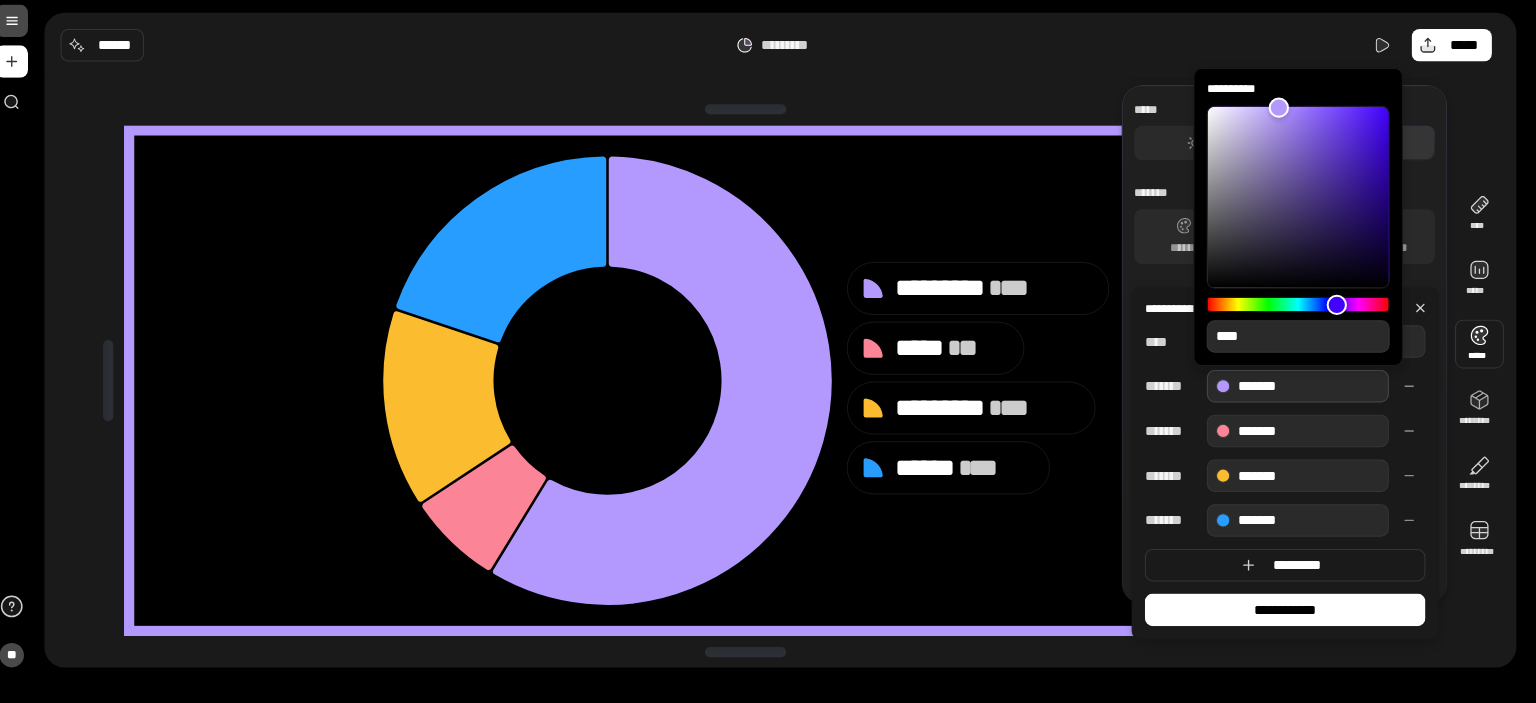 type on "**" 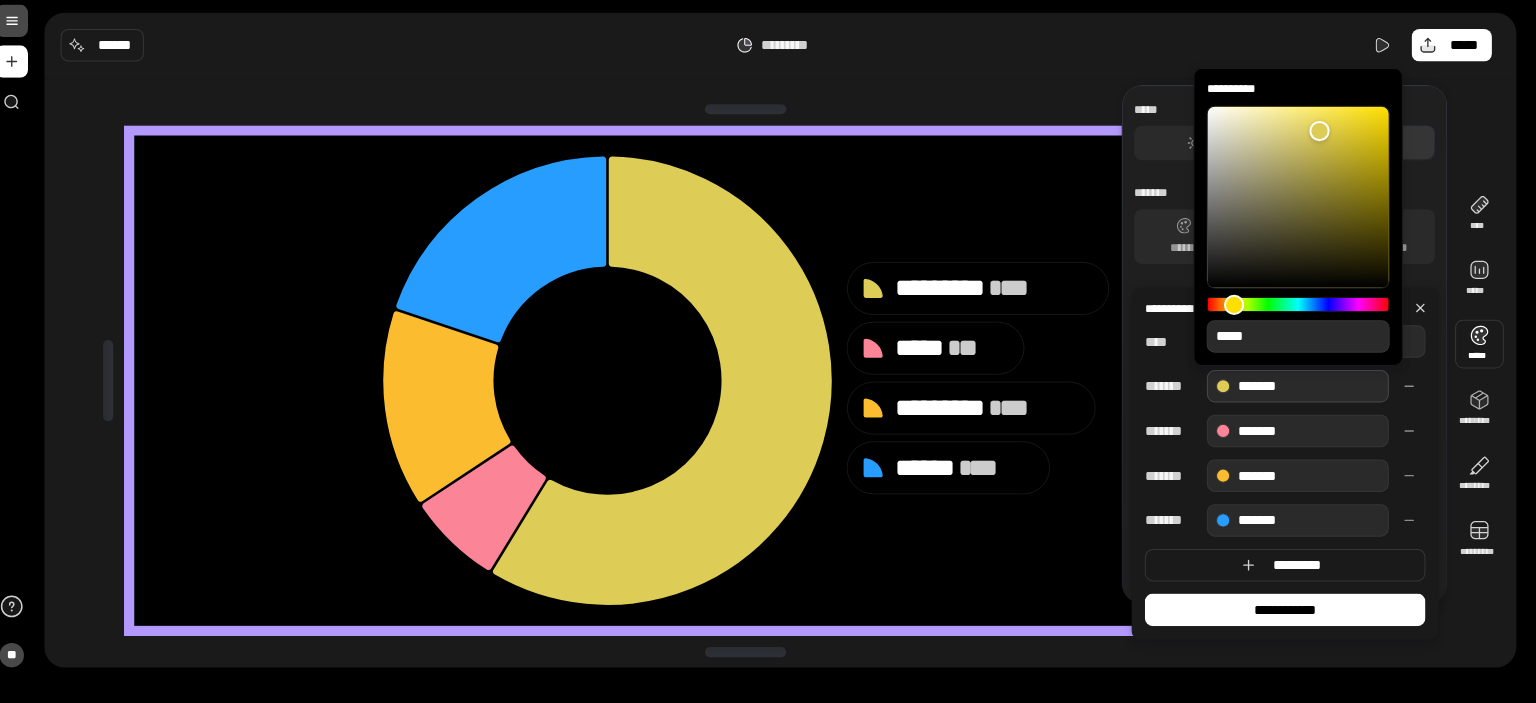 type on "**" 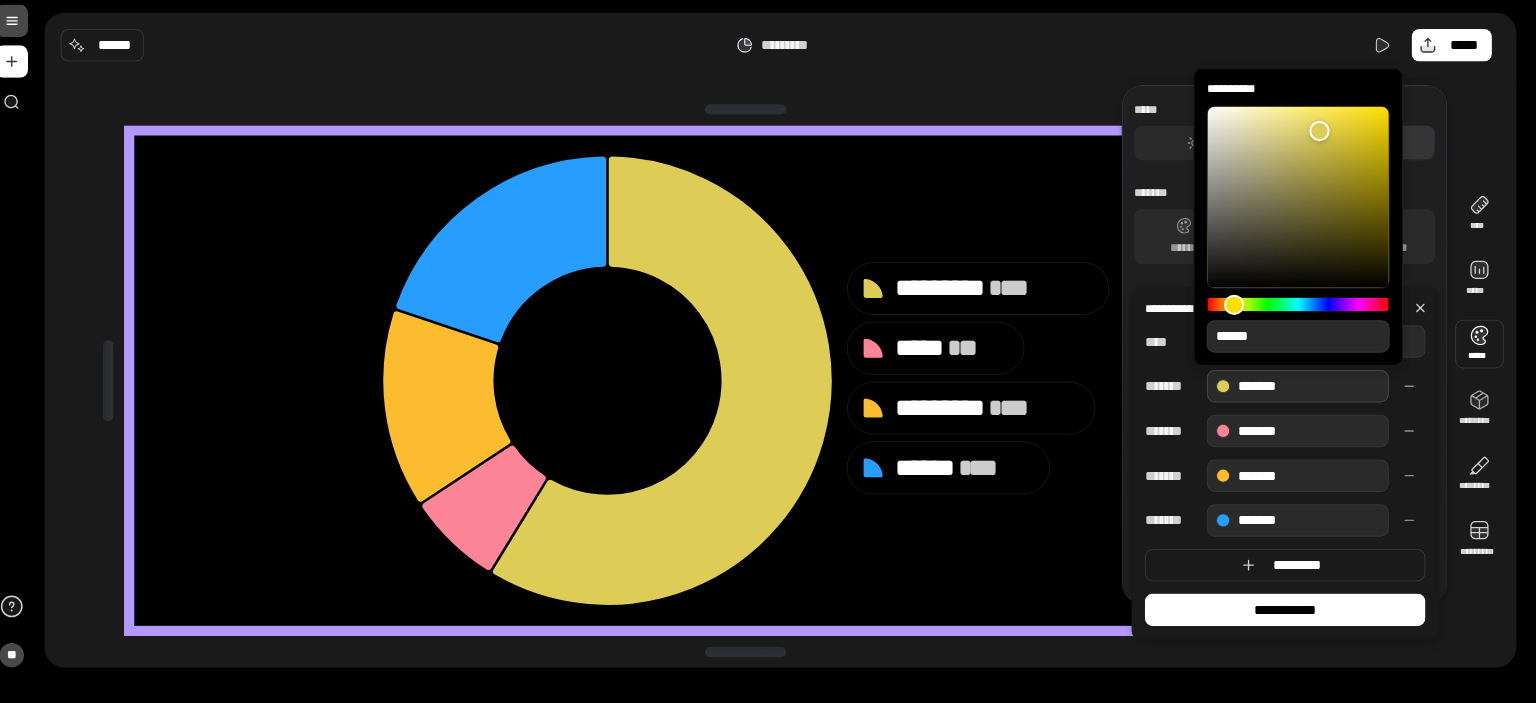 type on "**" 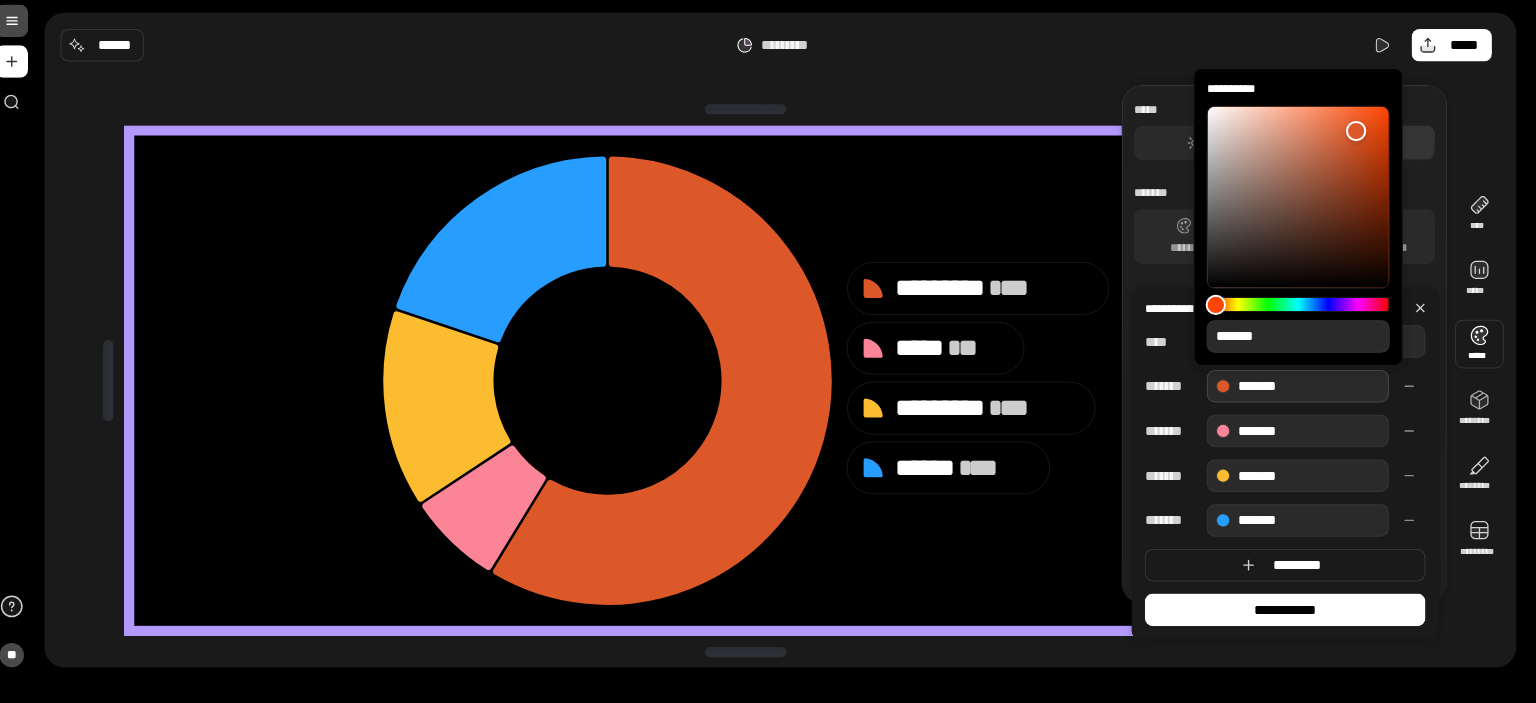 type on "**" 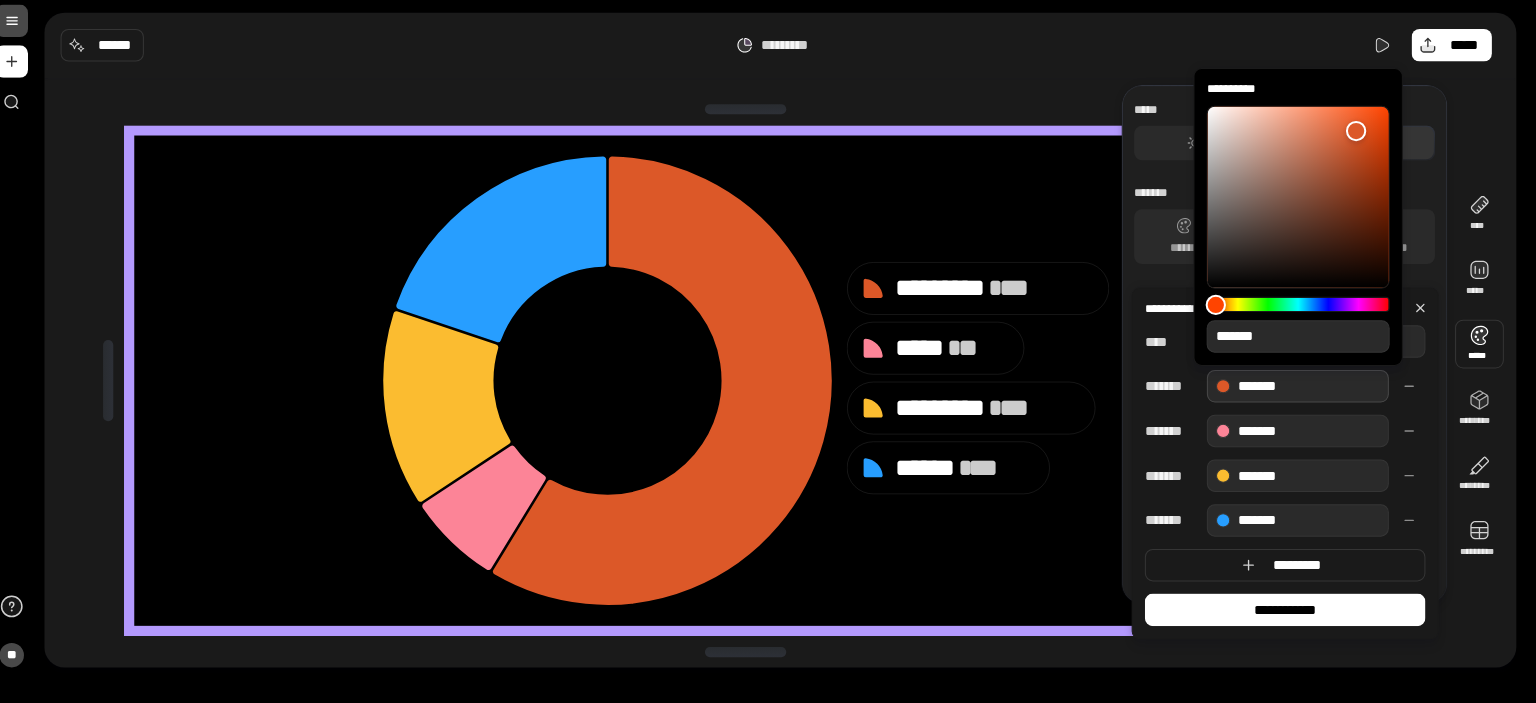 type on "*******" 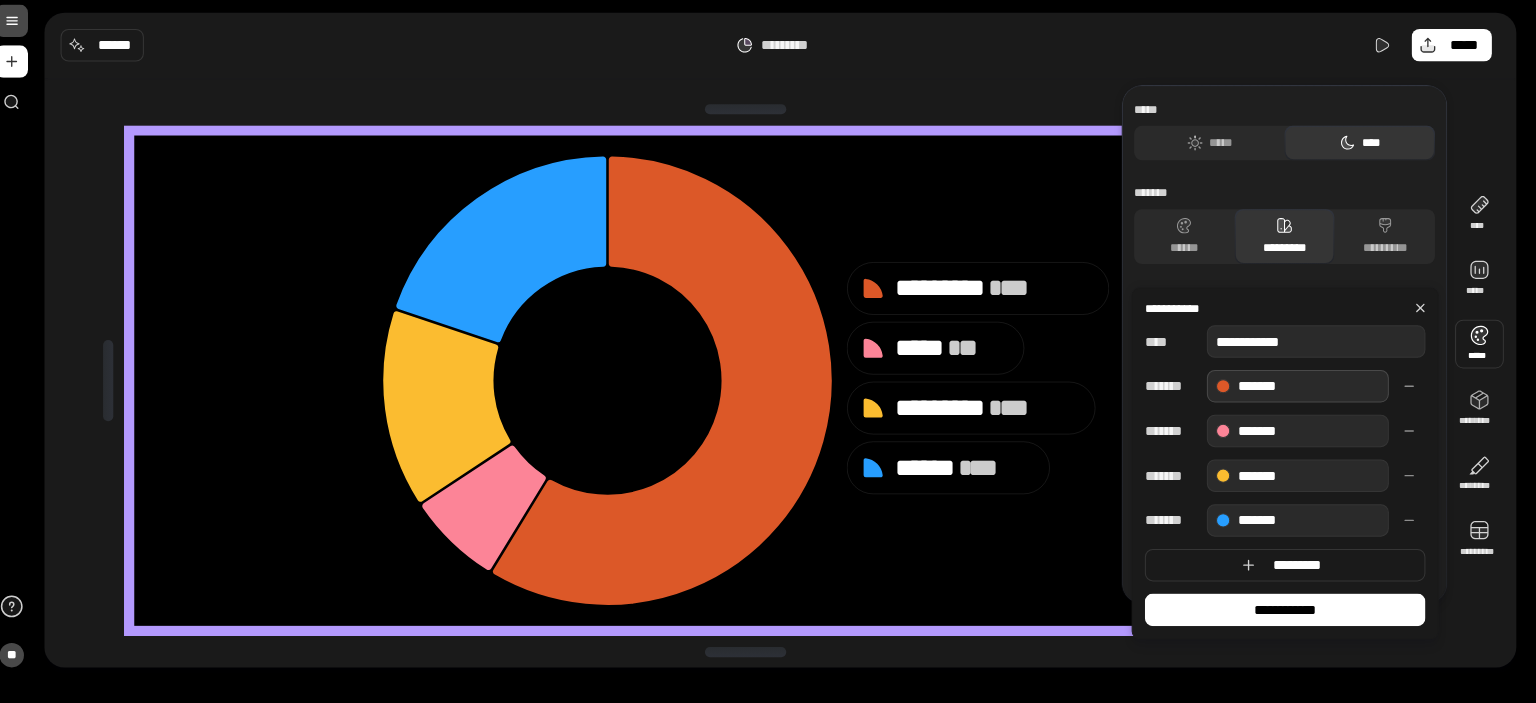 click on "*******" at bounding box center (1296, 392) 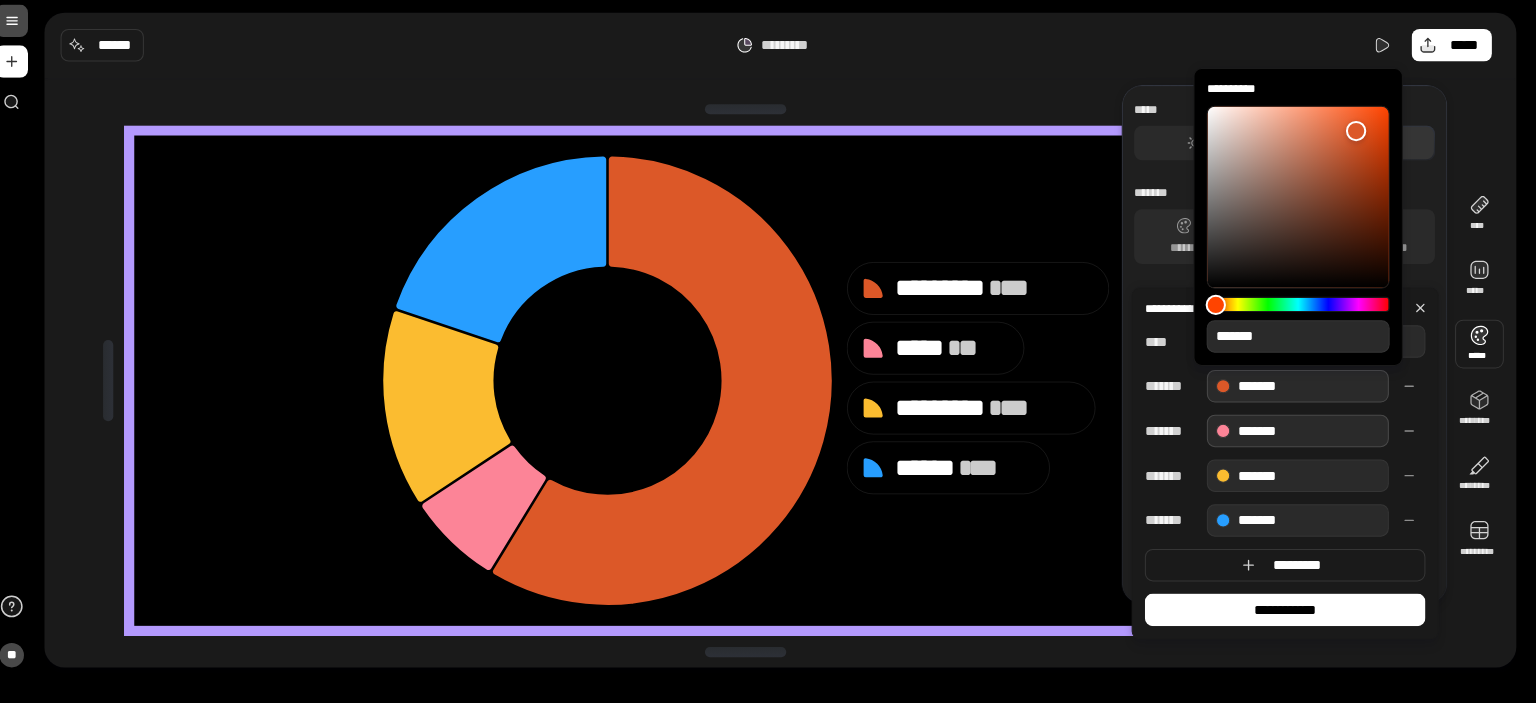 click on "*******" at bounding box center [1296, 436] 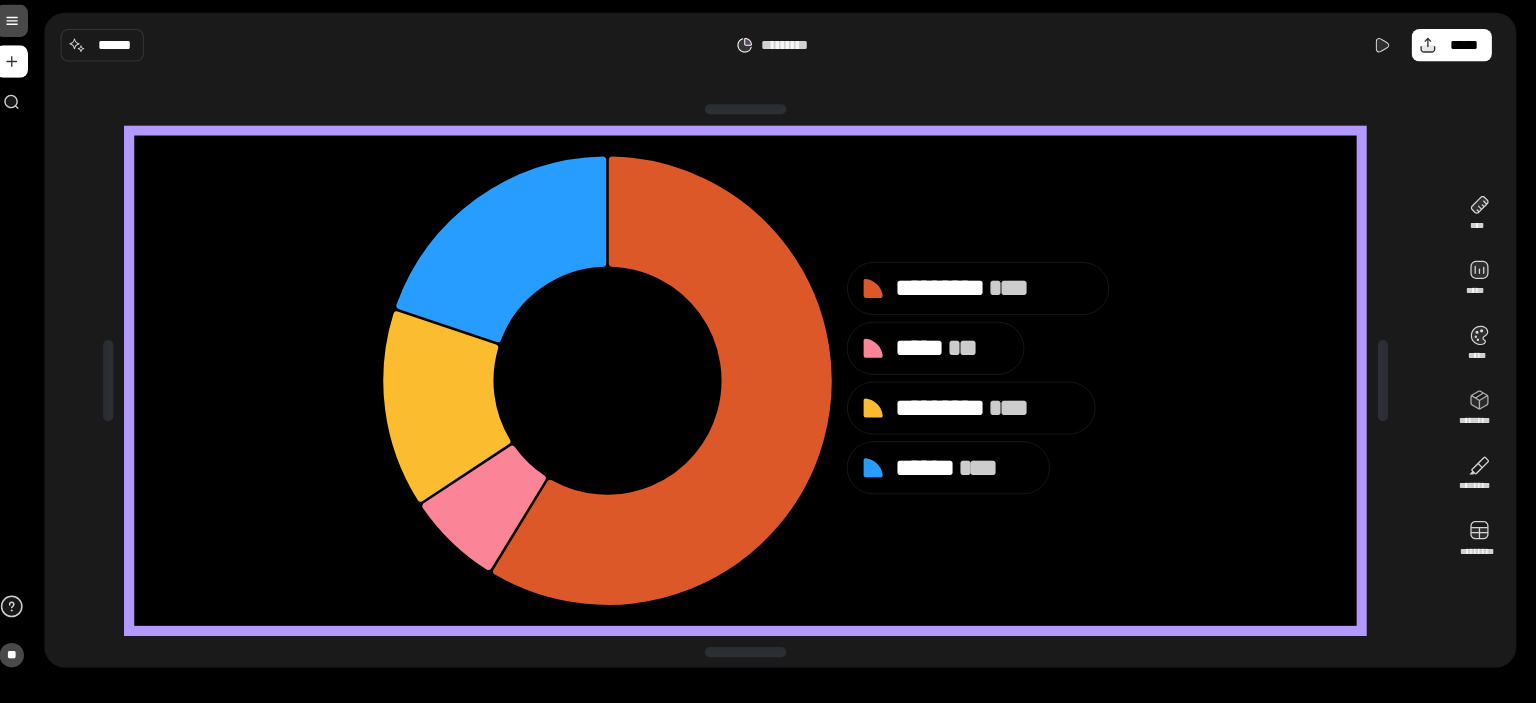 click on "********* * *** ***** * ** ********* * *** ****** * *** **** ***** ***** ******** ******** *********" at bounding box center [788, 386] 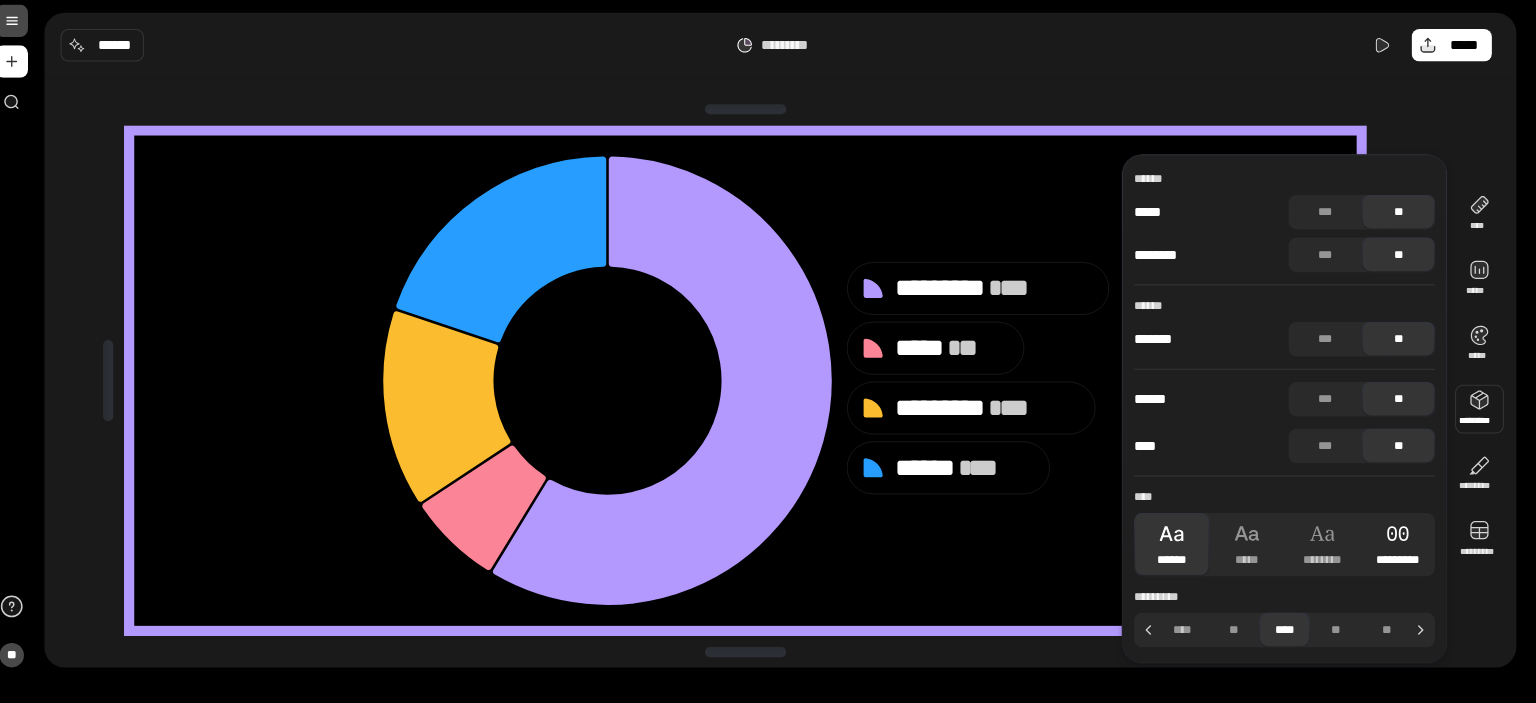click on "*********" at bounding box center [1395, 547] 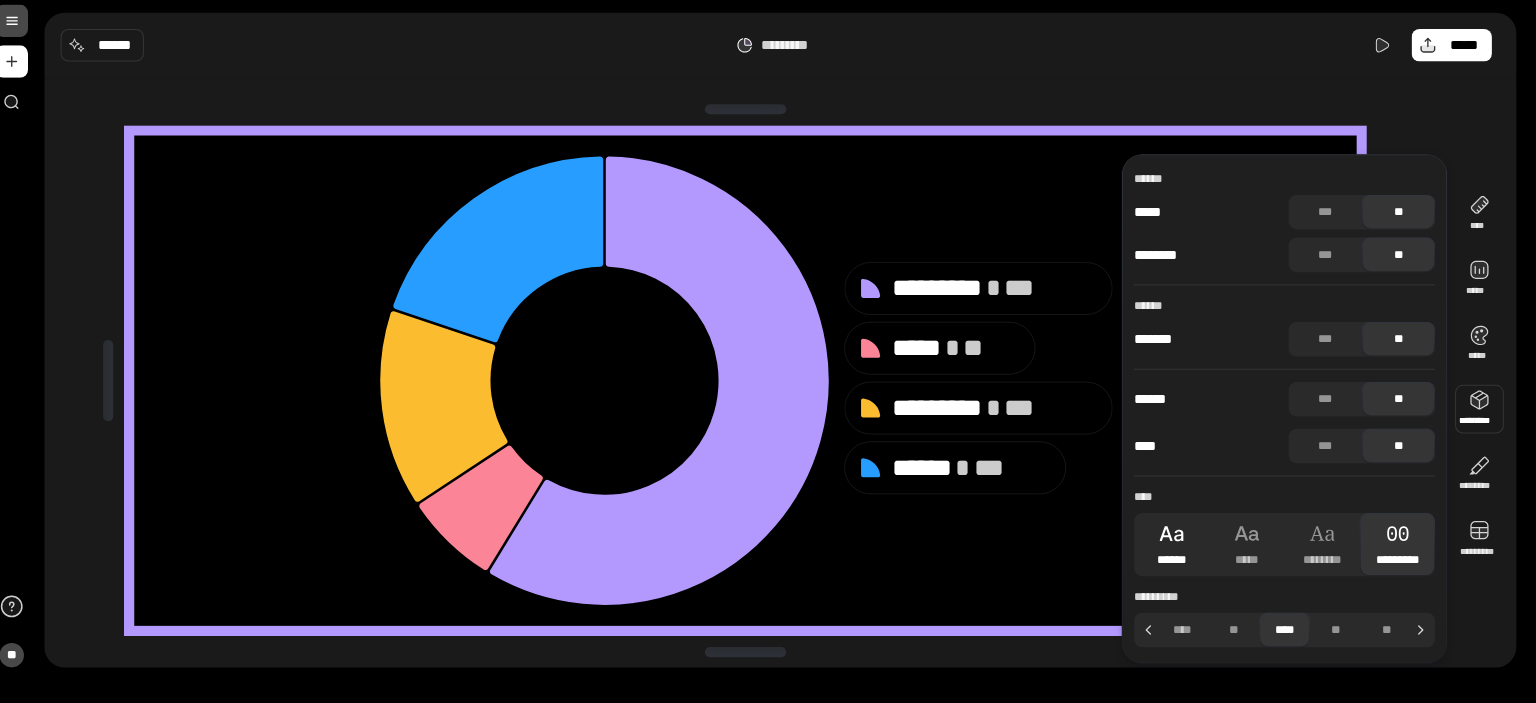 click on "******" at bounding box center [1173, 547] 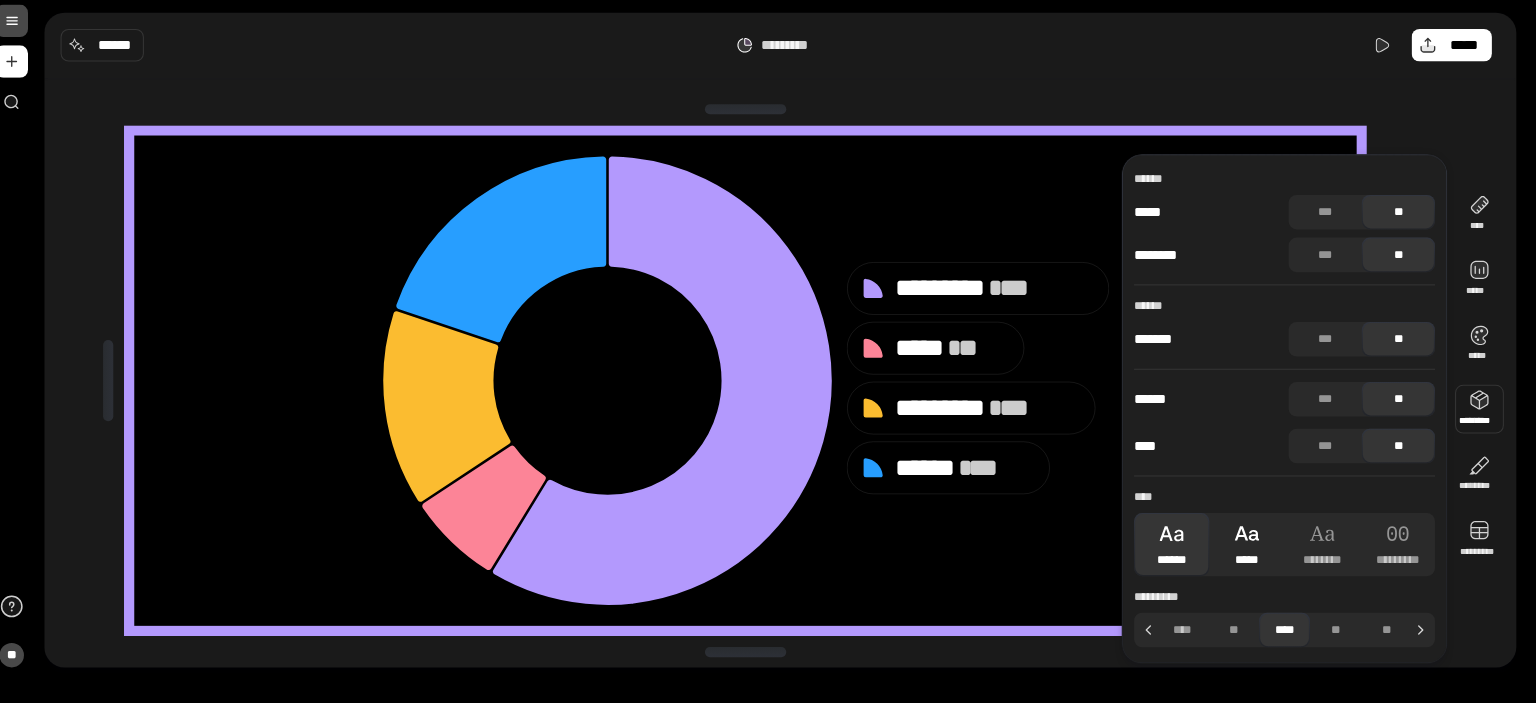 click on "*****" at bounding box center [1247, 547] 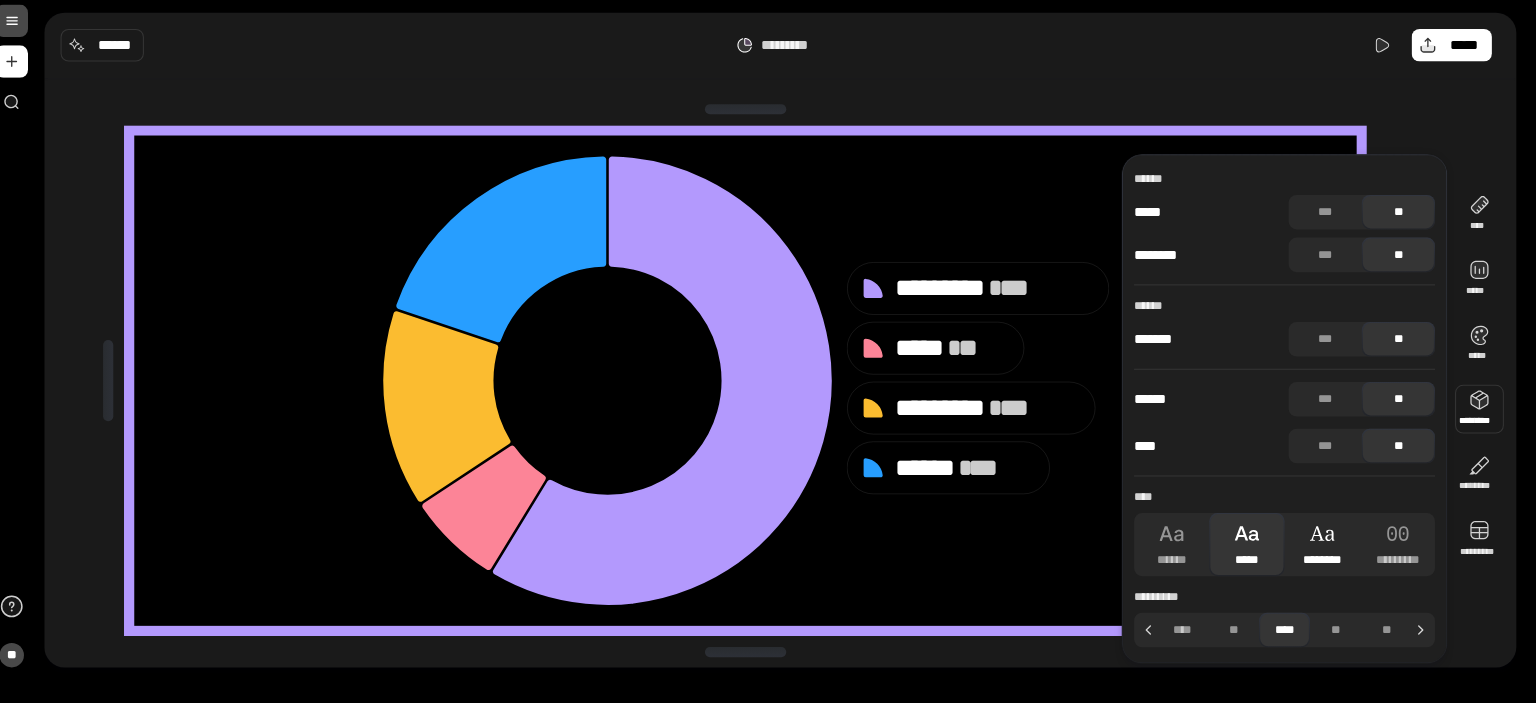 click on "********" at bounding box center [1321, 547] 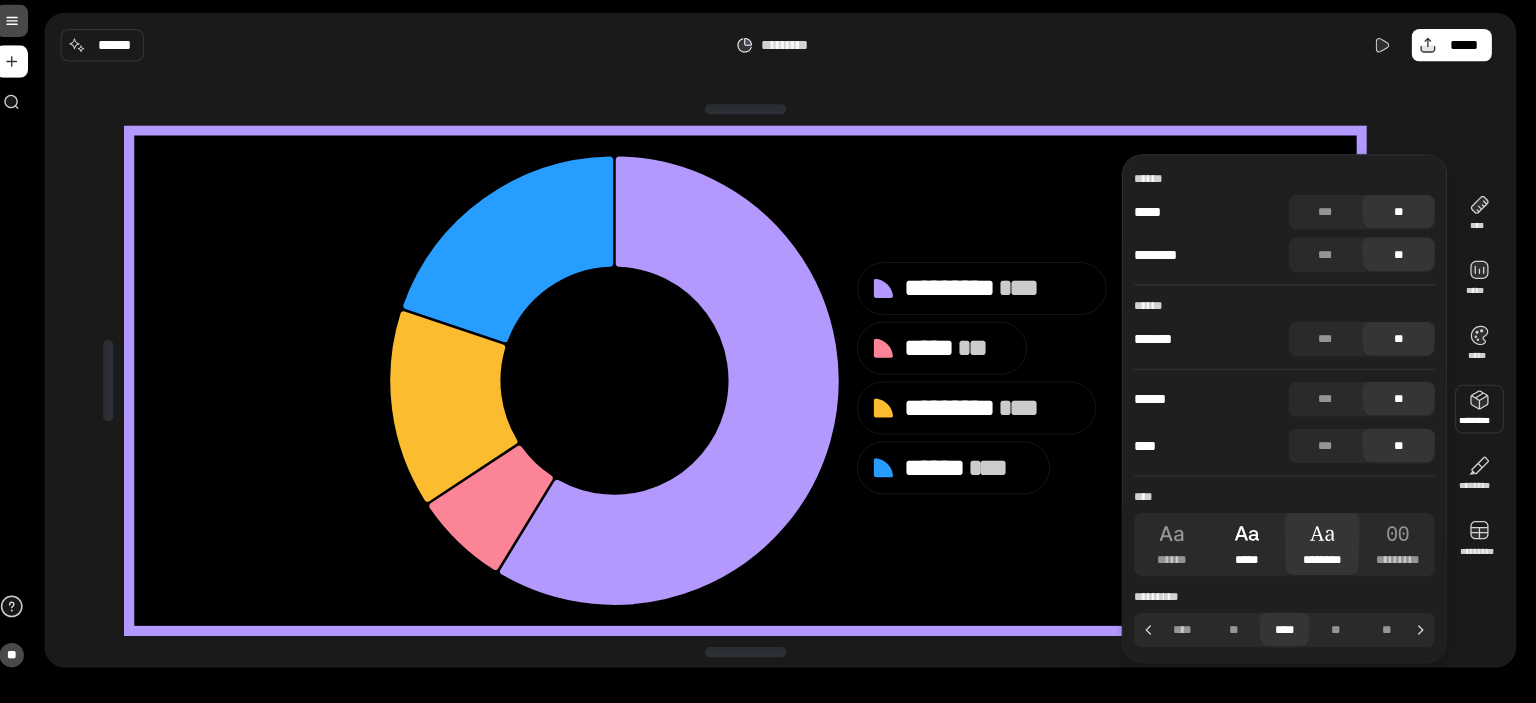 click on "*****" at bounding box center [1247, 547] 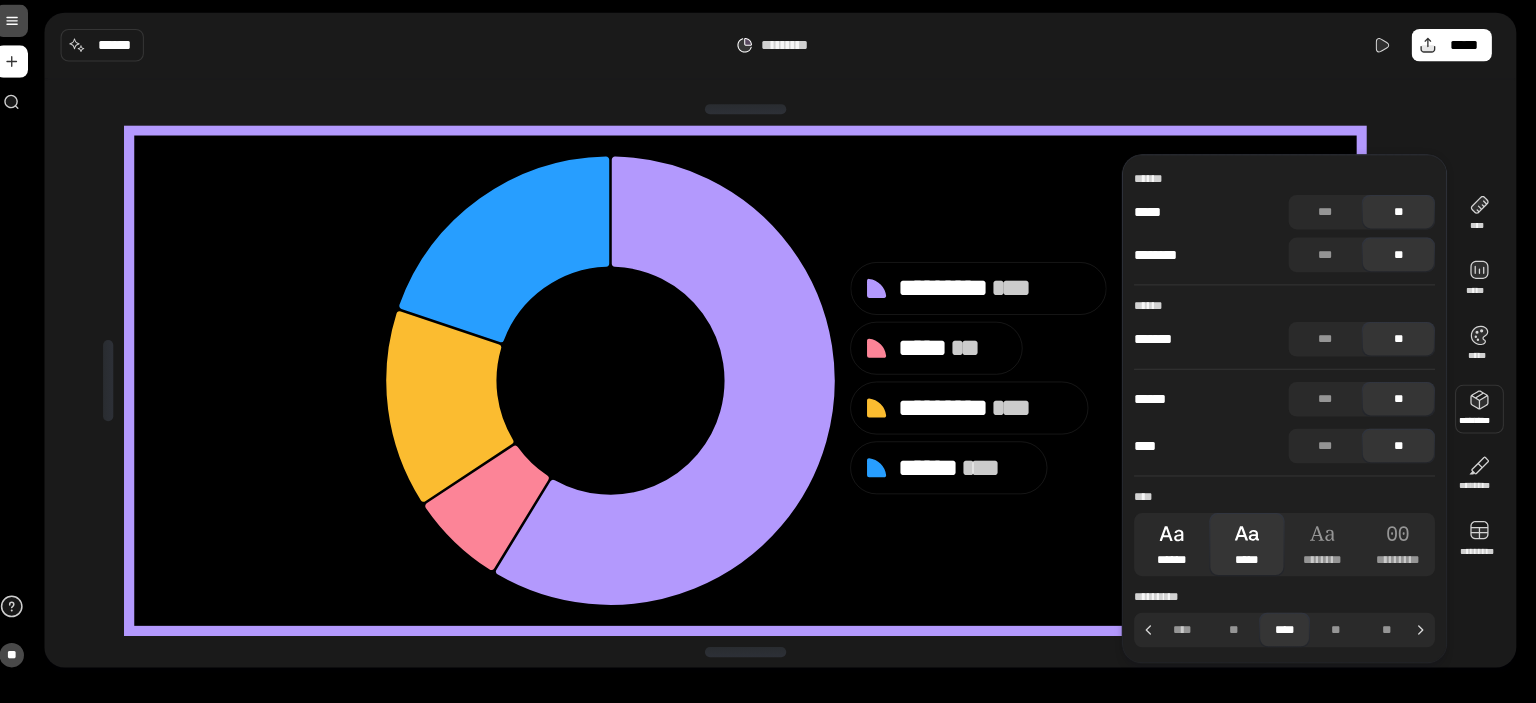click on "******" at bounding box center [1173, 547] 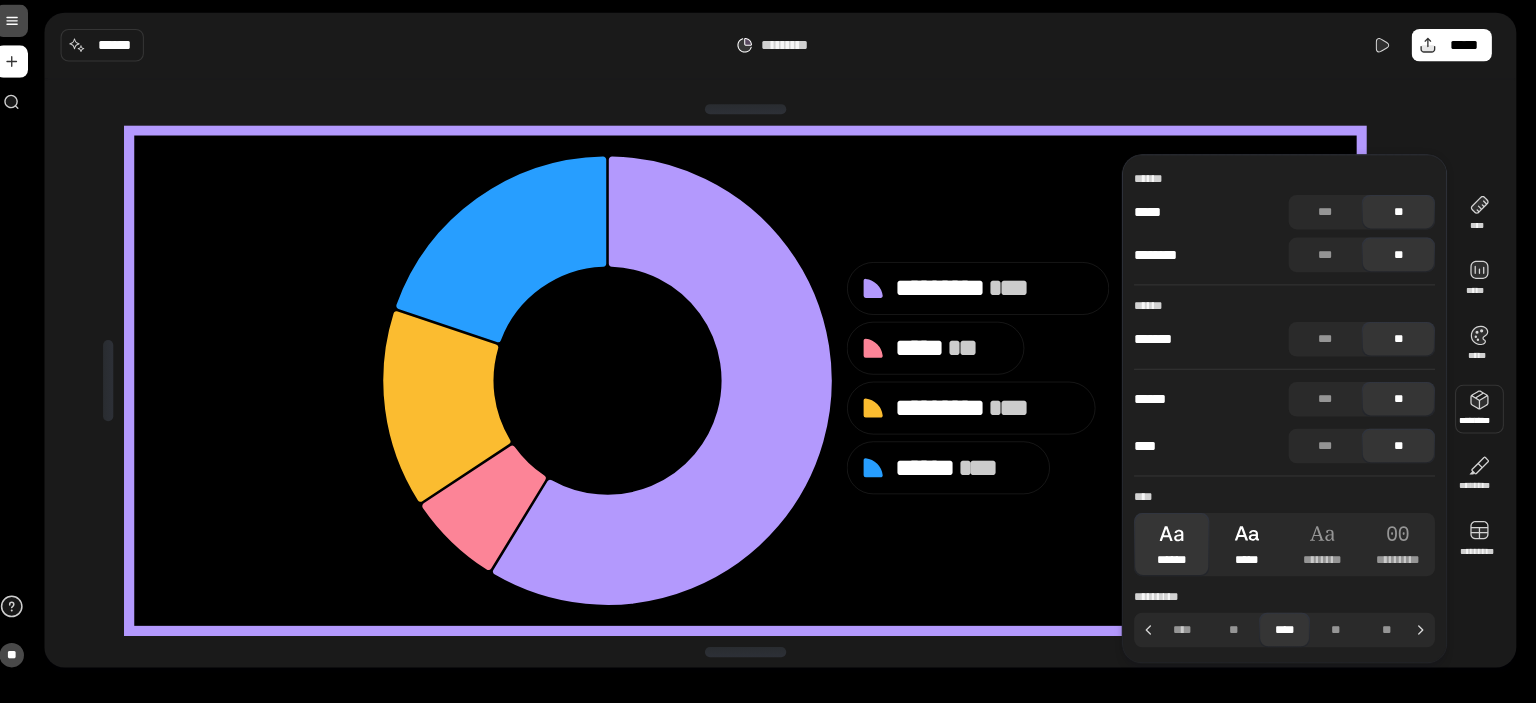 click on "*****" at bounding box center [1247, 547] 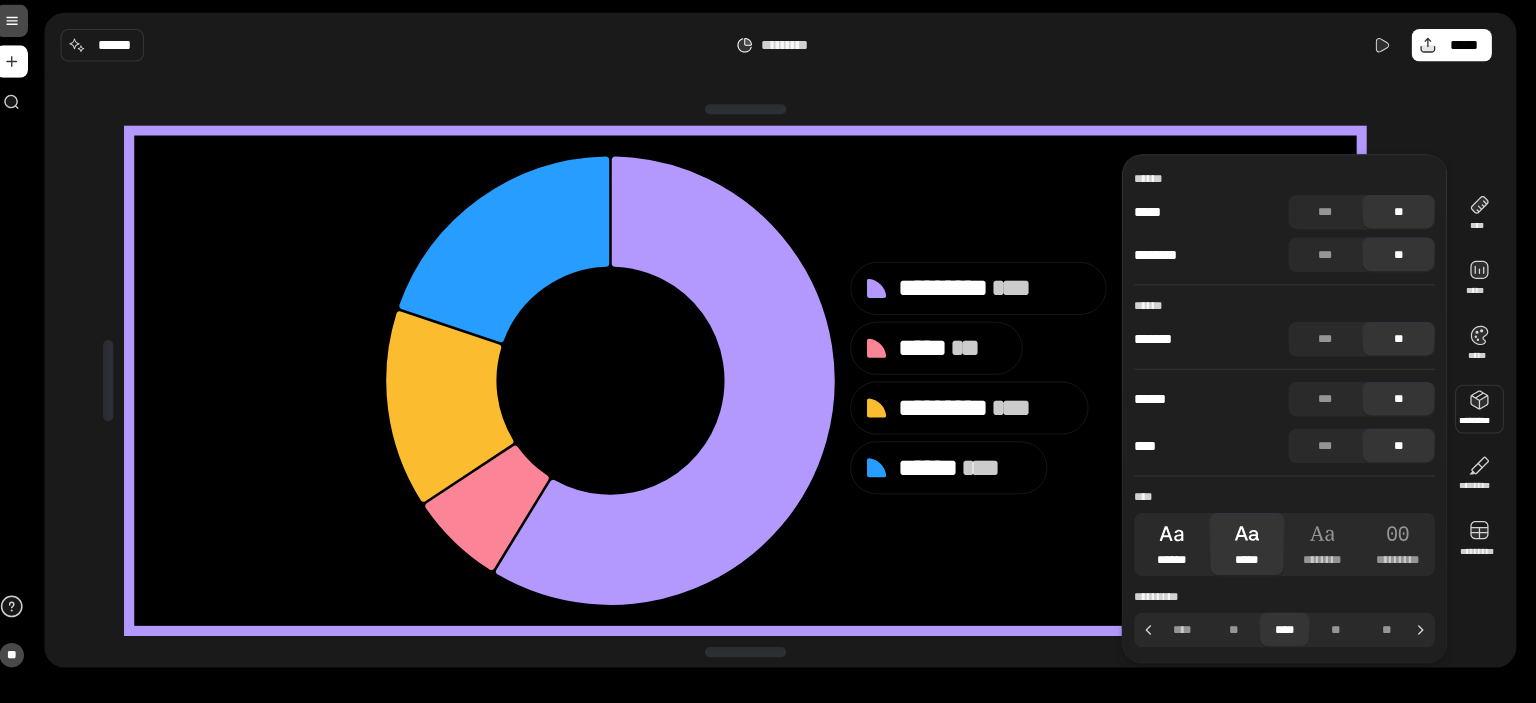 click 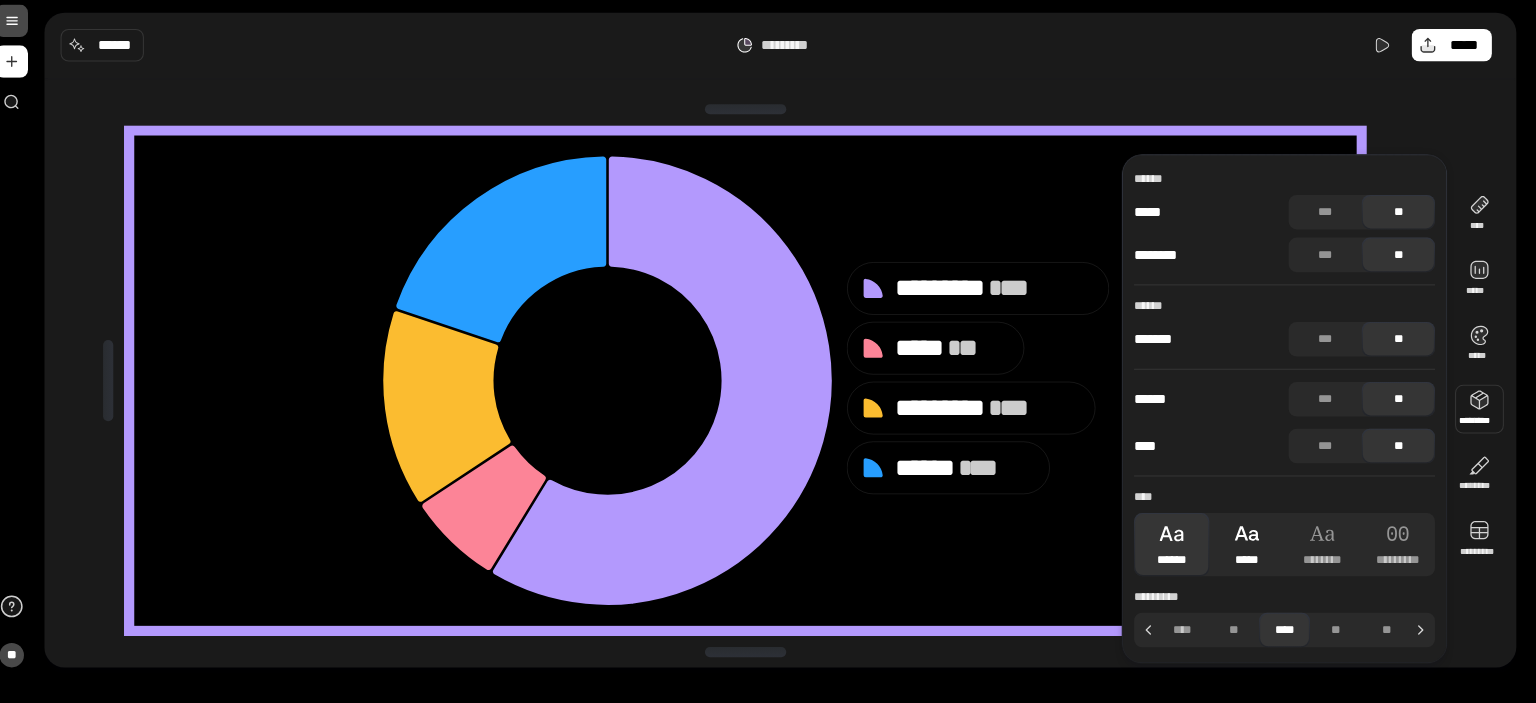 click 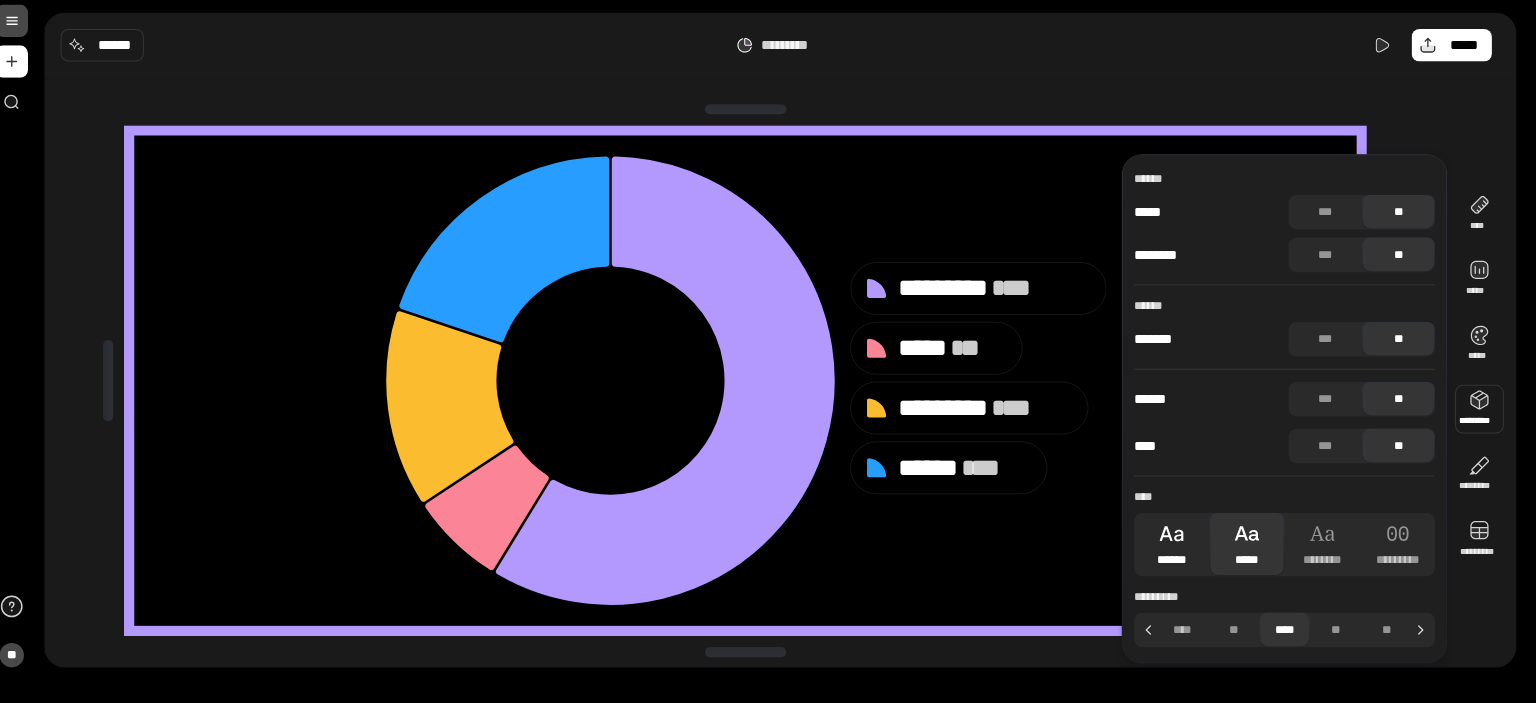 click on "******" at bounding box center [1173, 547] 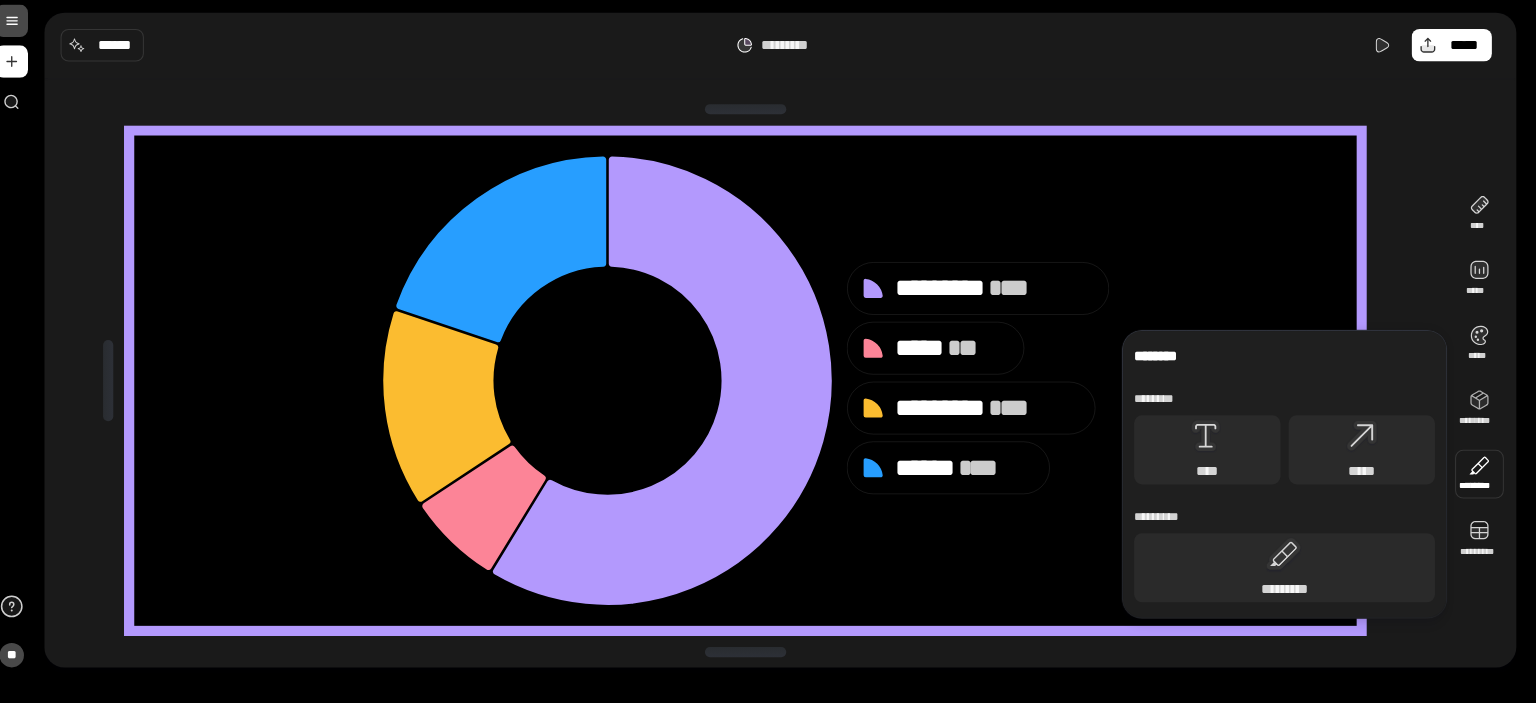 click at bounding box center [1476, 478] 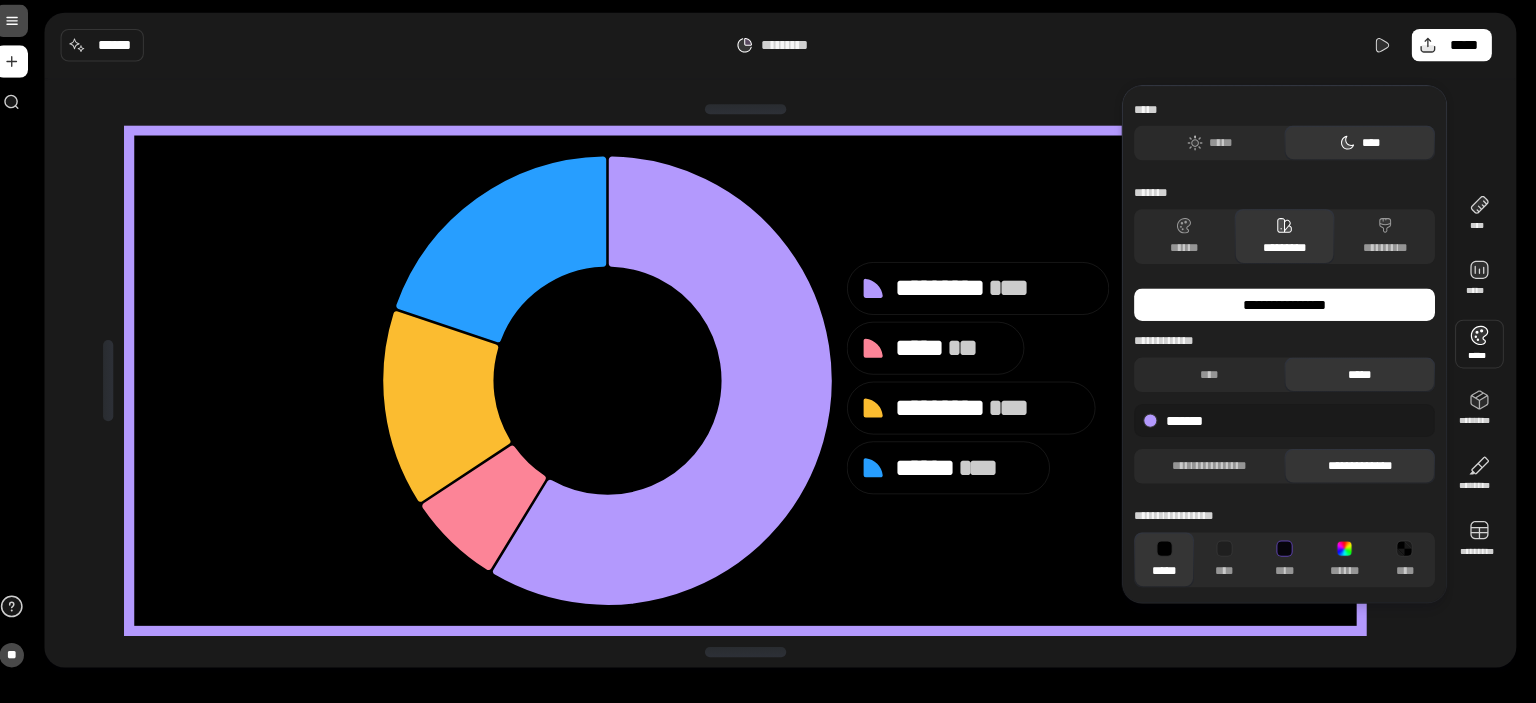 click at bounding box center (1476, 350) 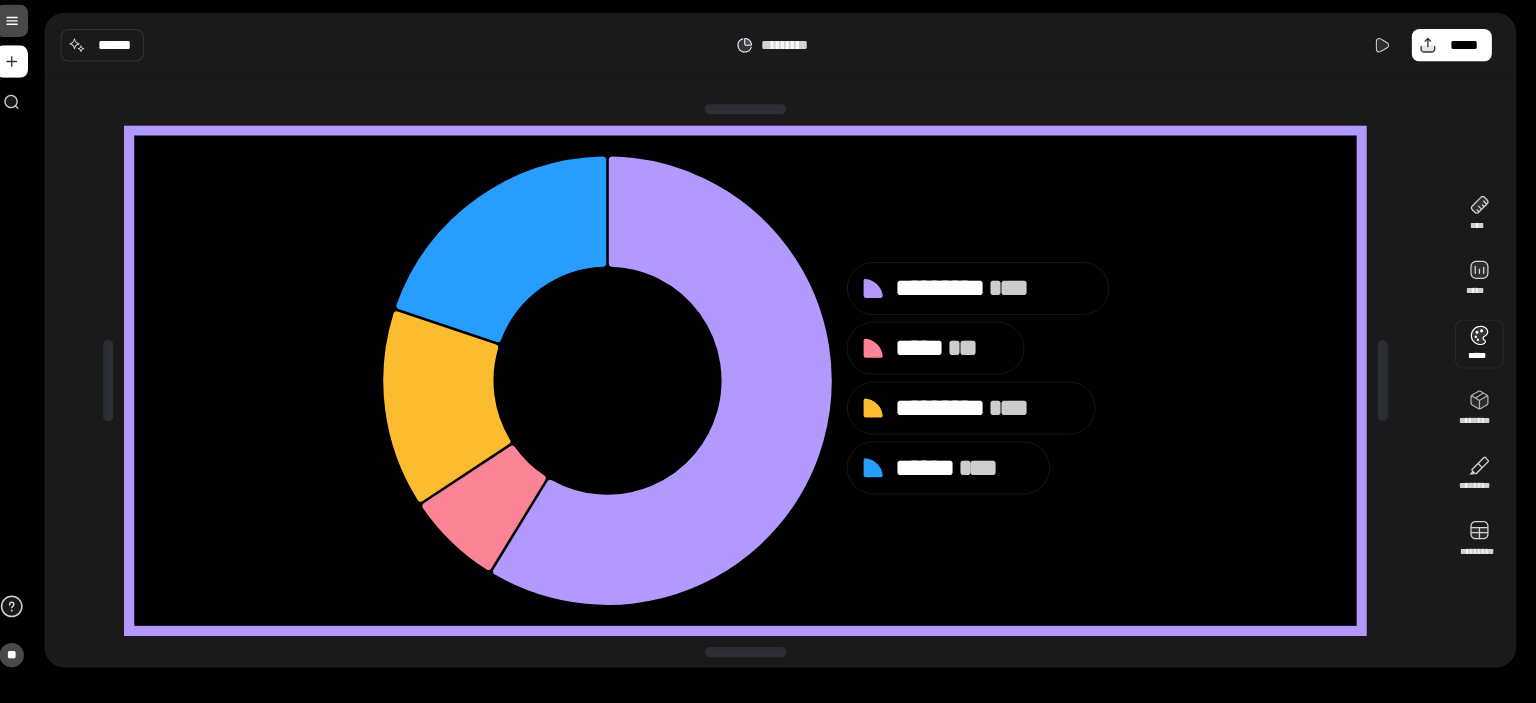 click at bounding box center [1476, 350] 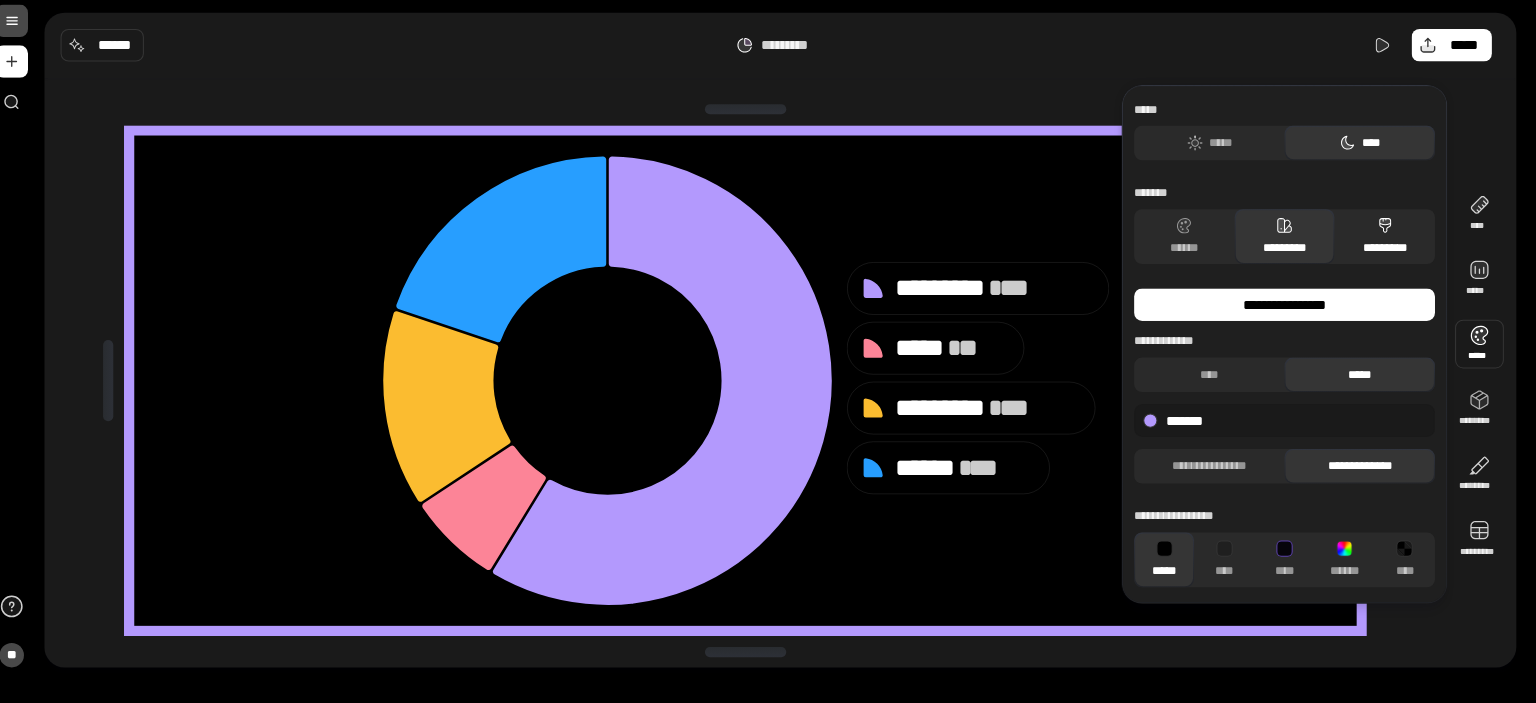 click on "*********" at bounding box center [1382, 244] 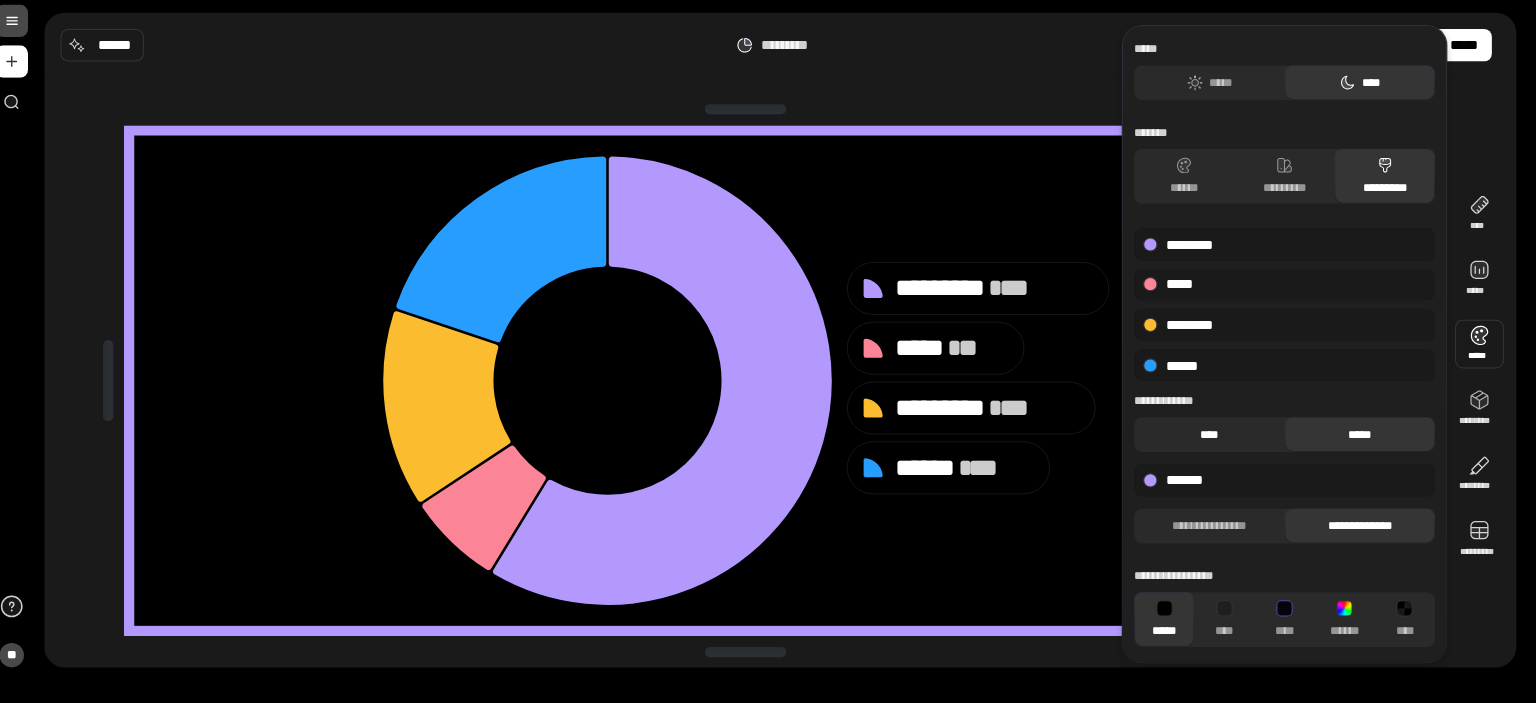 click on "****" at bounding box center (1210, 439) 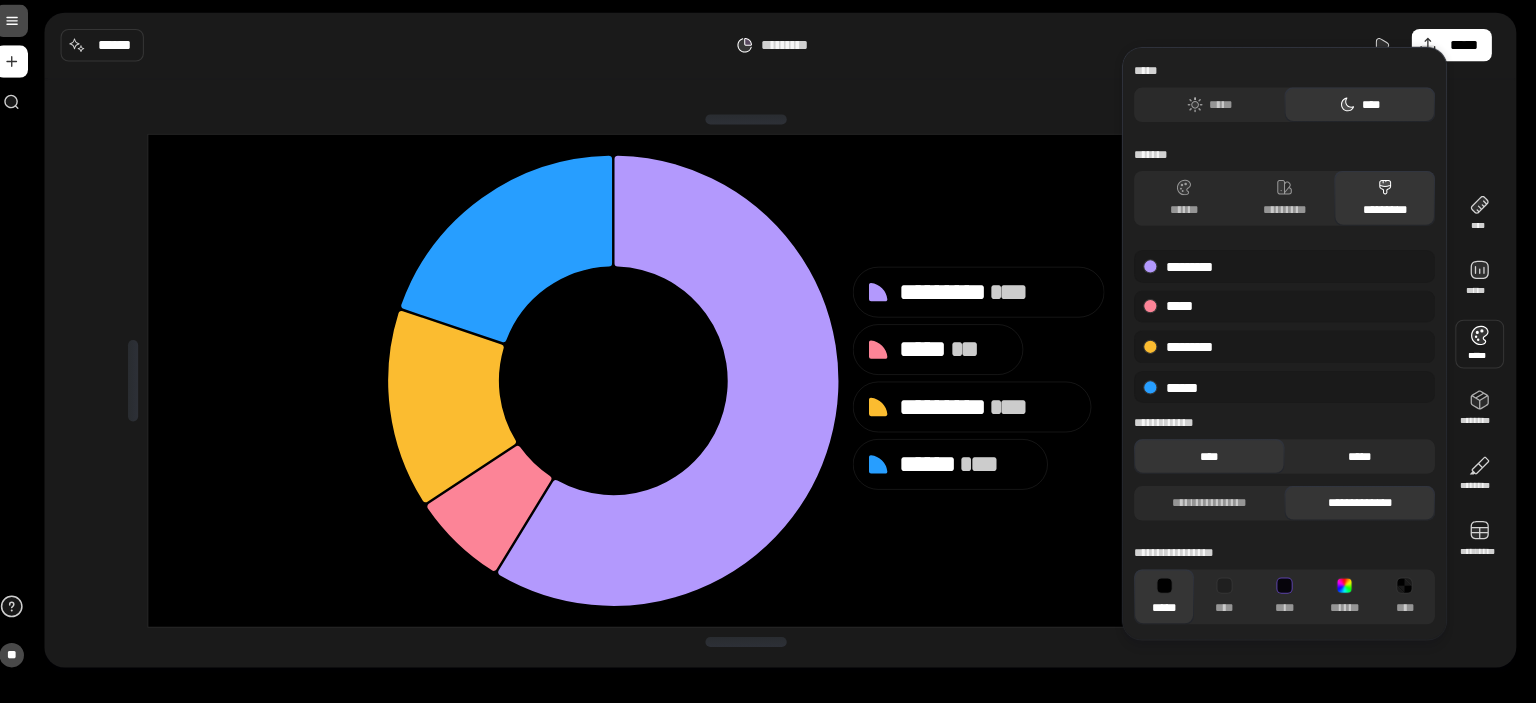 click on "*****" at bounding box center (1358, 461) 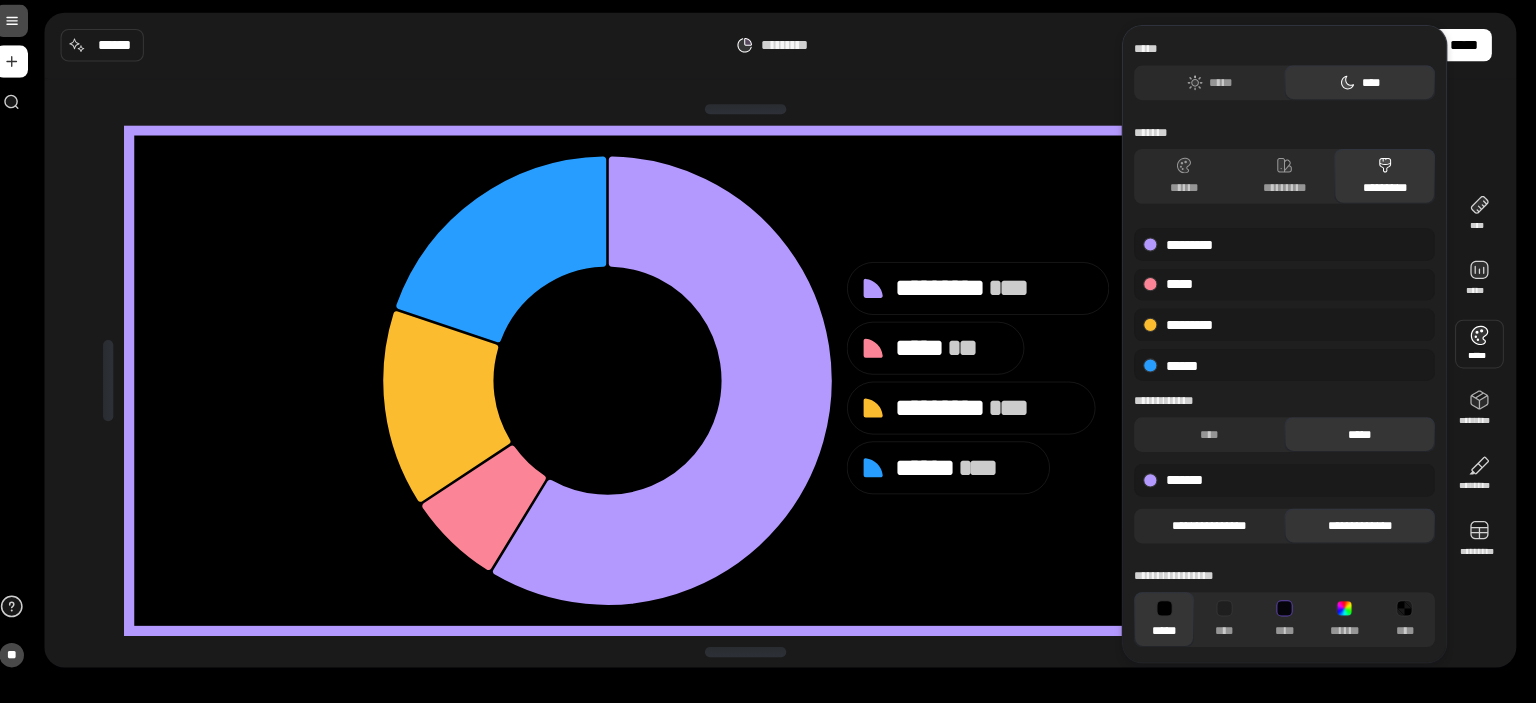 click on "**********" at bounding box center [1210, 529] 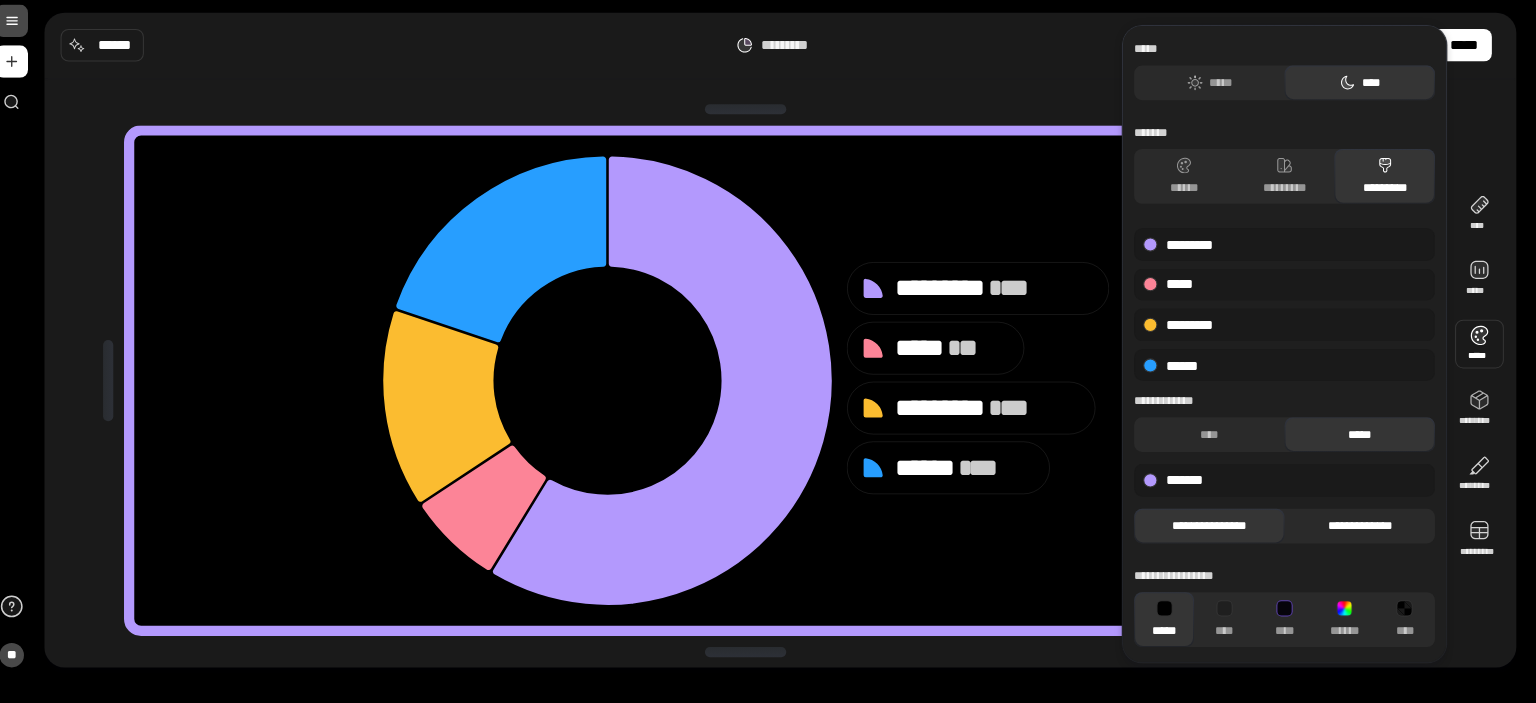click on "**********" at bounding box center [1358, 529] 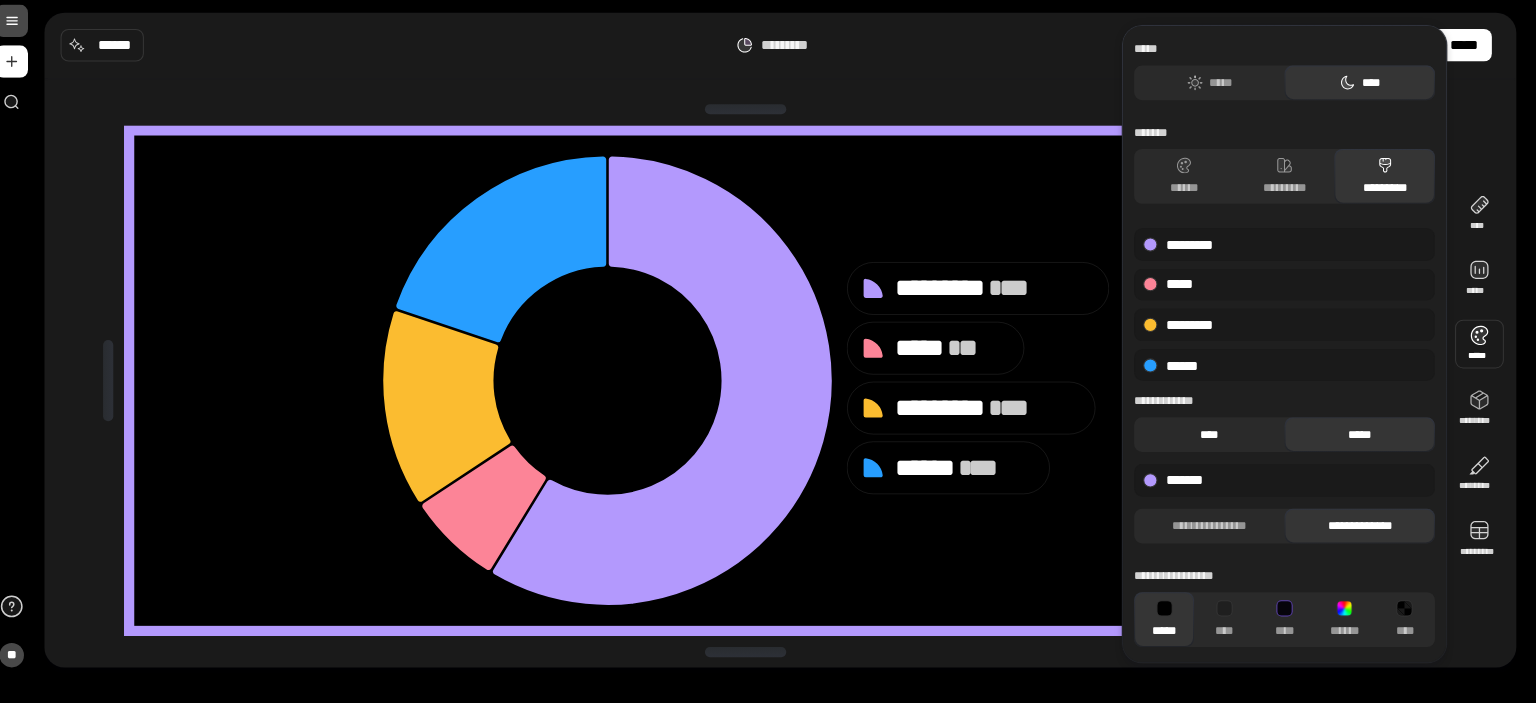 click on "****" at bounding box center (1210, 439) 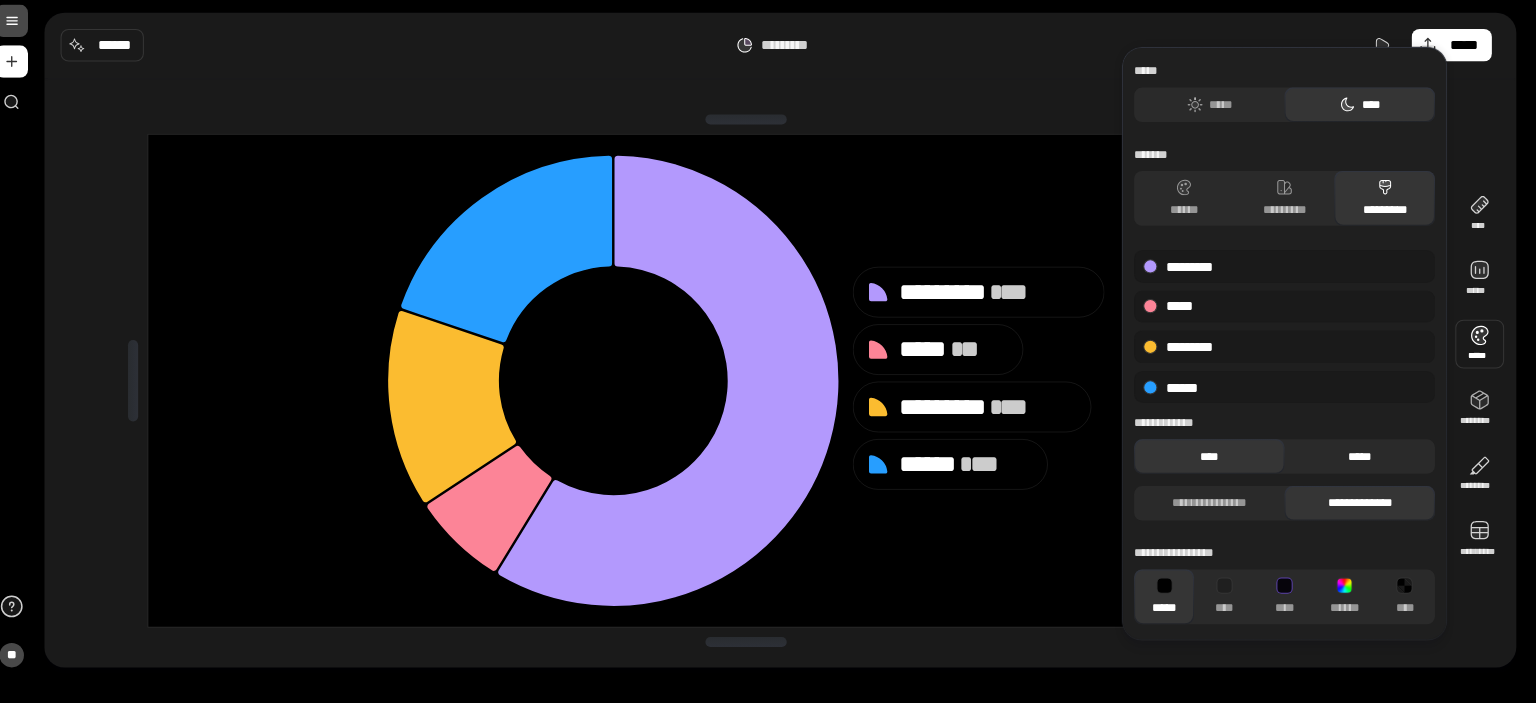 click on "*****" at bounding box center (1358, 461) 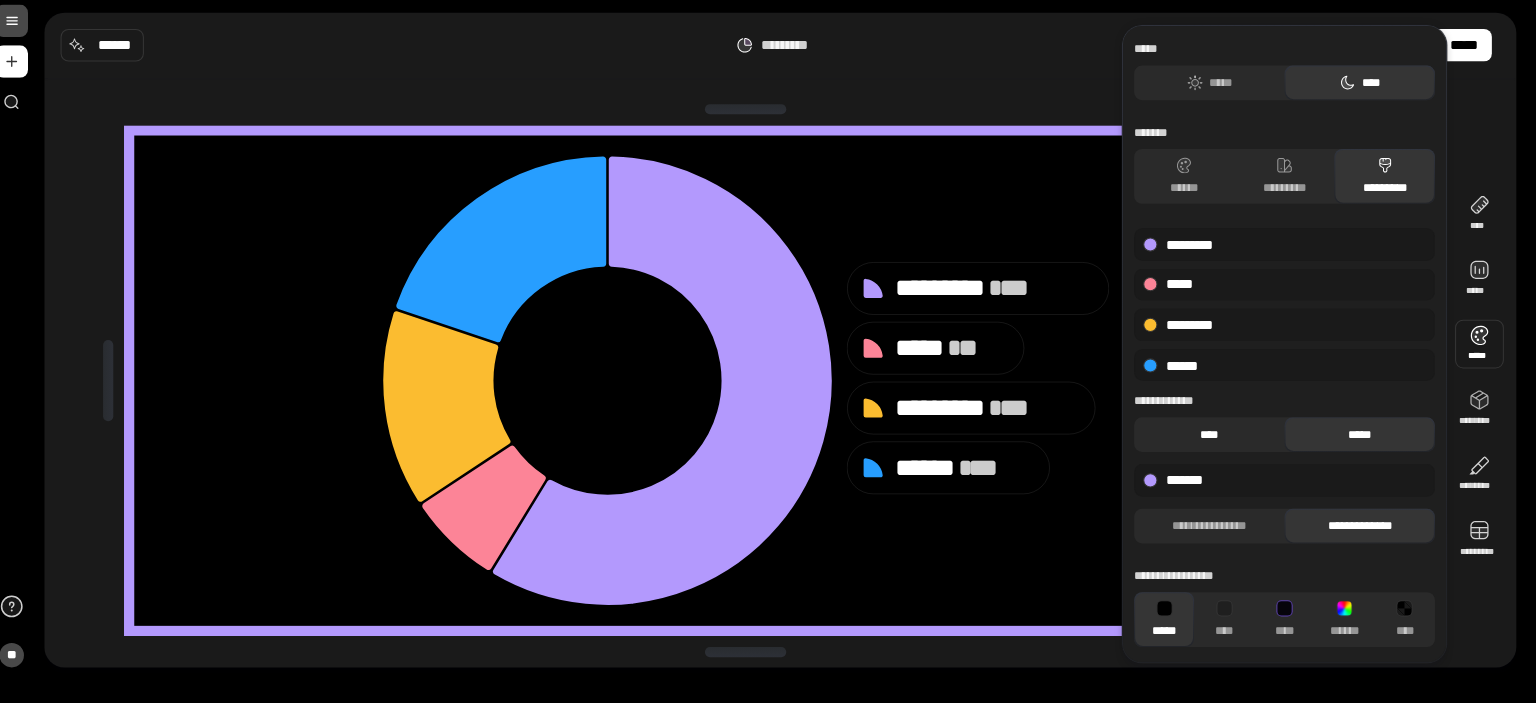 click on "****" at bounding box center [1210, 439] 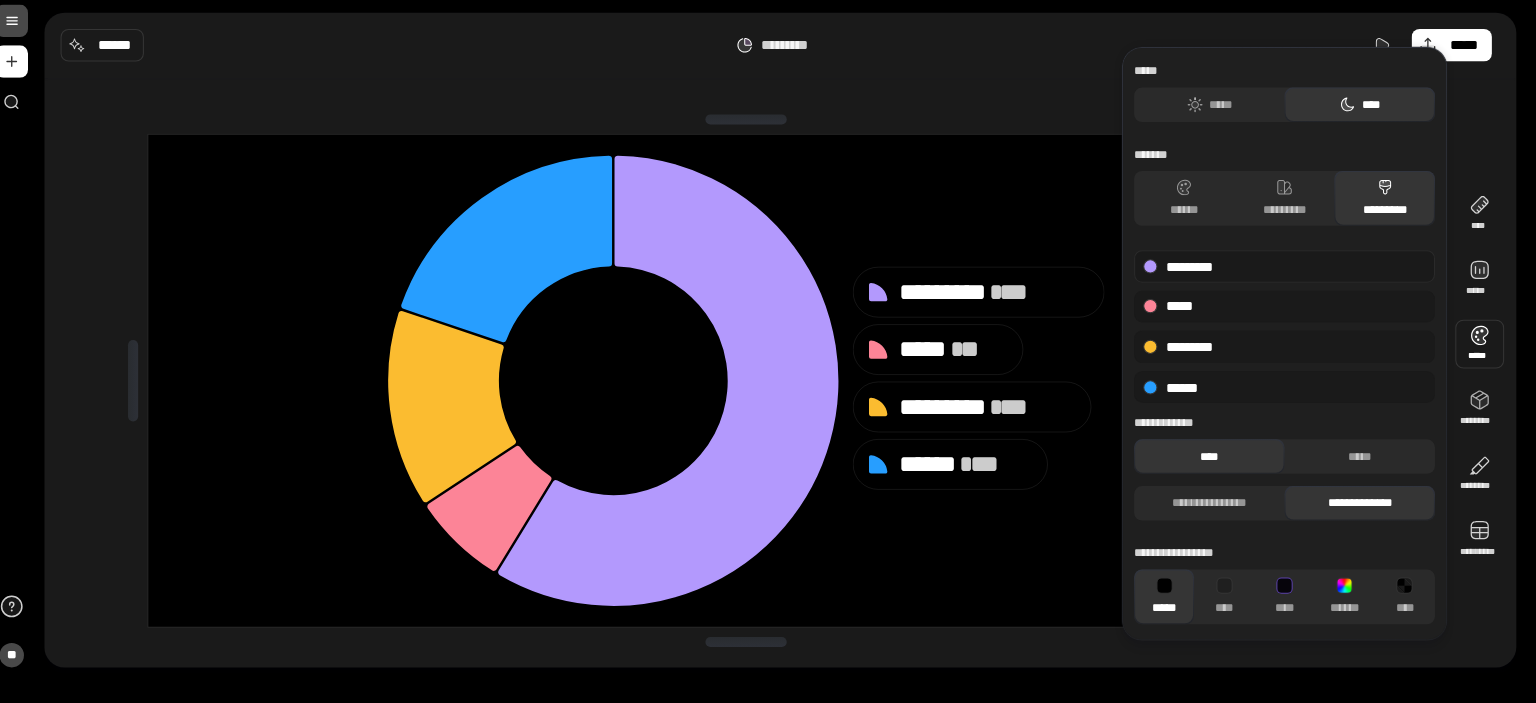 click on "*********" at bounding box center [1284, 274] 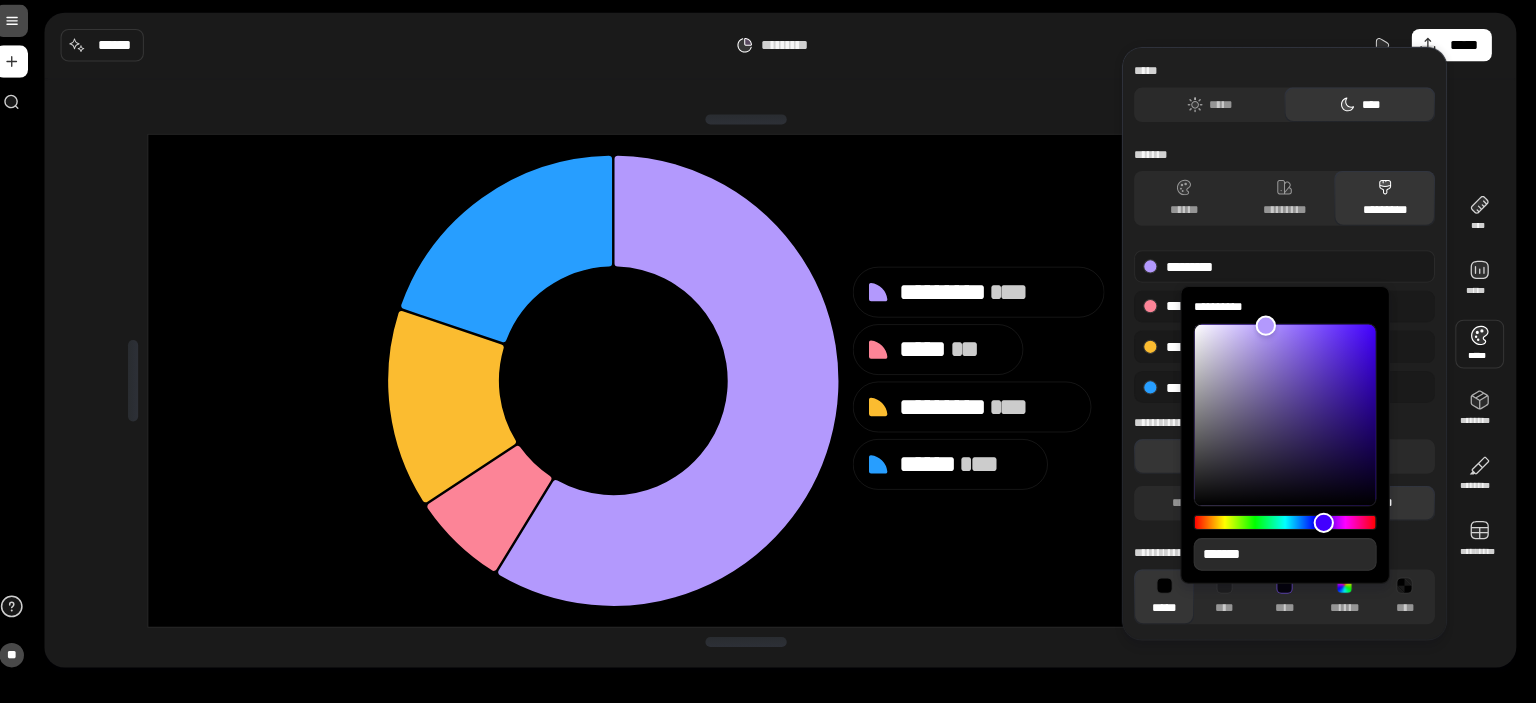 type on "**" 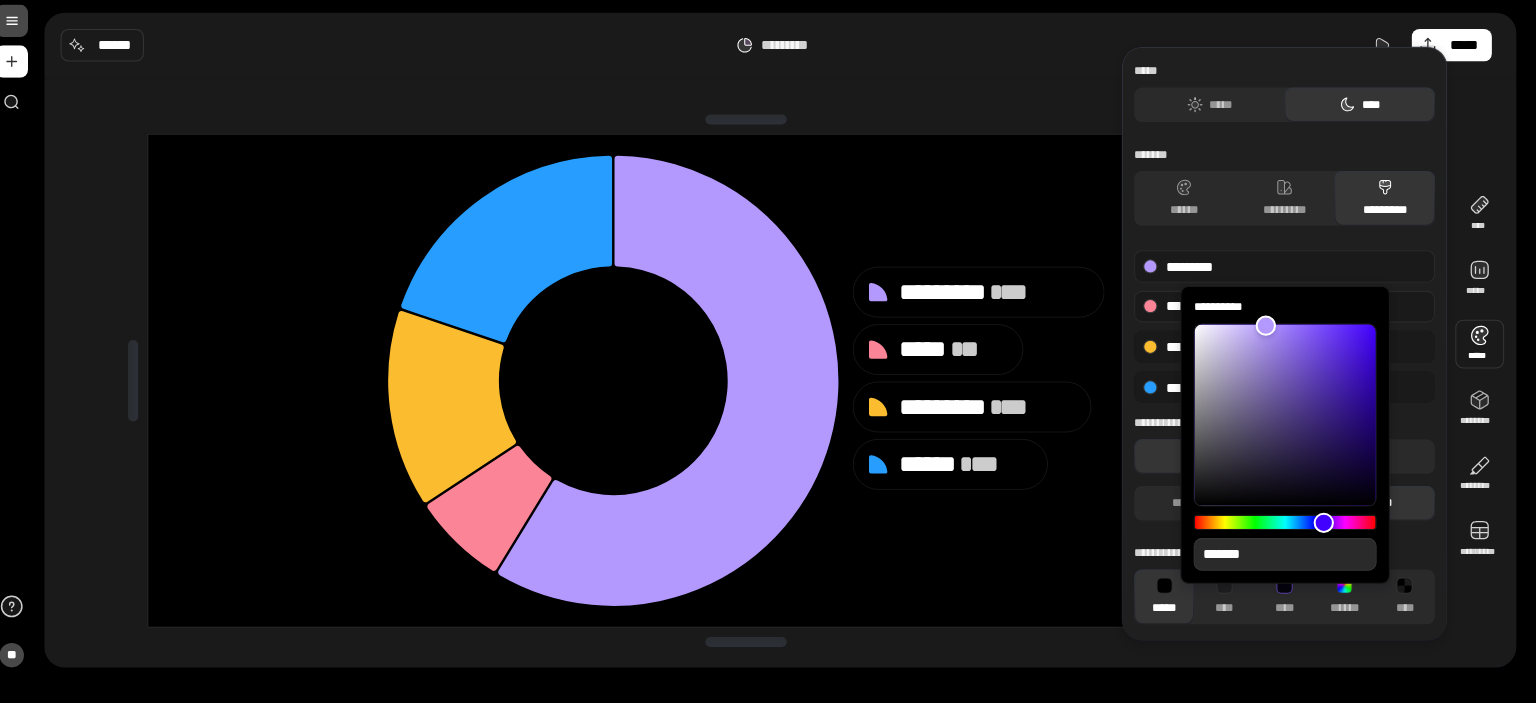 click at bounding box center (1152, 313) 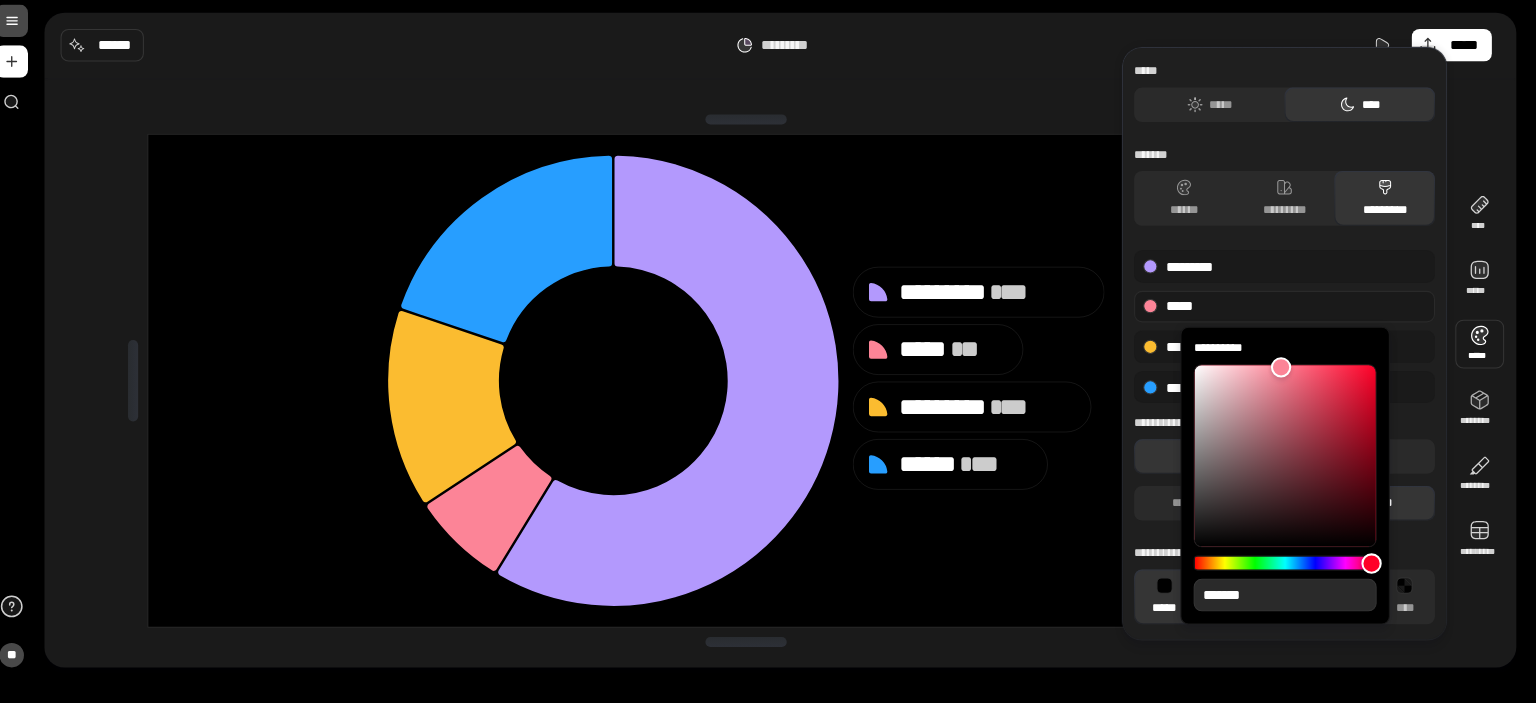 click on "**********" at bounding box center (1284, 350) 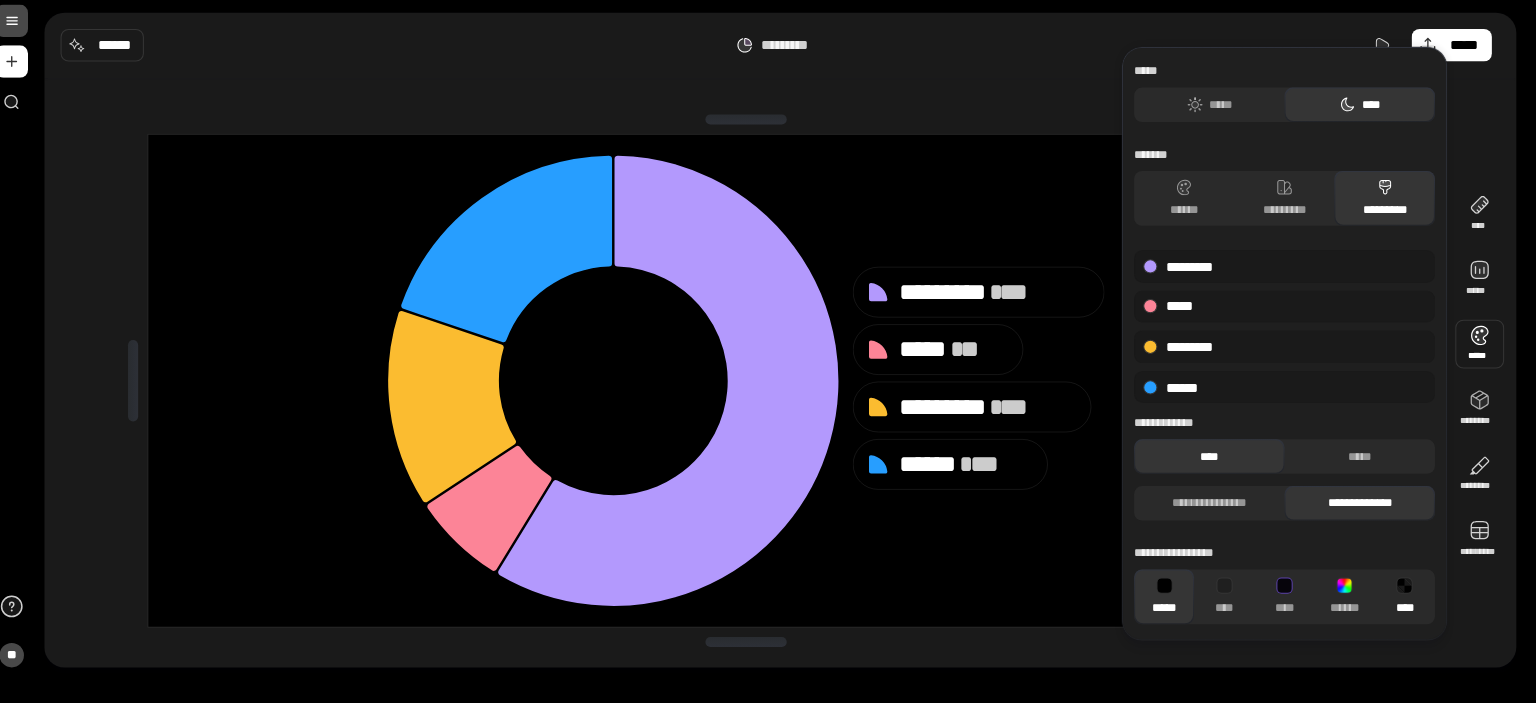 click at bounding box center (1402, 588) 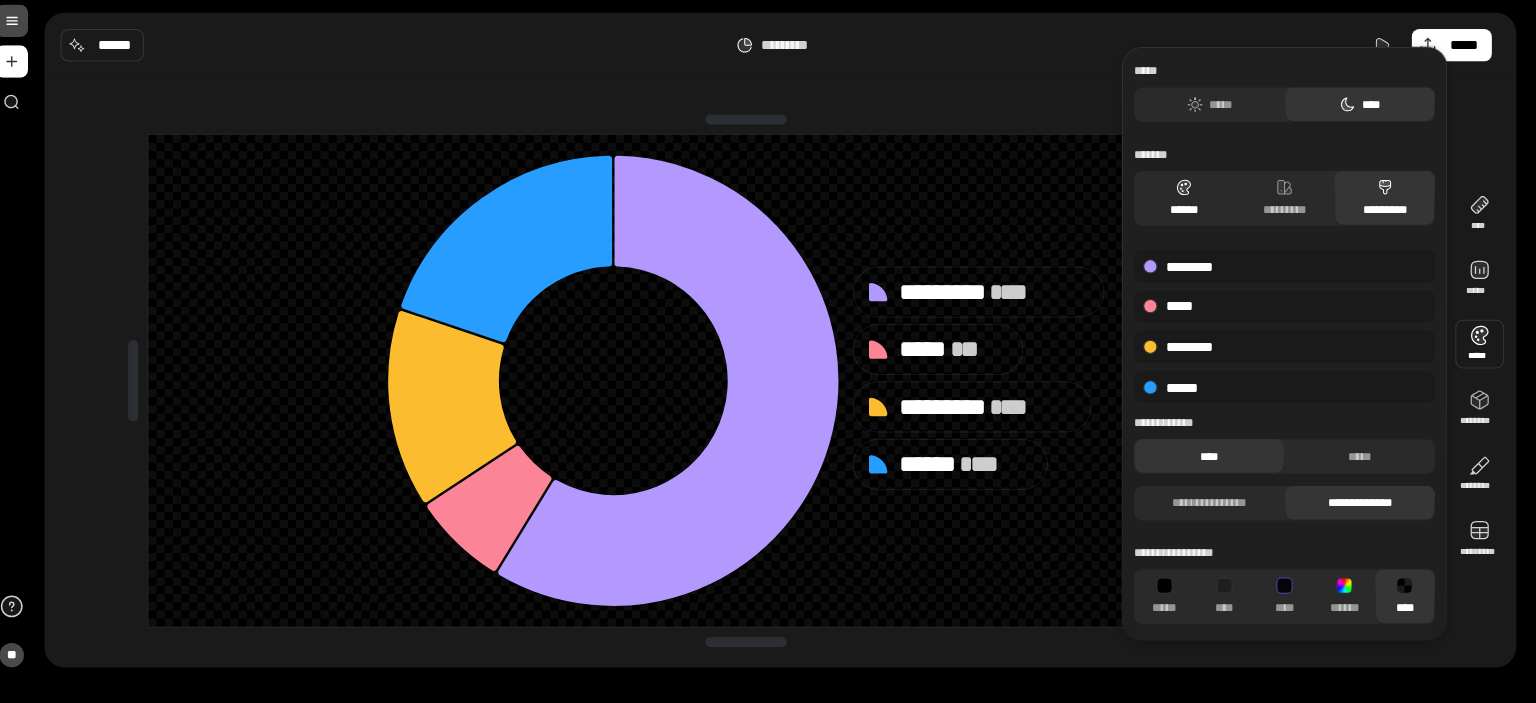 click on "******" at bounding box center [1185, 207] 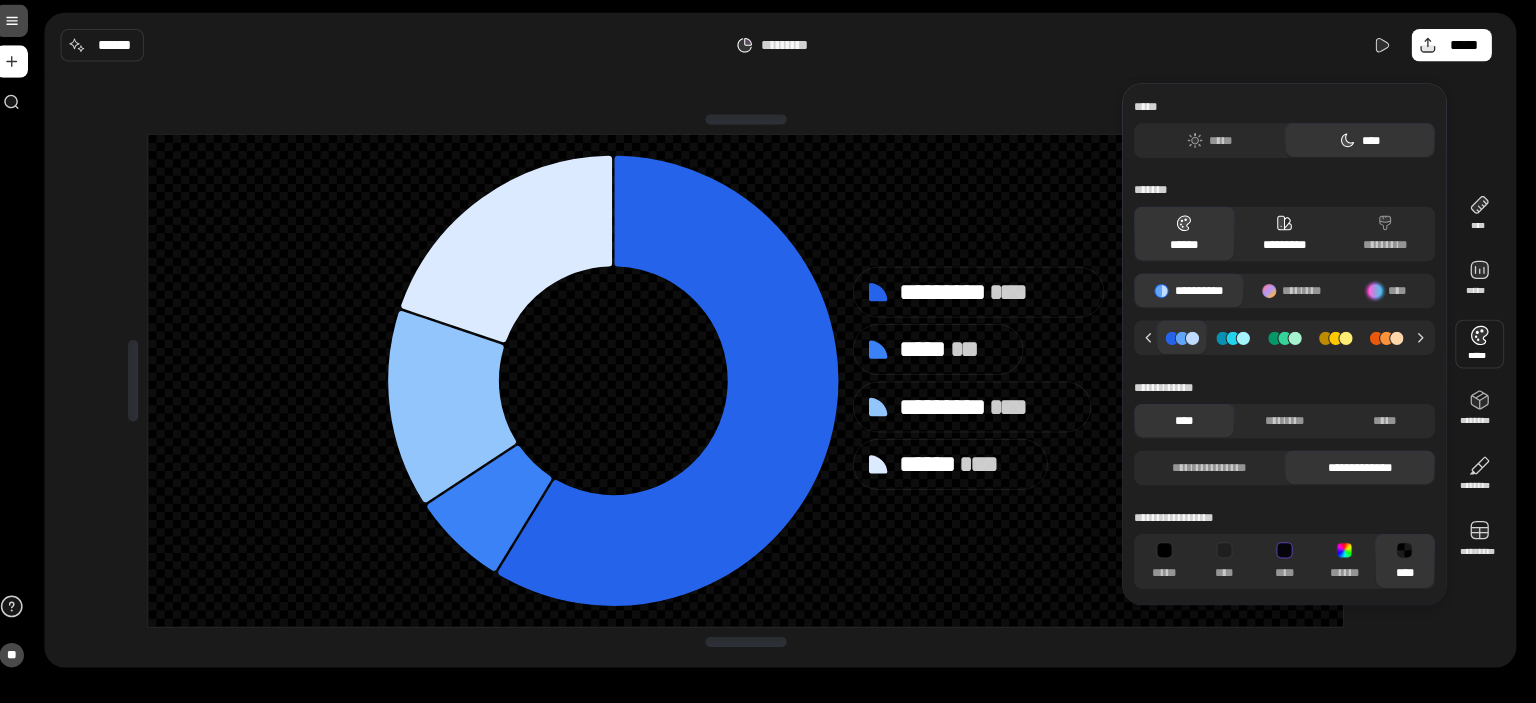 click on "*********" at bounding box center [1284, 242] 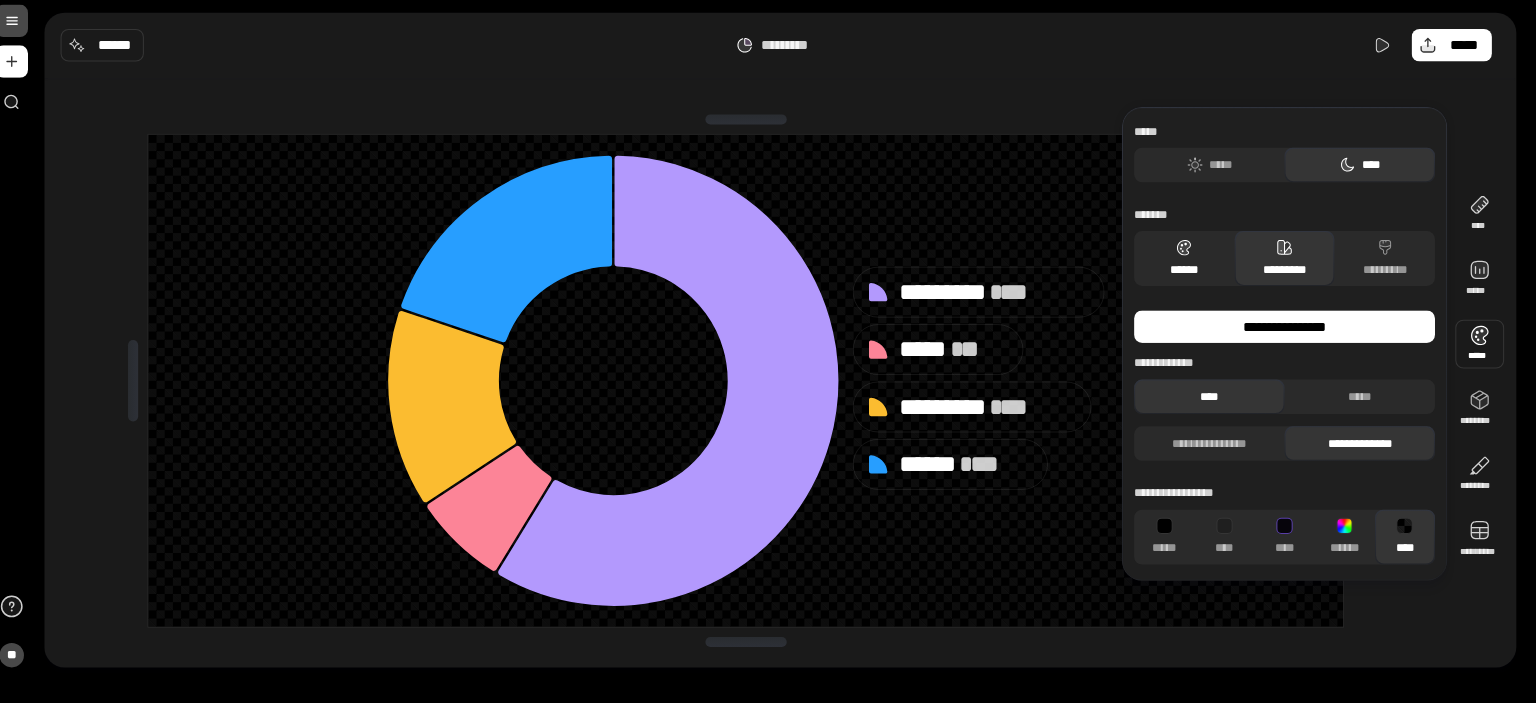 click 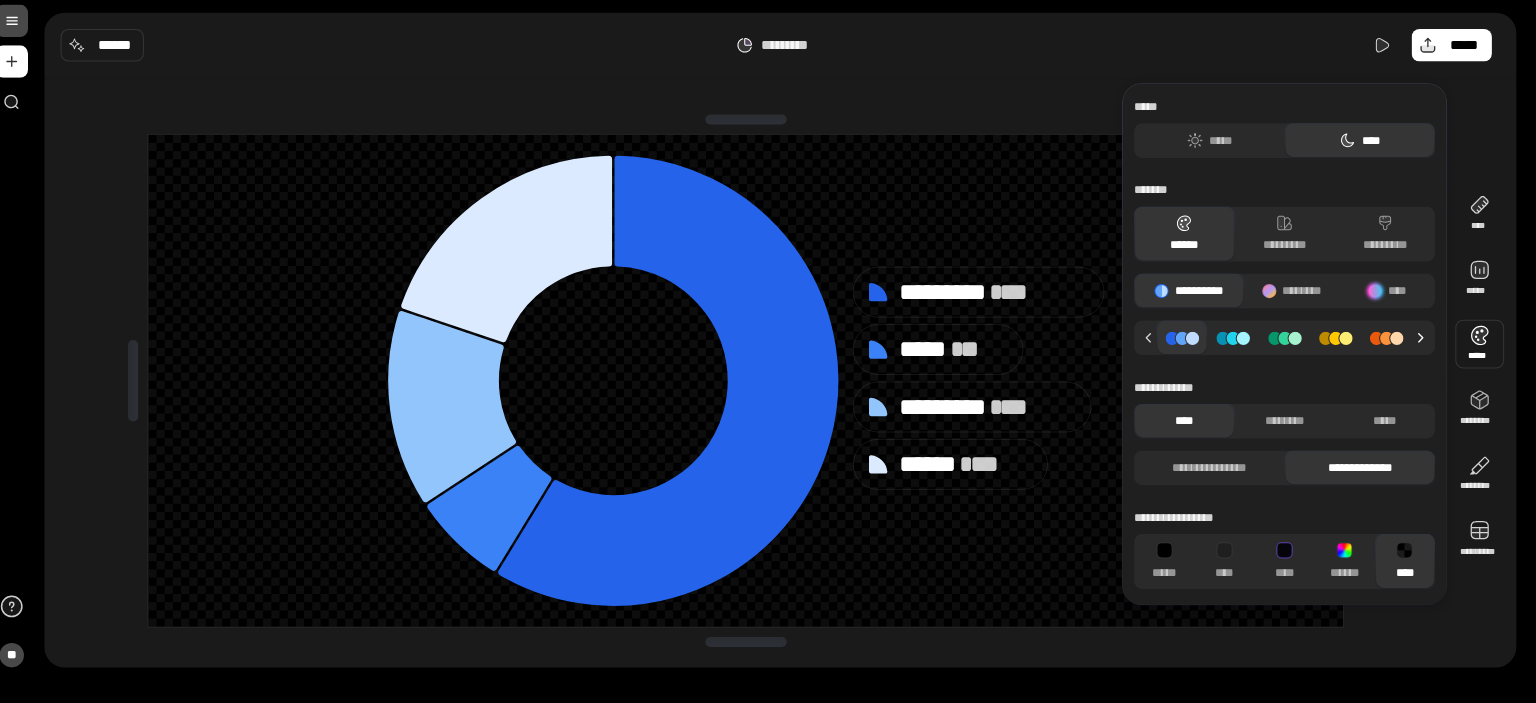click 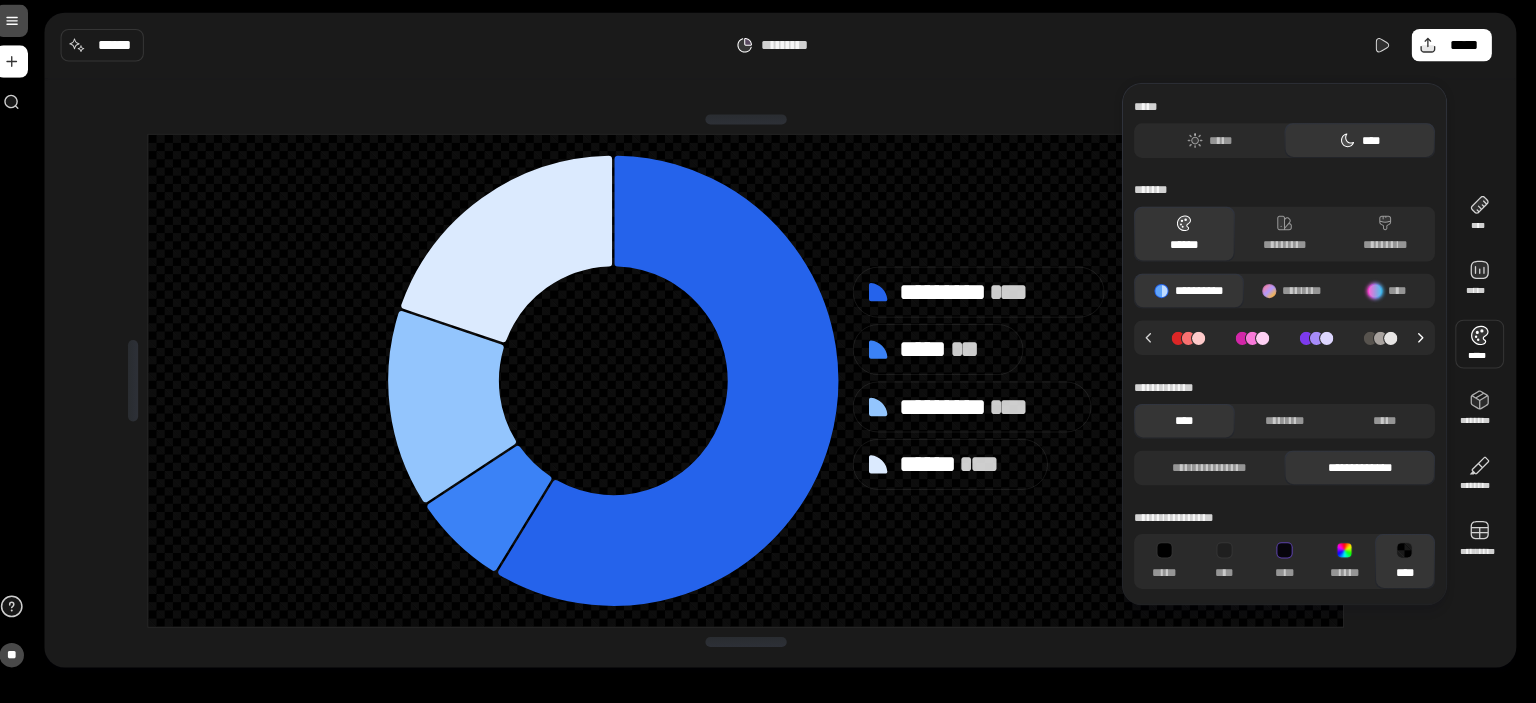 click 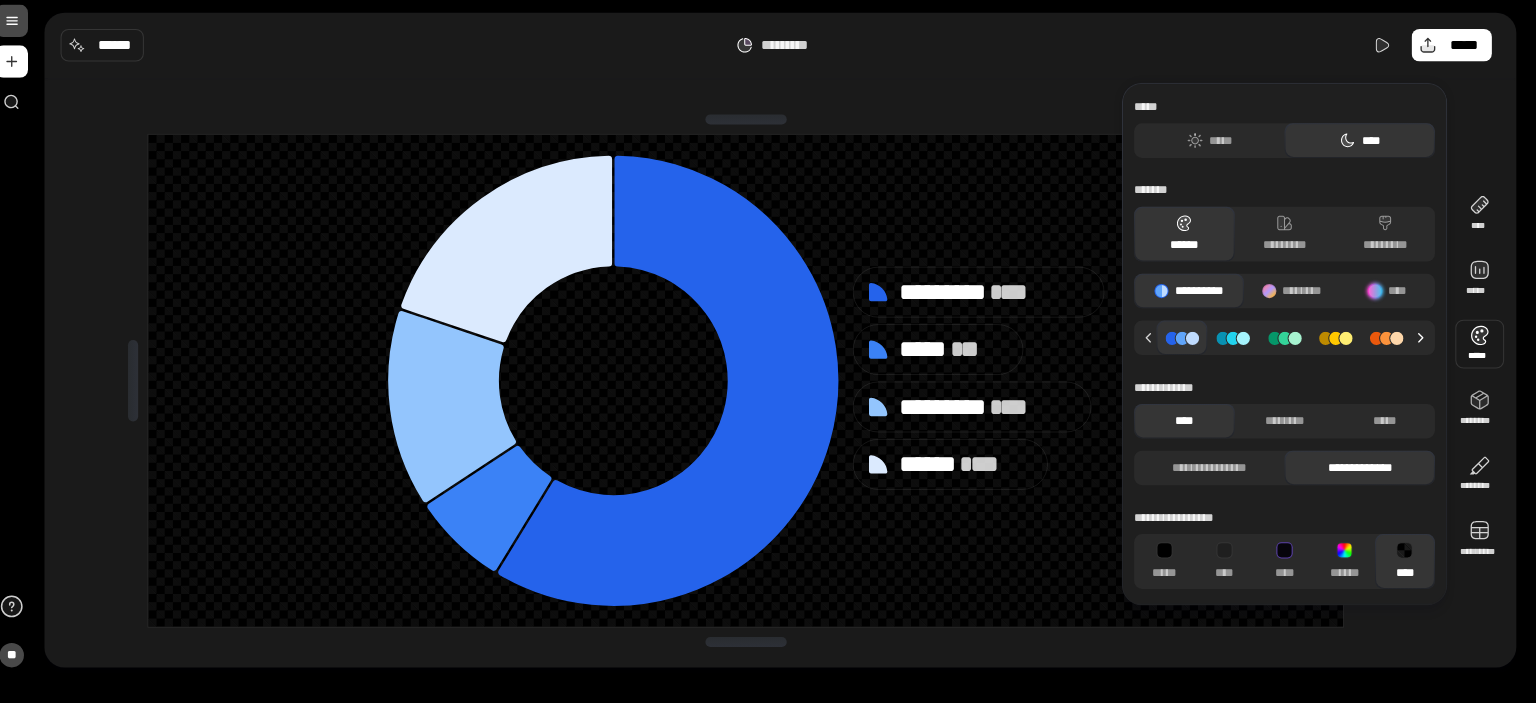 click 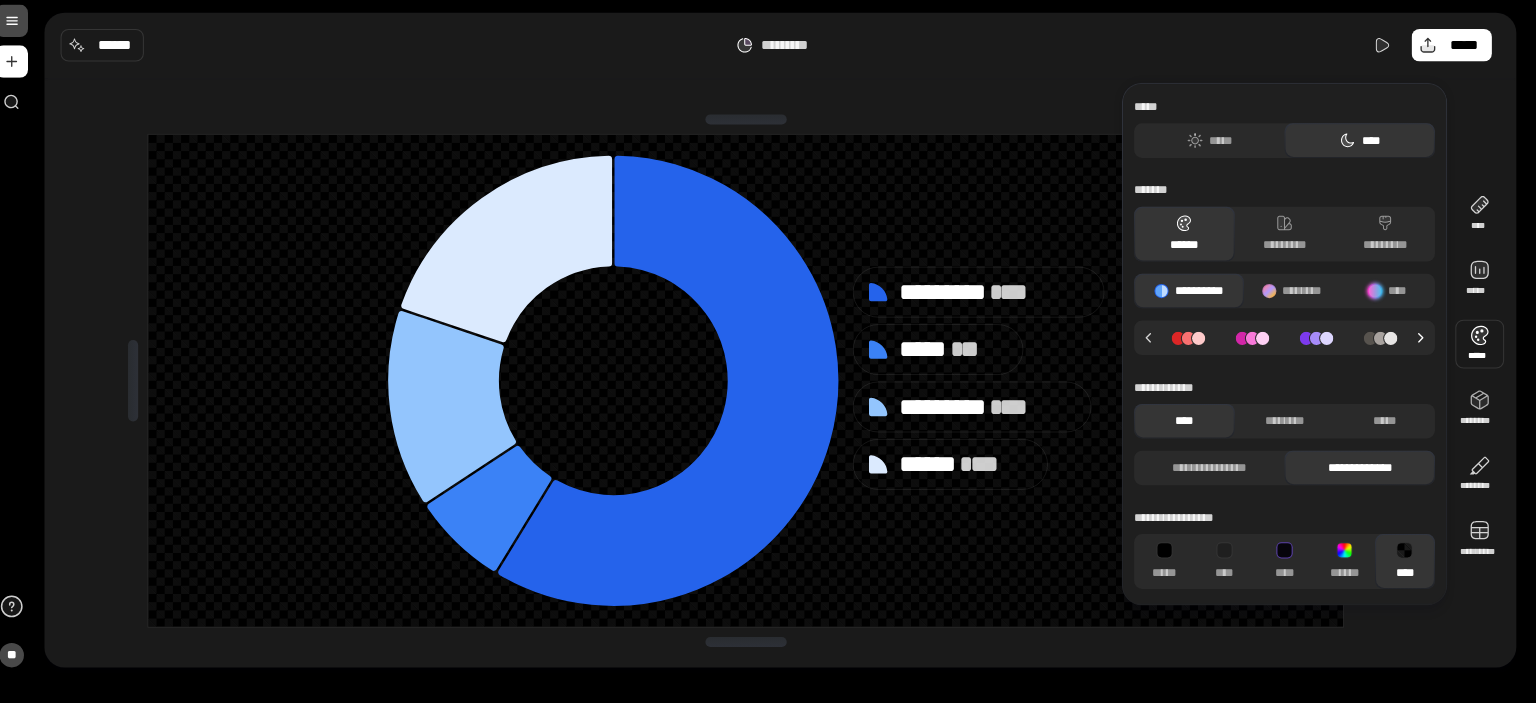 click 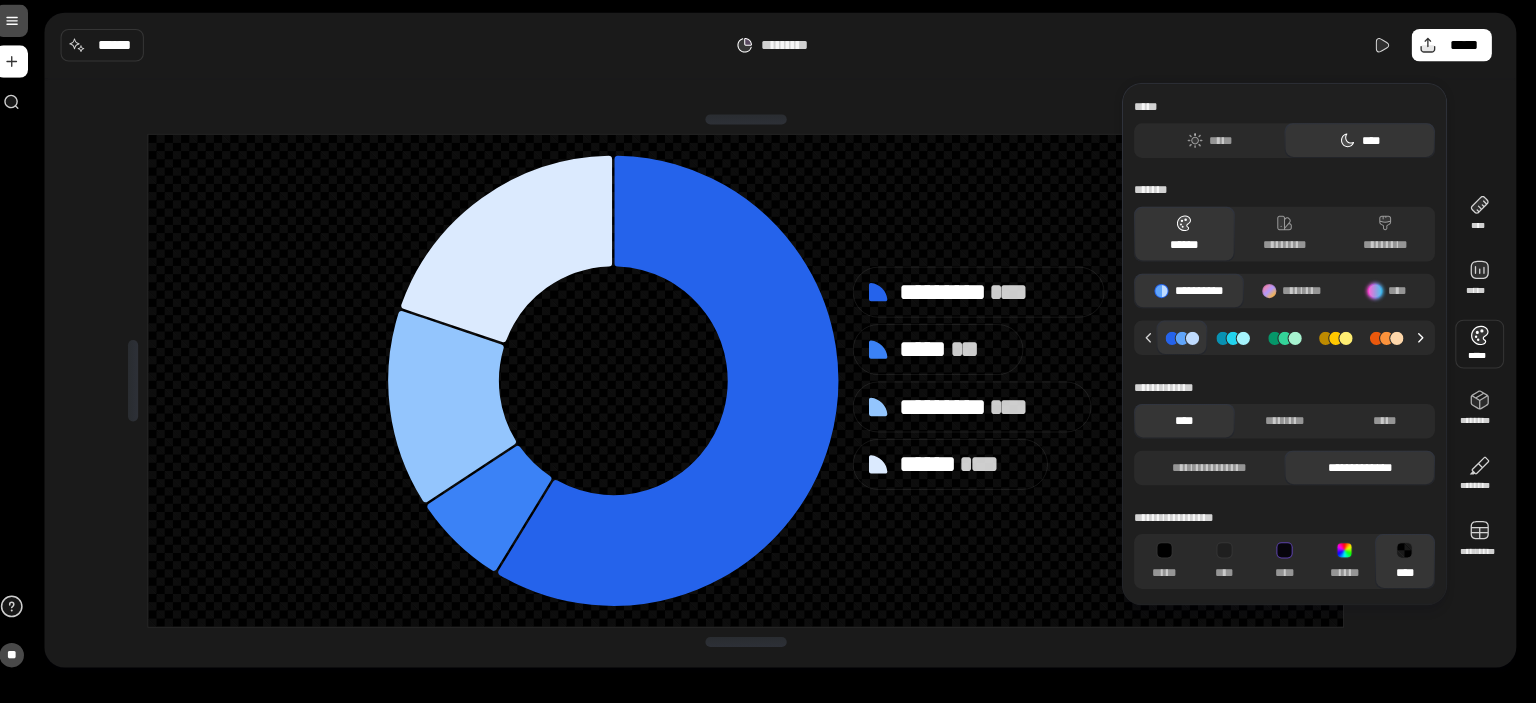 click 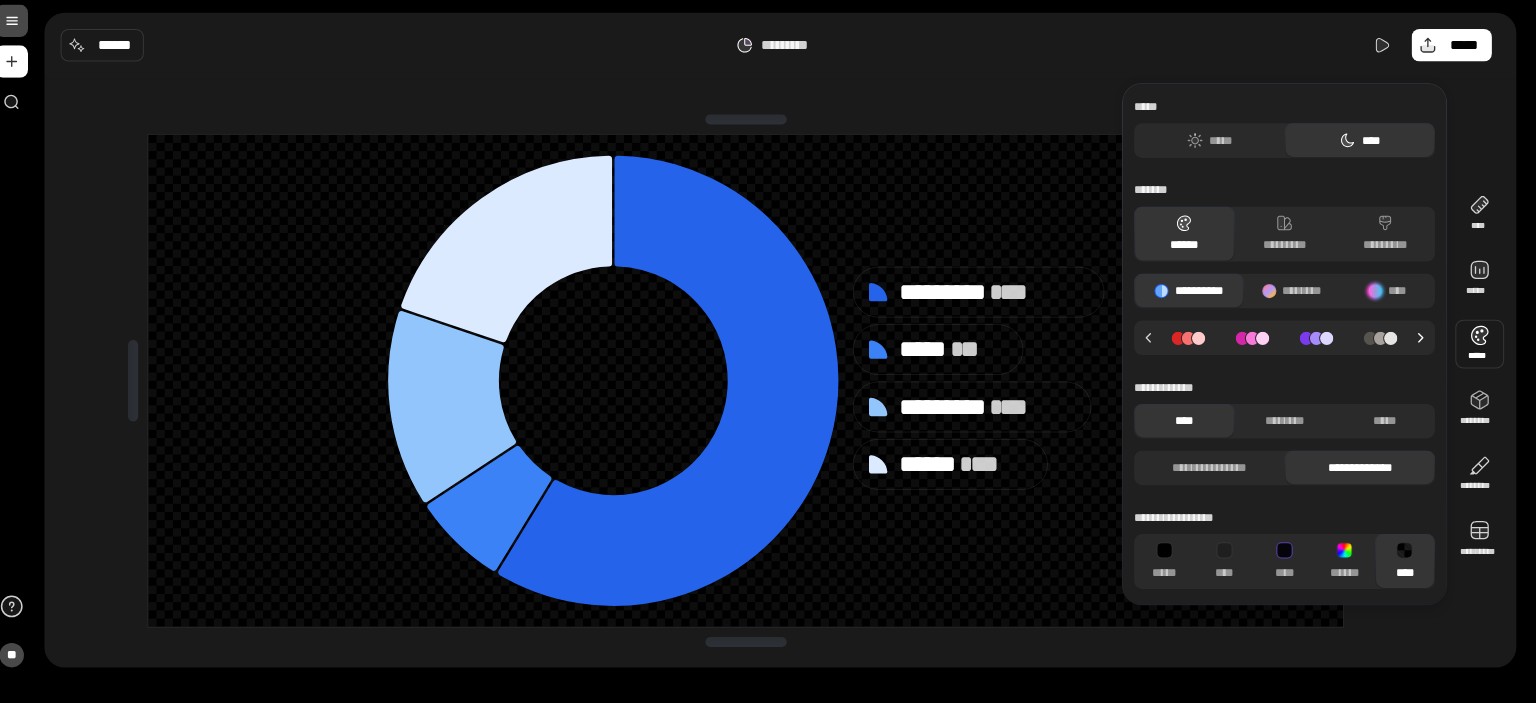 click 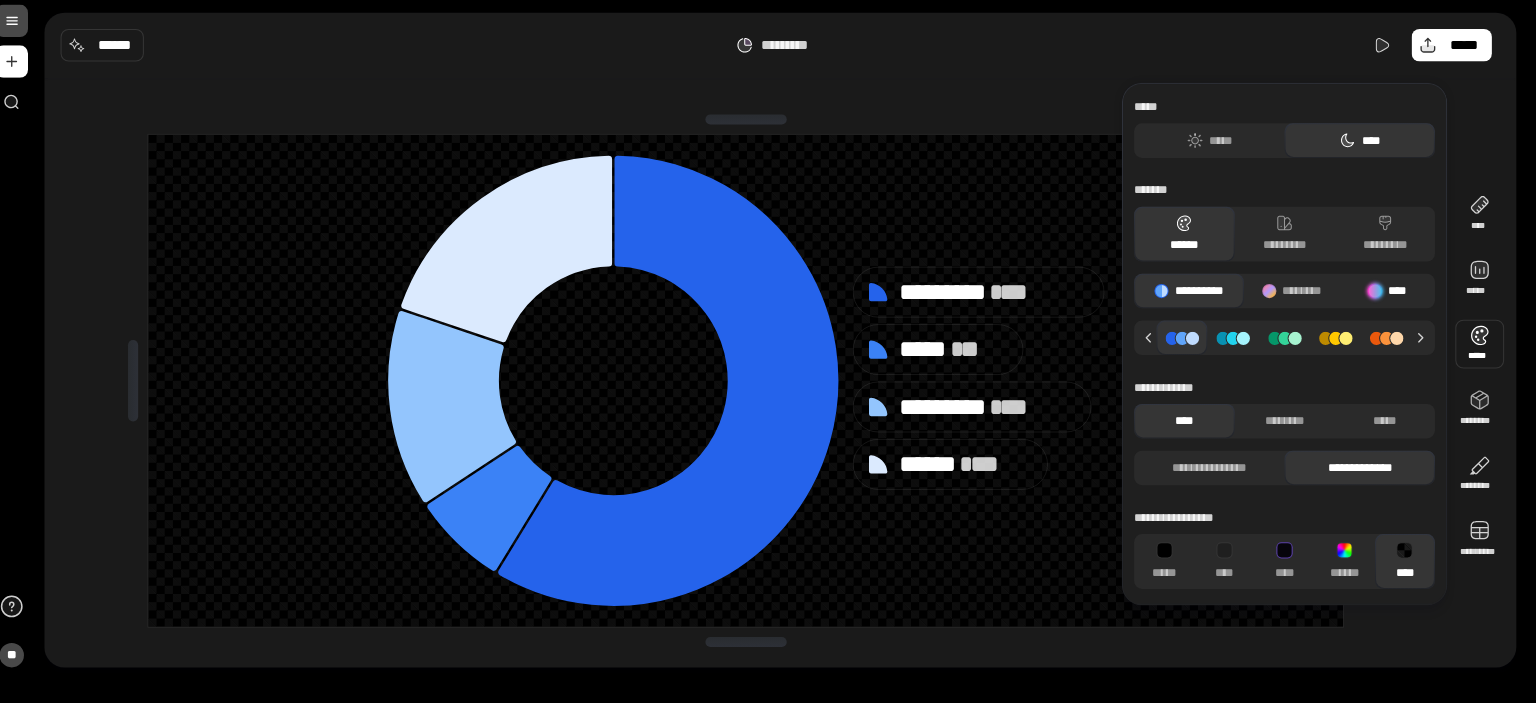 click on "****" at bounding box center [1385, 298] 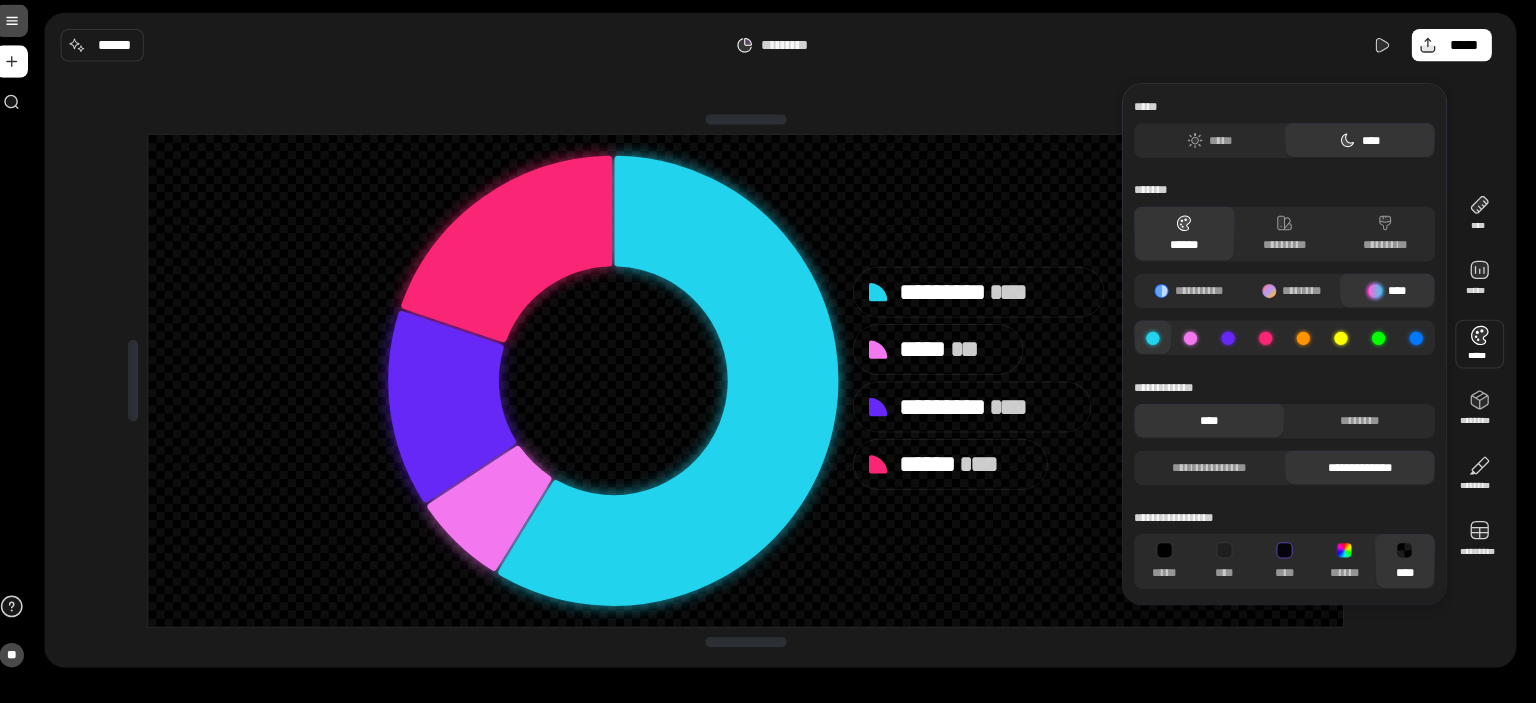 click 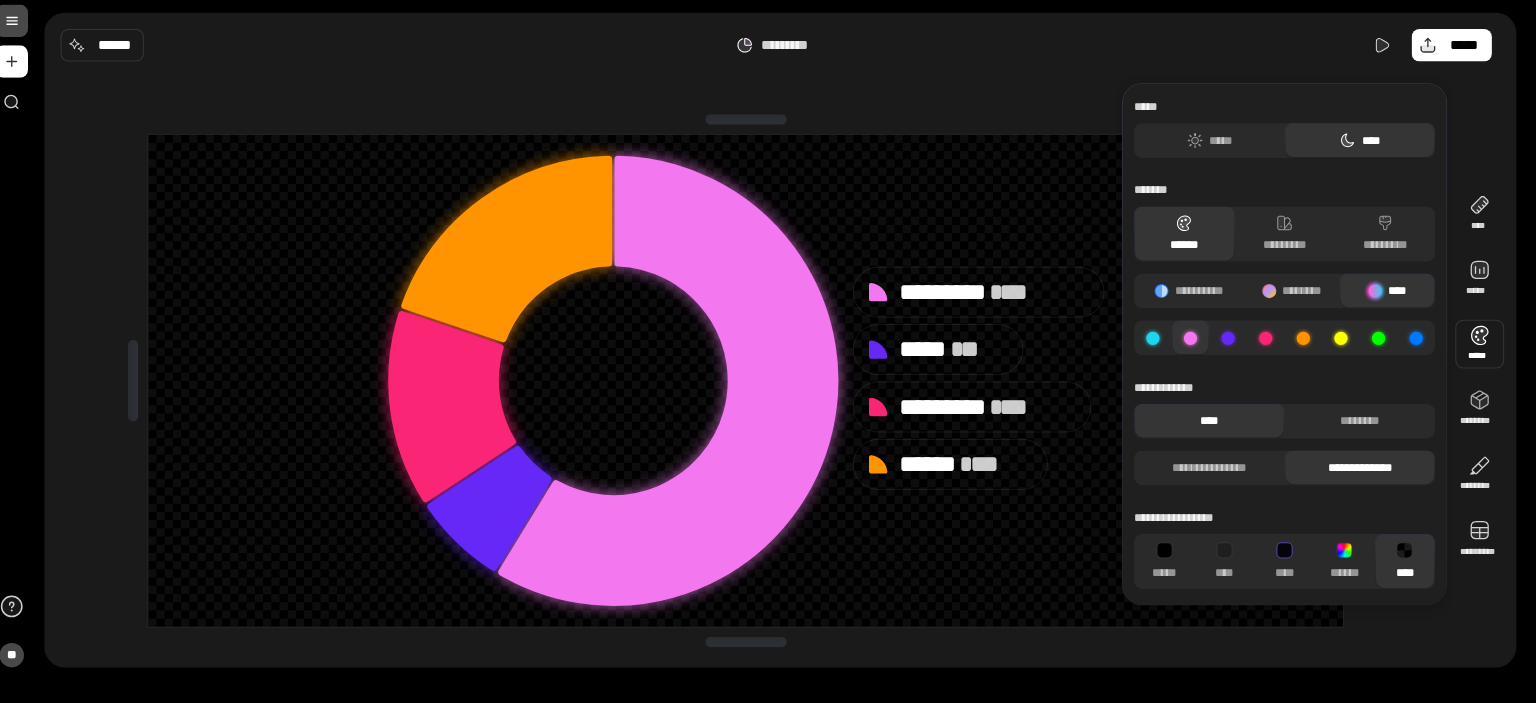 click at bounding box center [1228, 343] 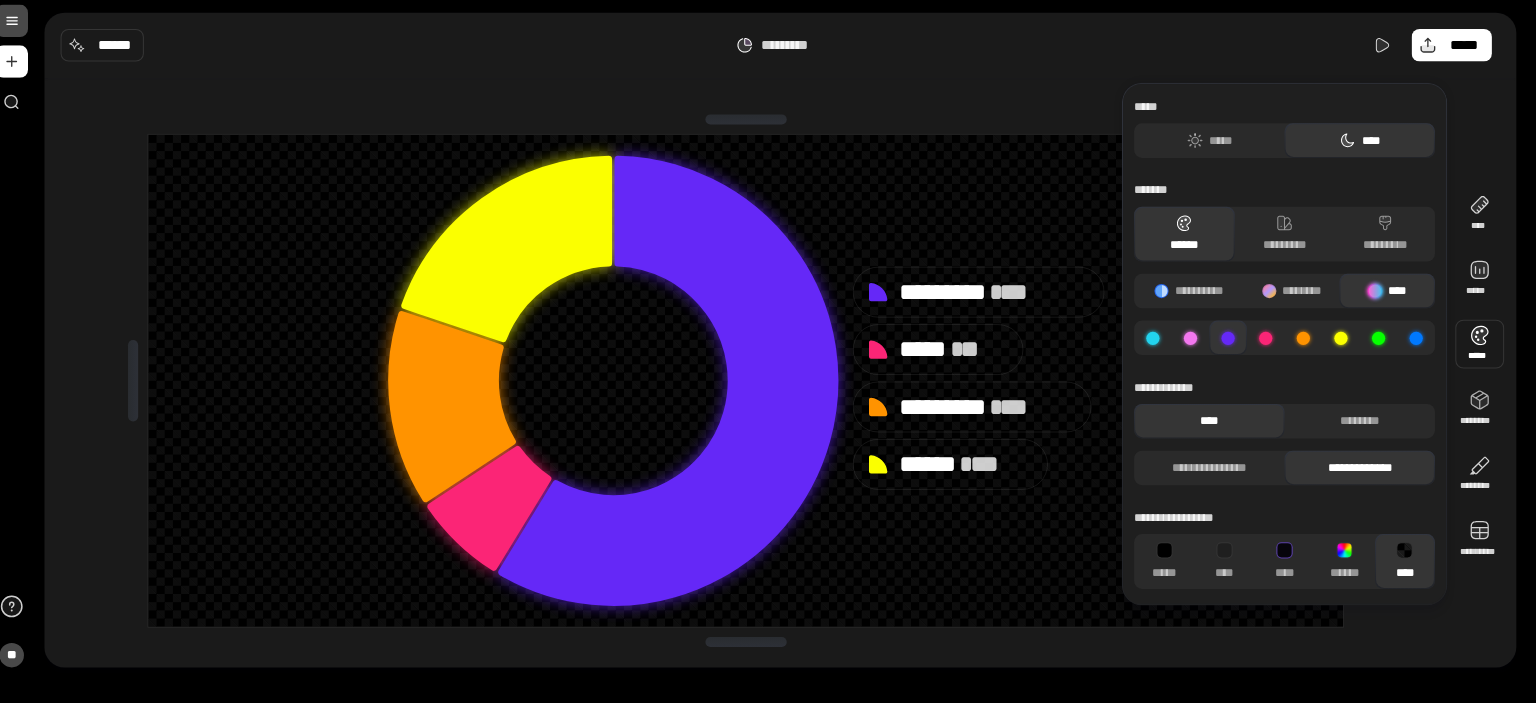 click 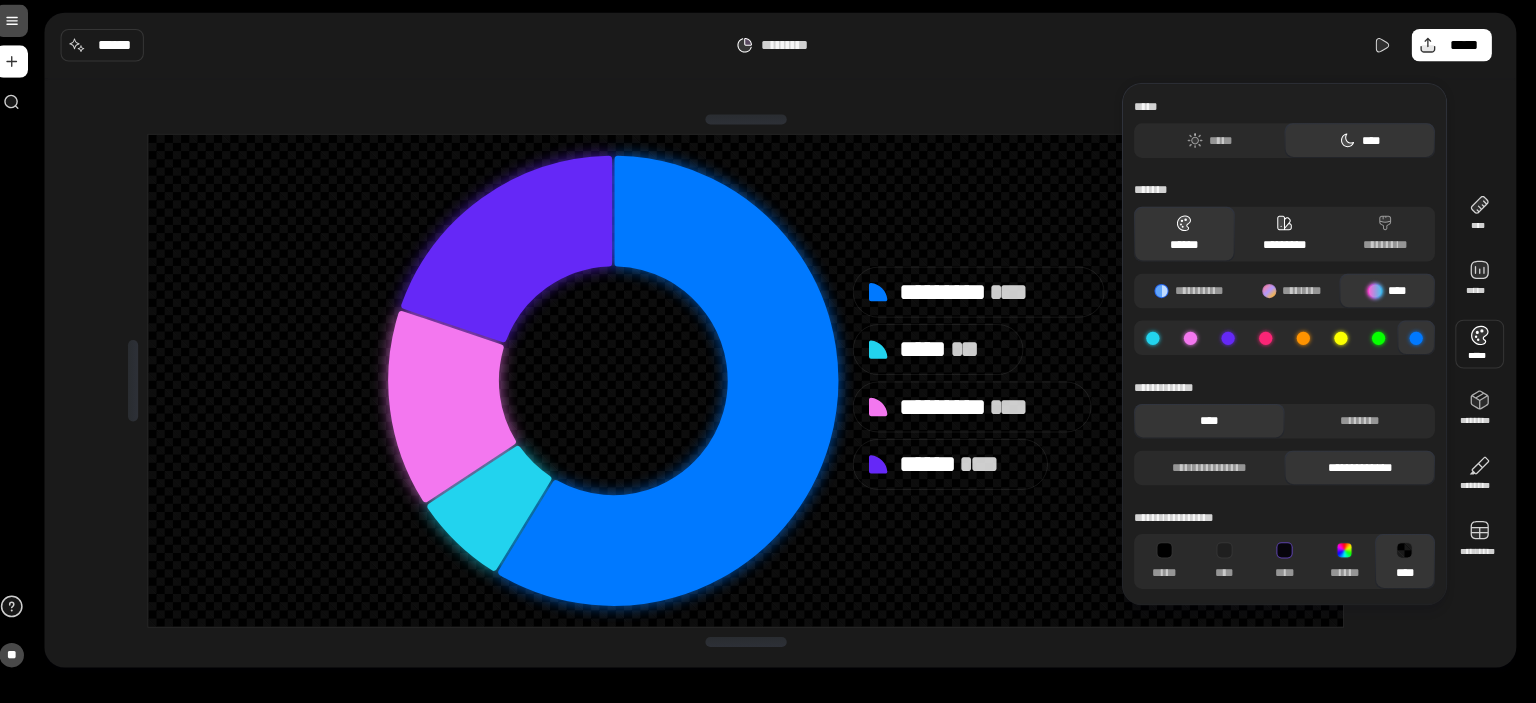 click on "*********" at bounding box center [1284, 242] 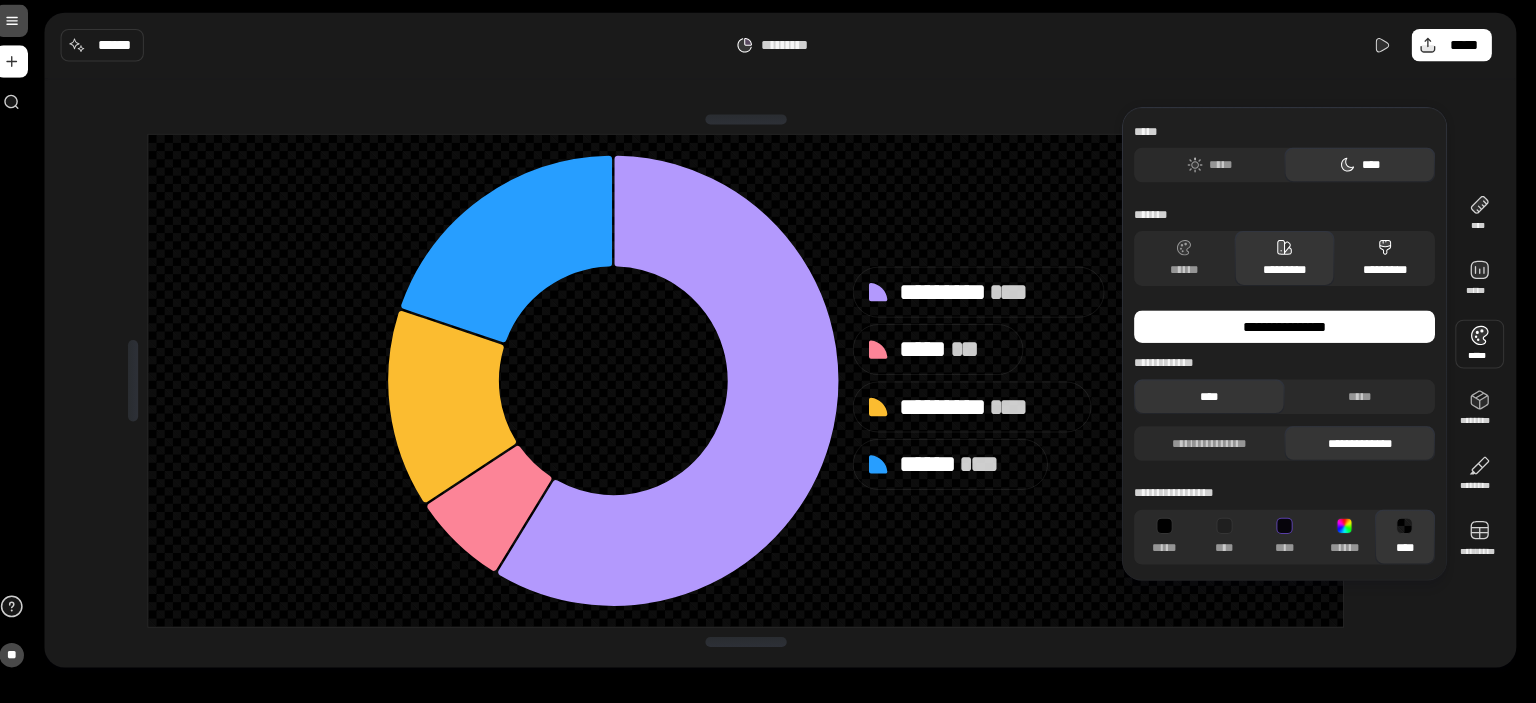 click on "*********" at bounding box center (1382, 266) 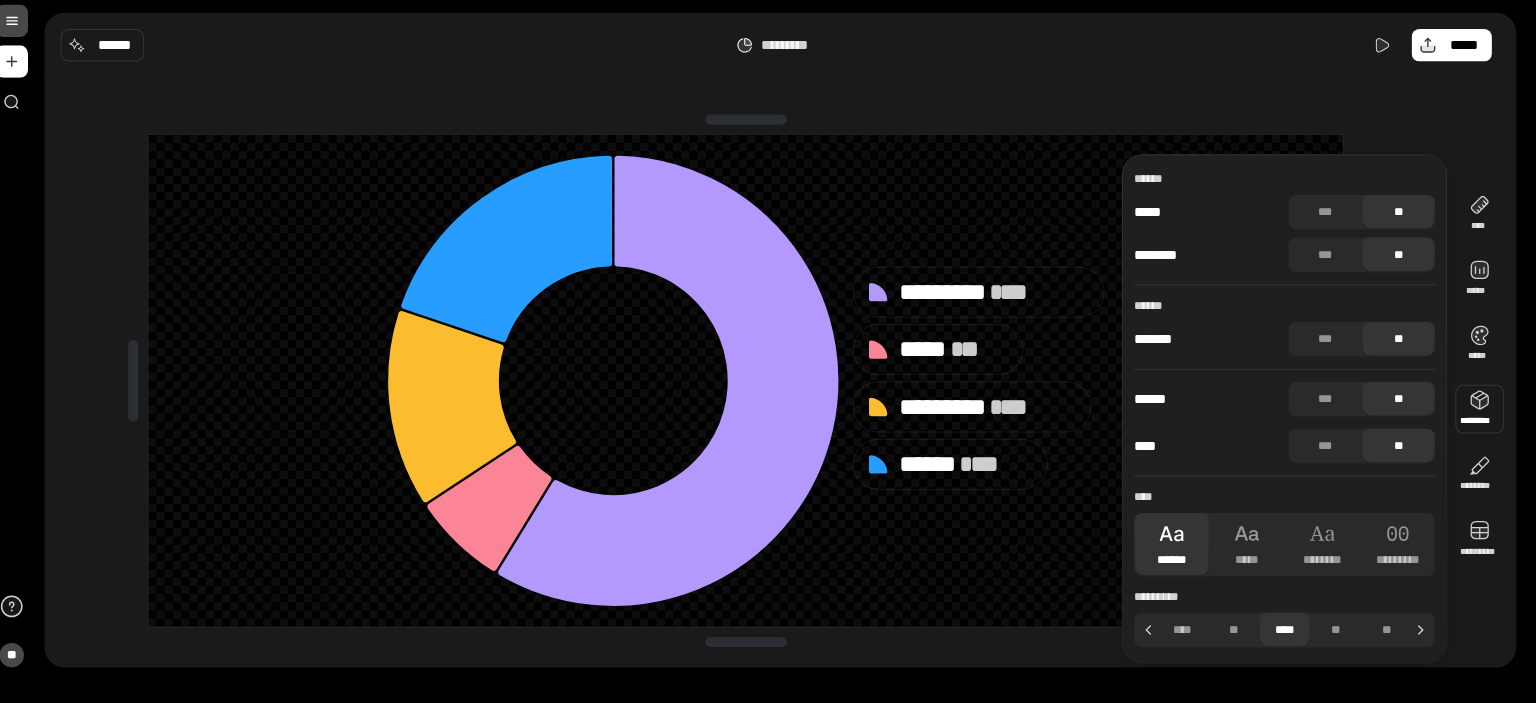 click at bounding box center [1476, 414] 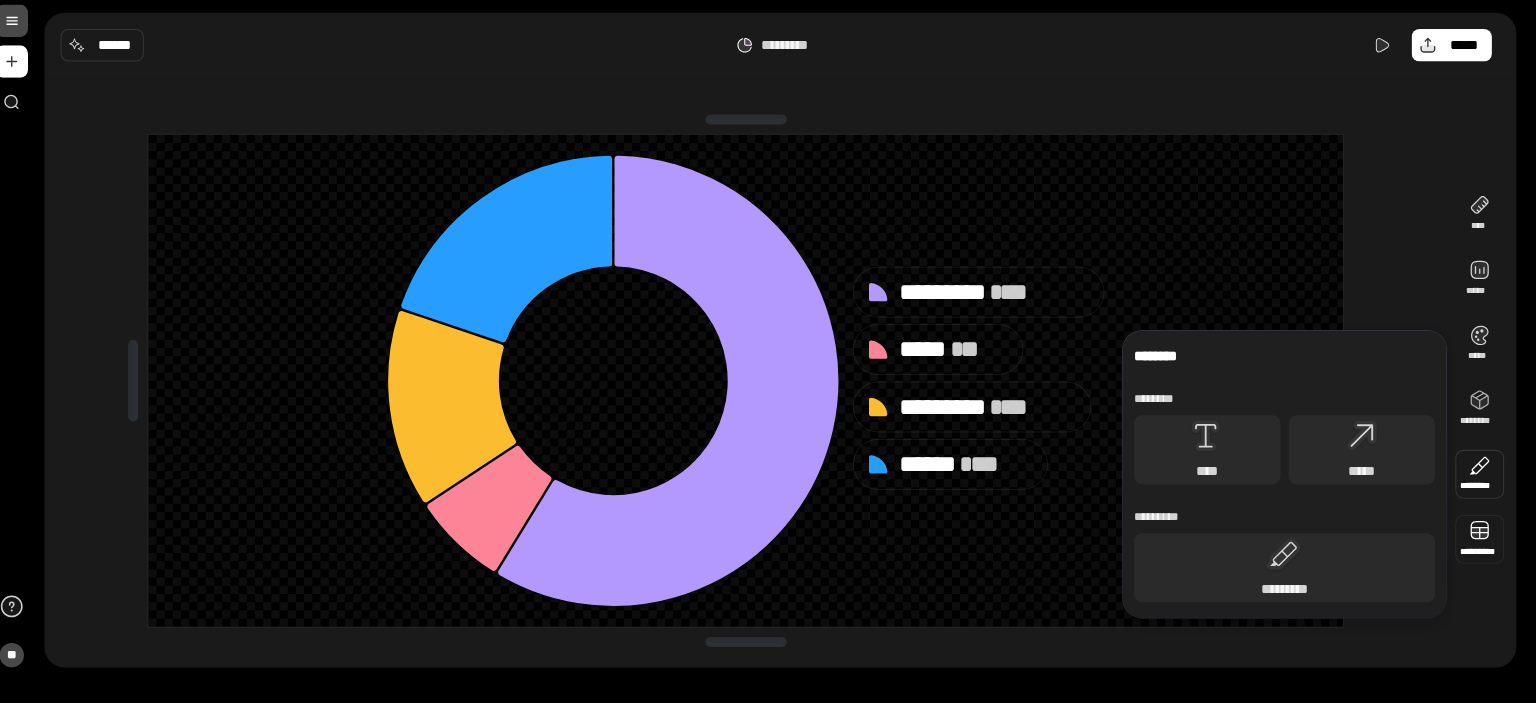 click at bounding box center (1476, 542) 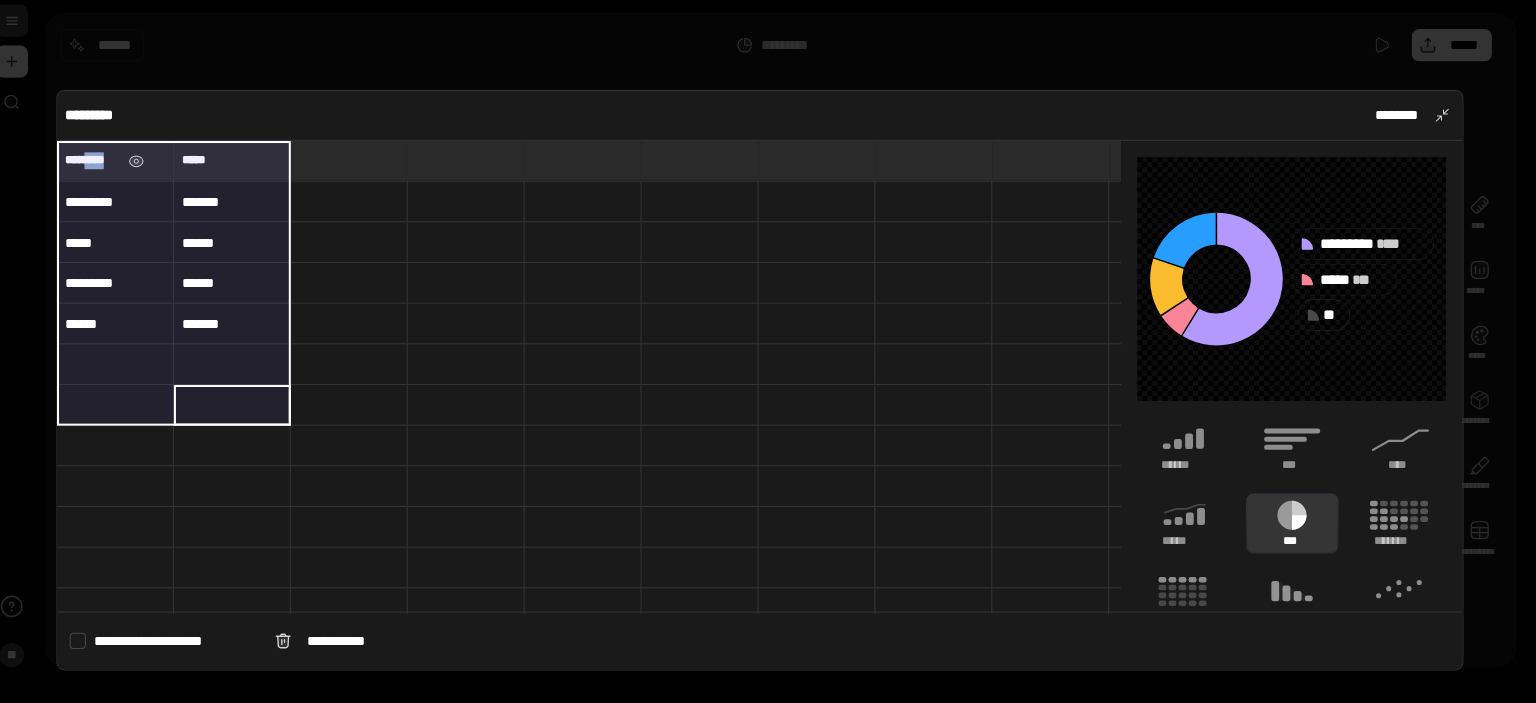 drag, startPoint x: 231, startPoint y: 414, endPoint x: 111, endPoint y: 170, distance: 271.91174 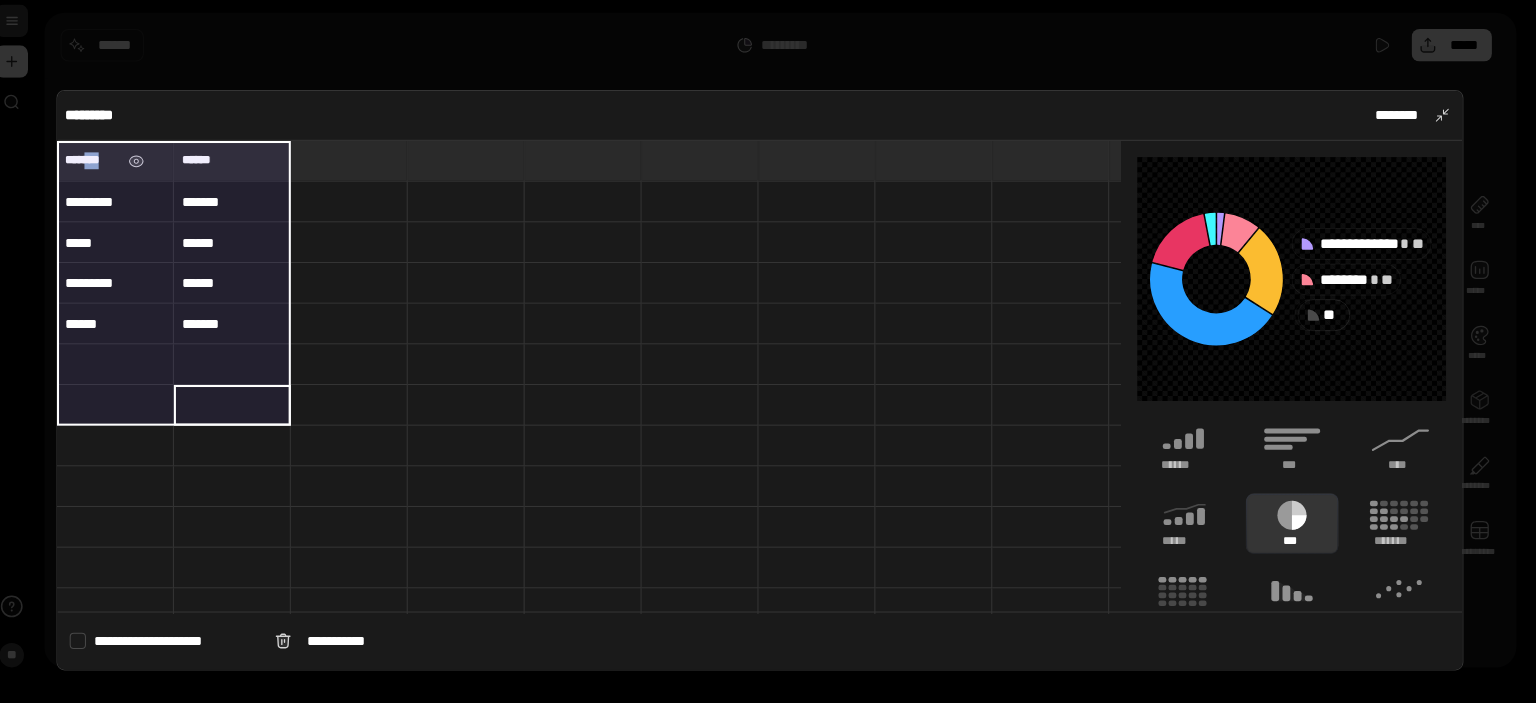 type on "*******" 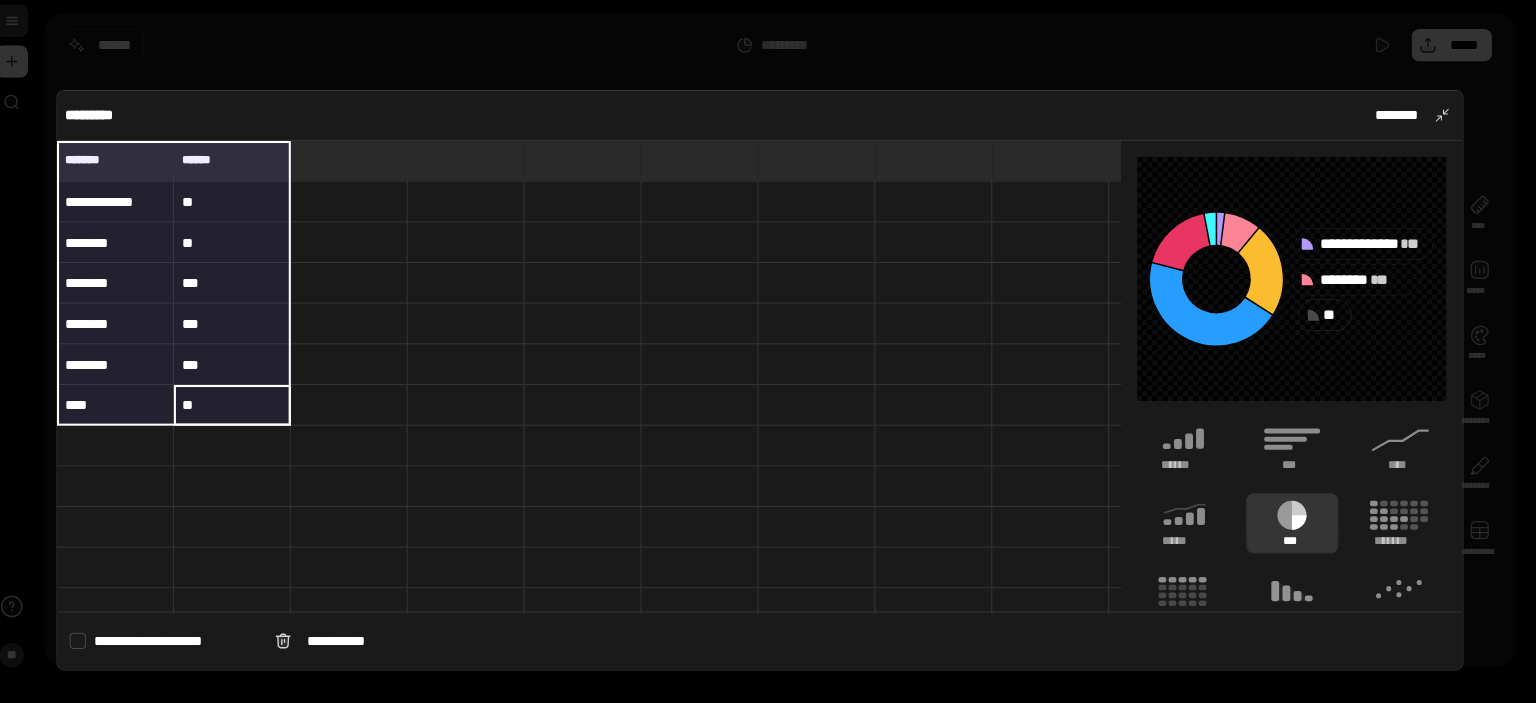 click on "**********" at bounding box center (768, 385) 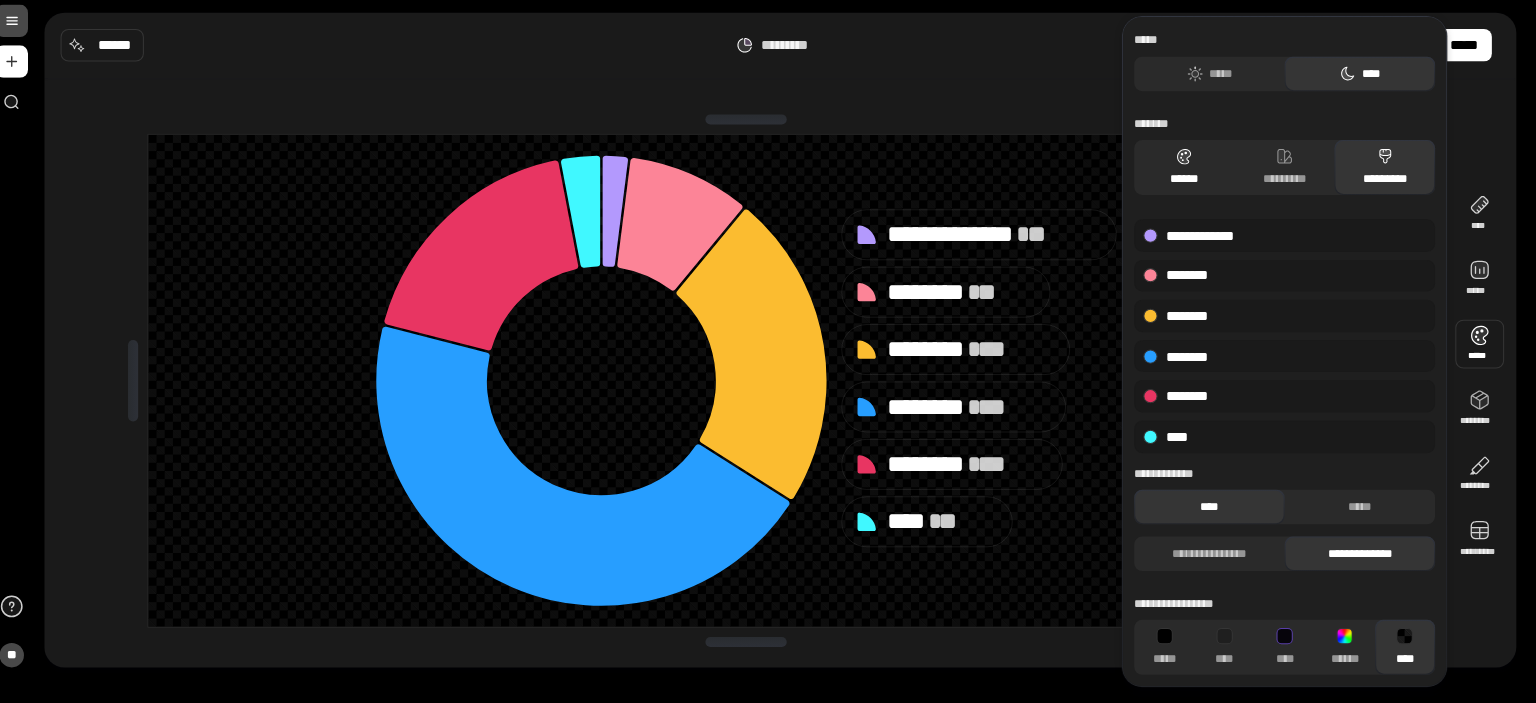 click on "******" at bounding box center [1185, 176] 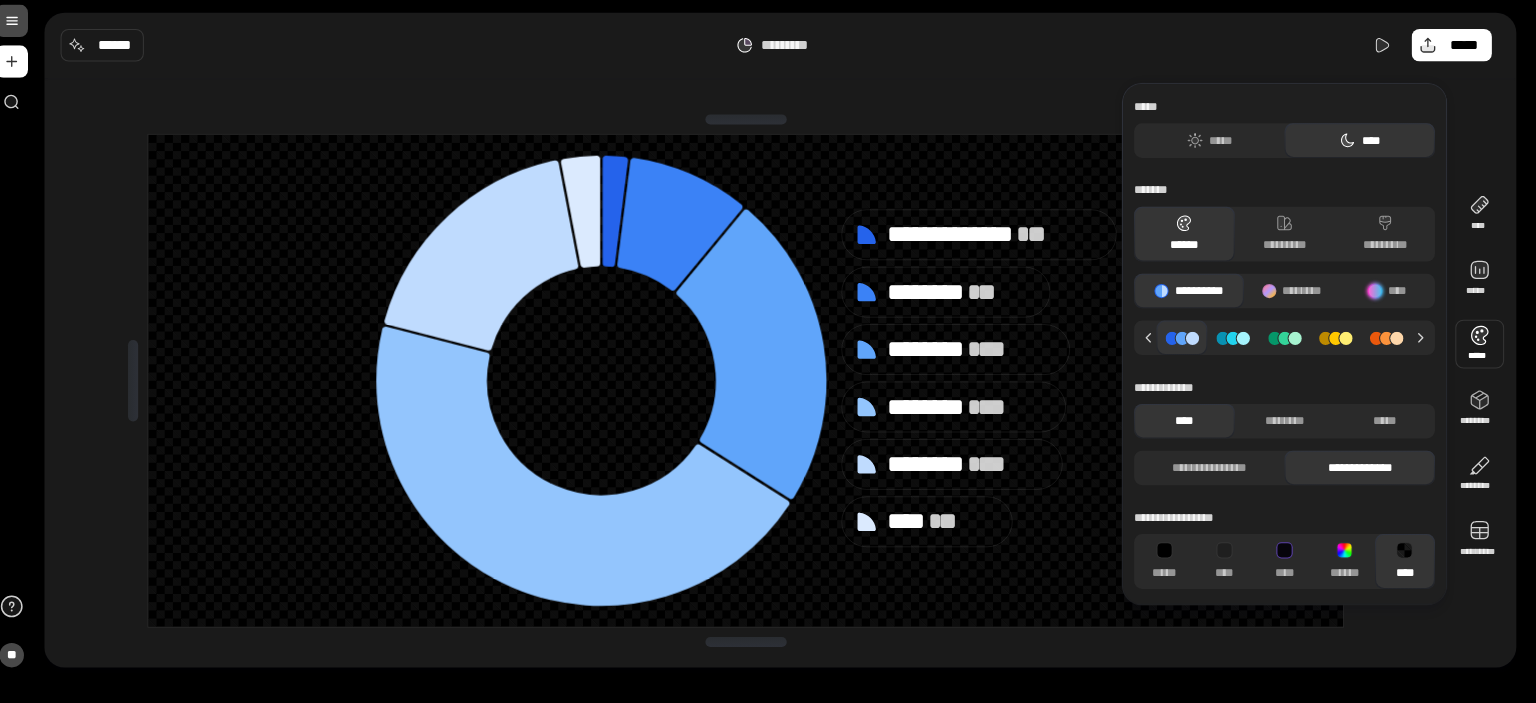 click on "**********" at bounding box center (1284, 276) 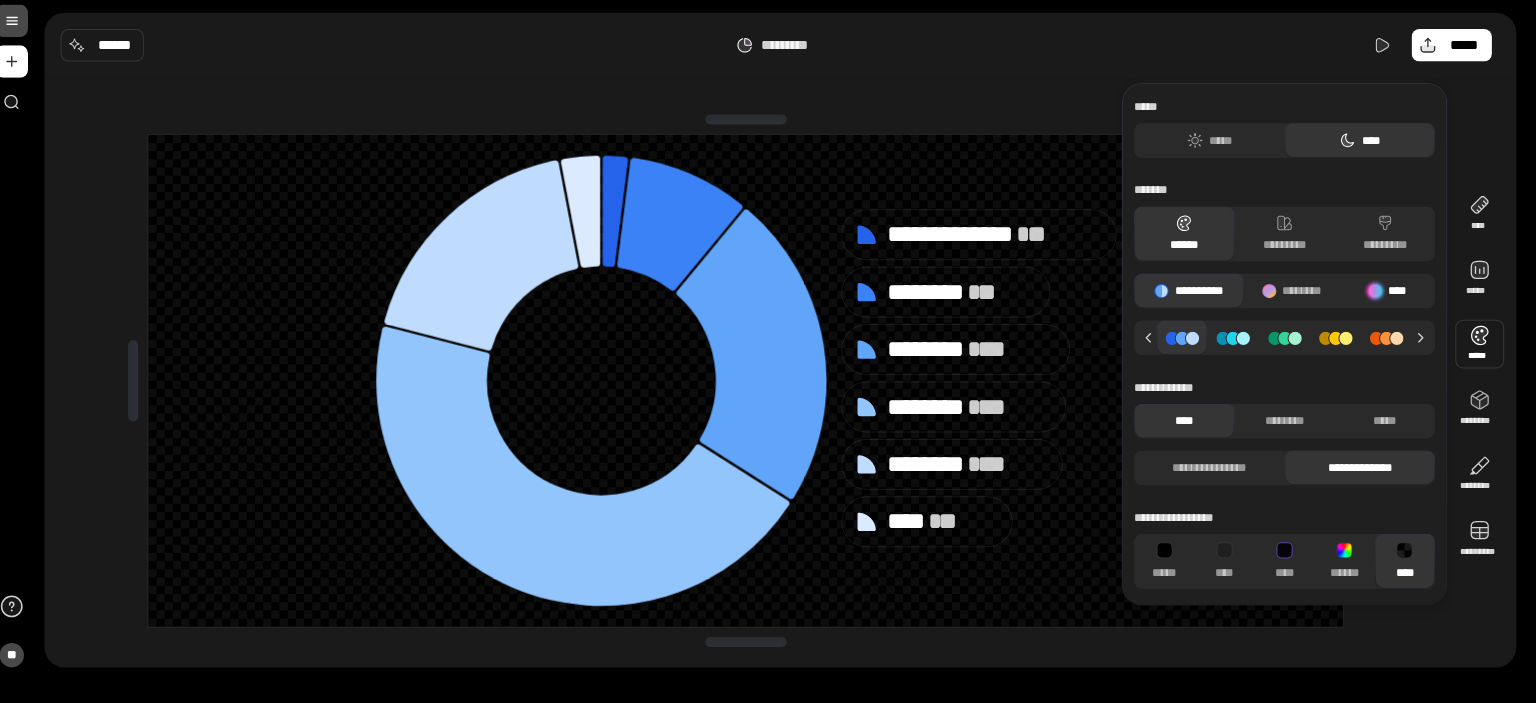 click on "****" at bounding box center (1385, 298) 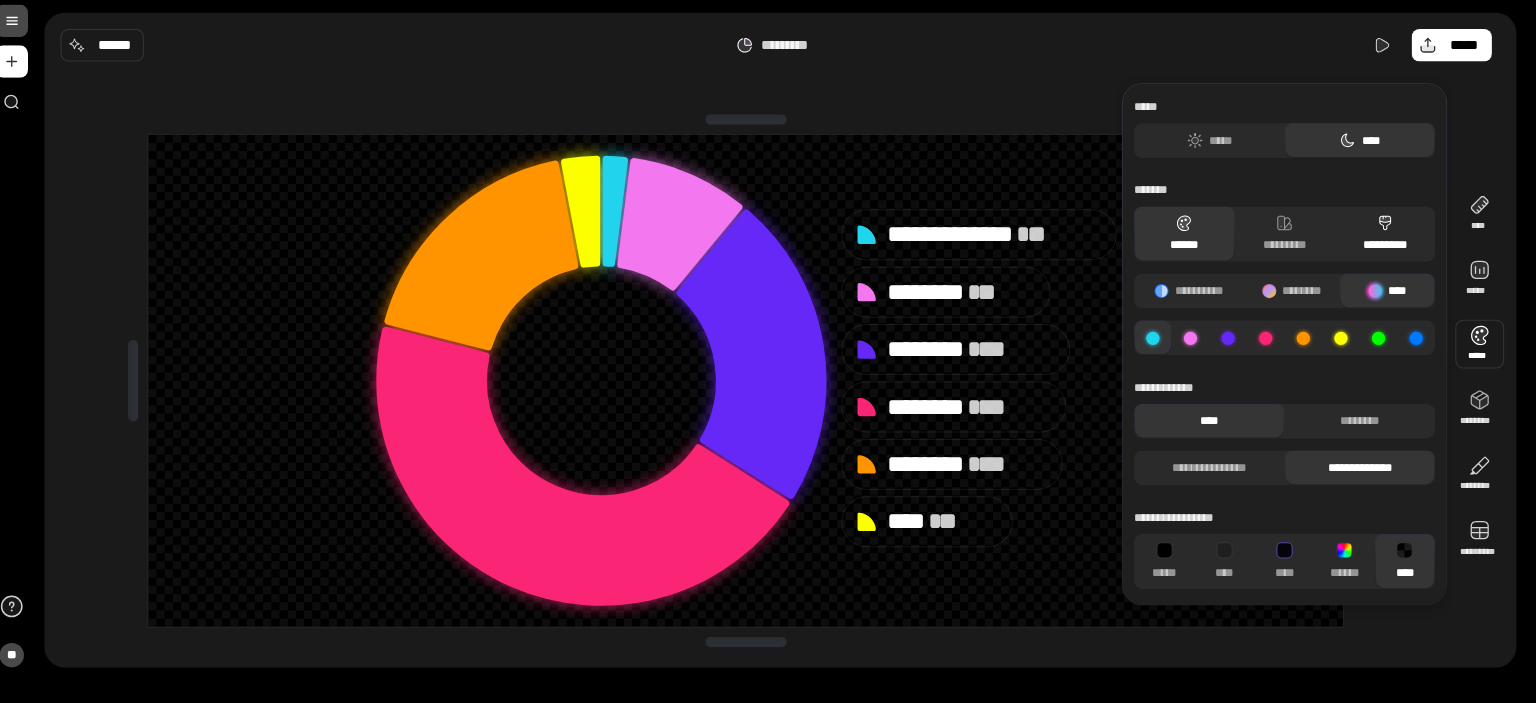 click on "*********" at bounding box center [1382, 242] 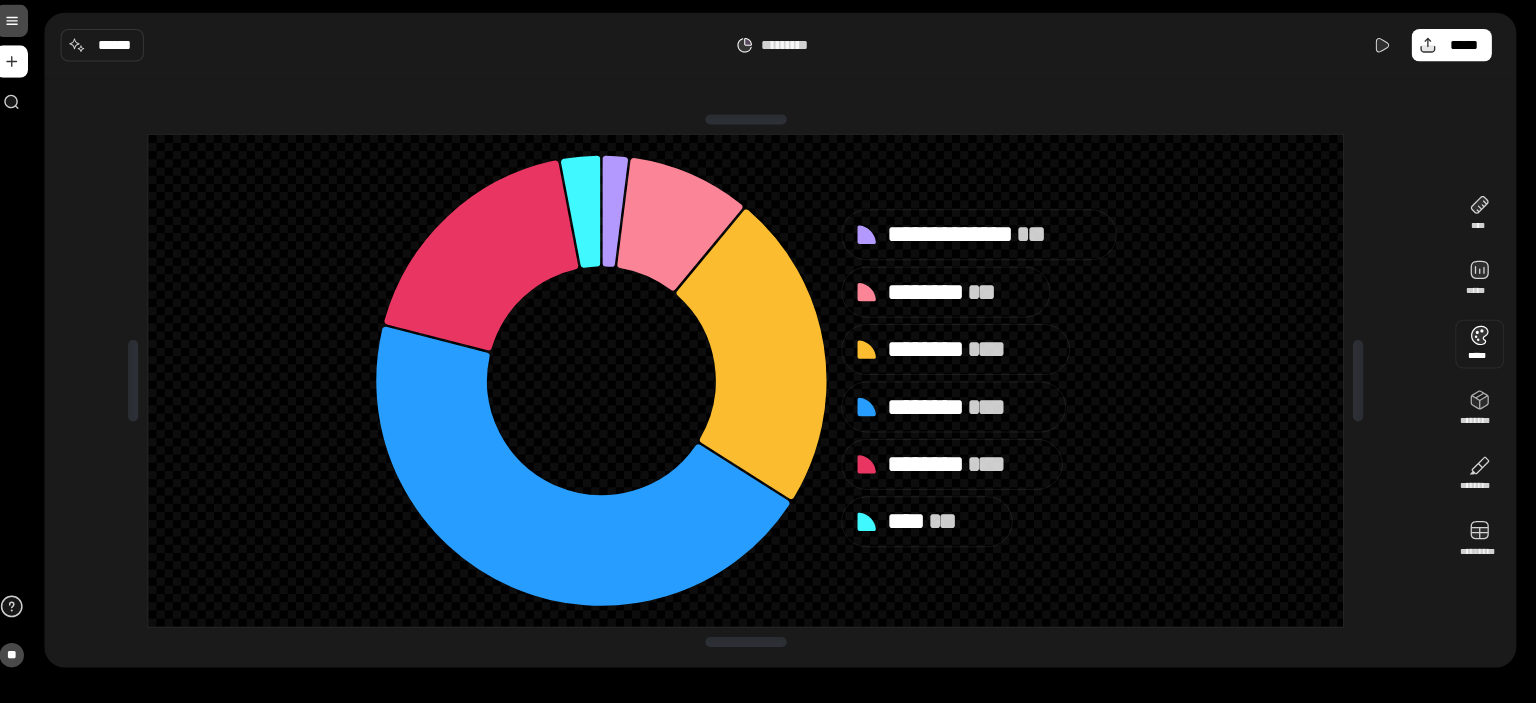 type 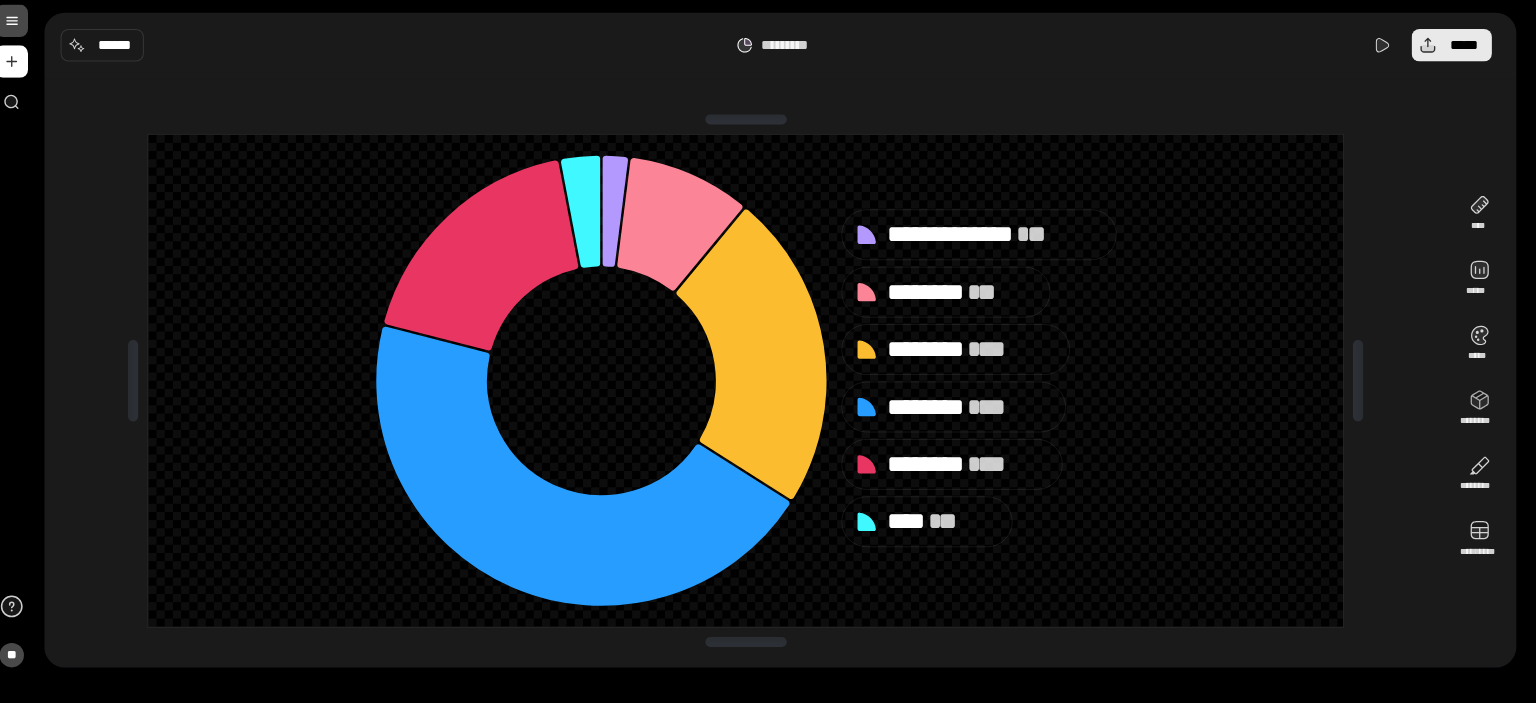click on "*****" at bounding box center [1448, 56] 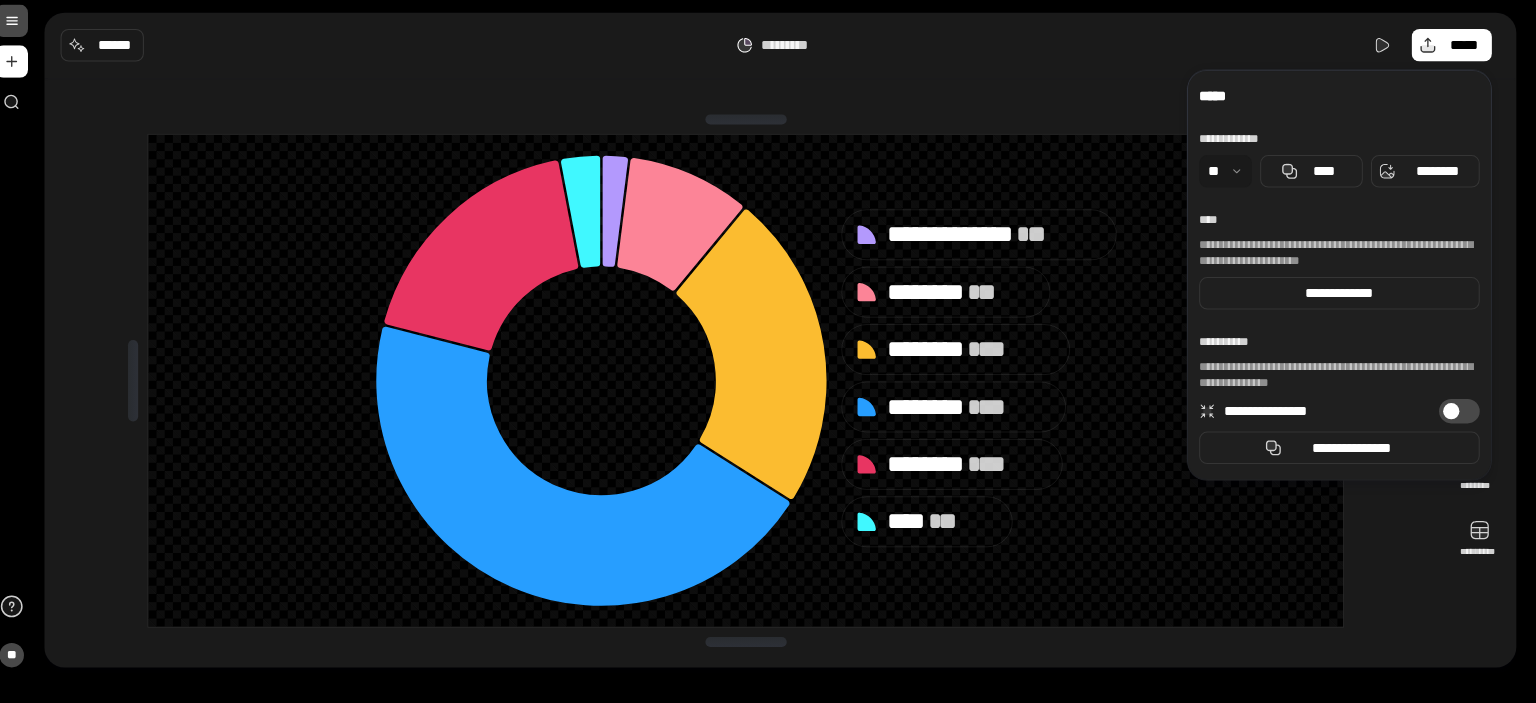 click on "**********" at bounding box center [1456, 416] 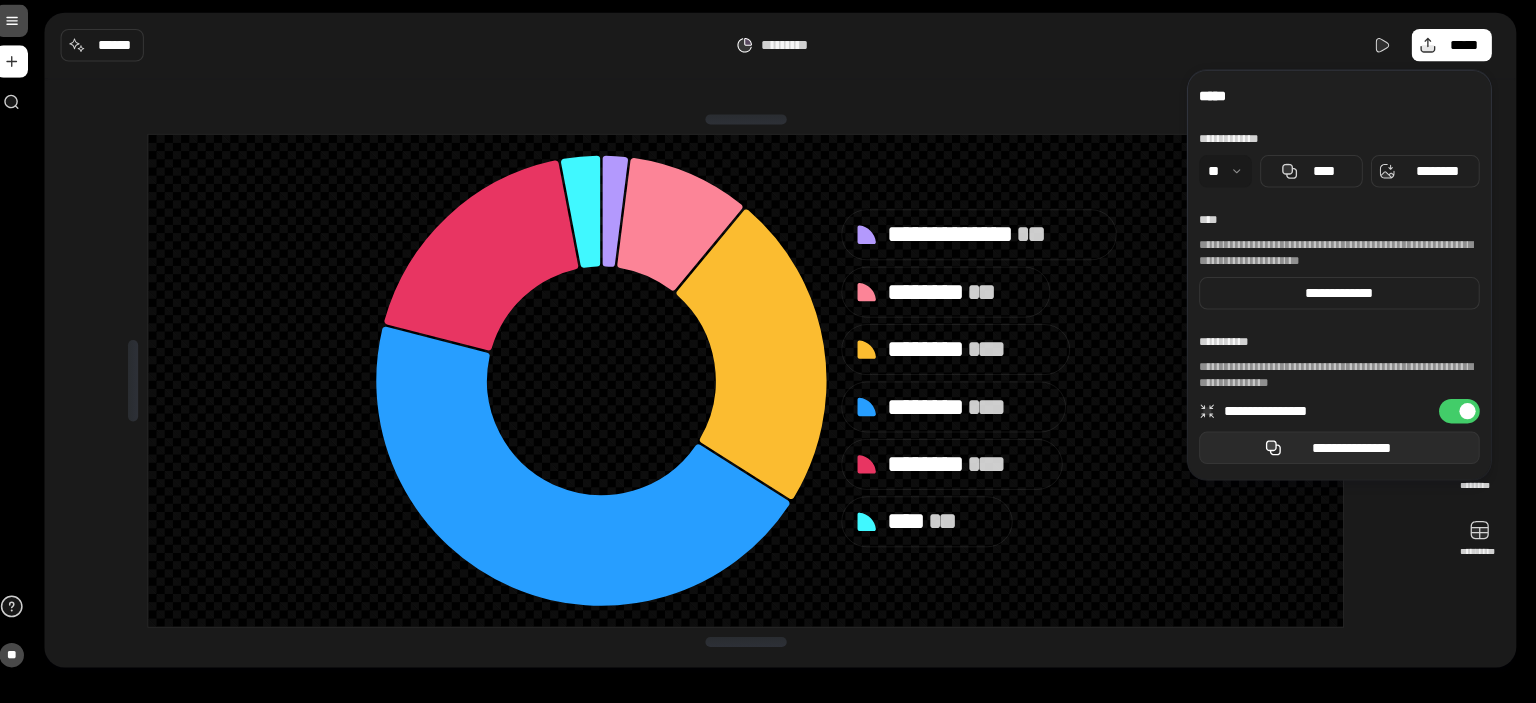 click on "**********" at bounding box center [1350, 452] 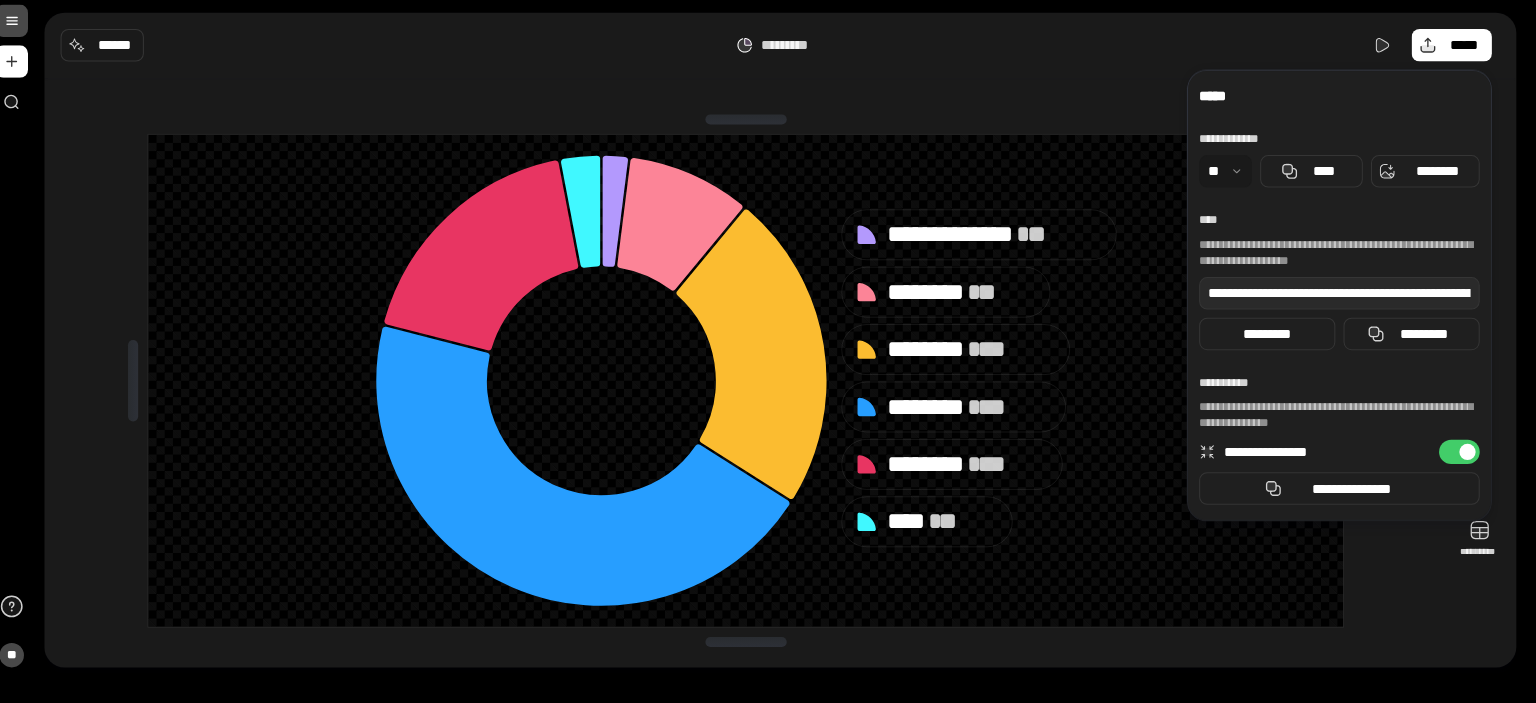 click on "**********" at bounding box center (1456, 456) 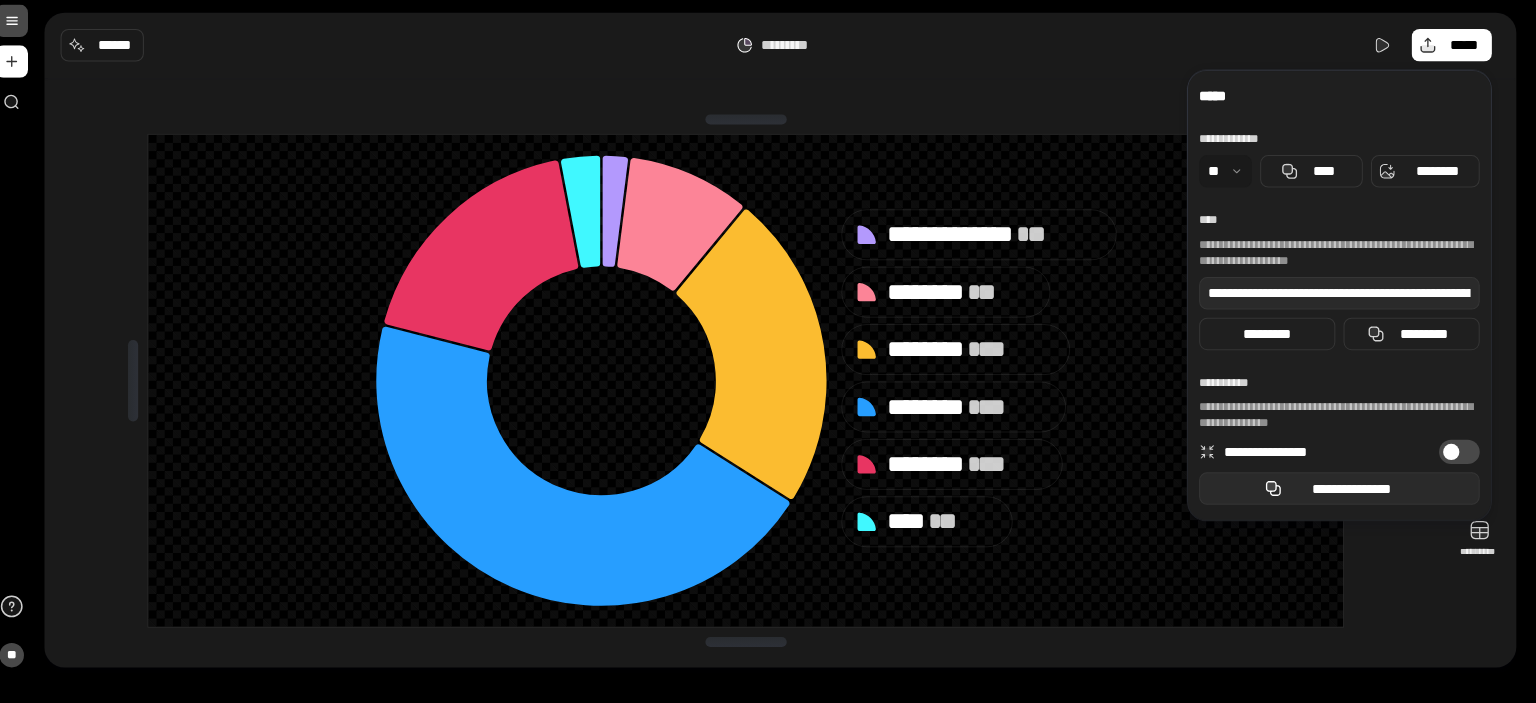 click on "**********" at bounding box center [1338, 492] 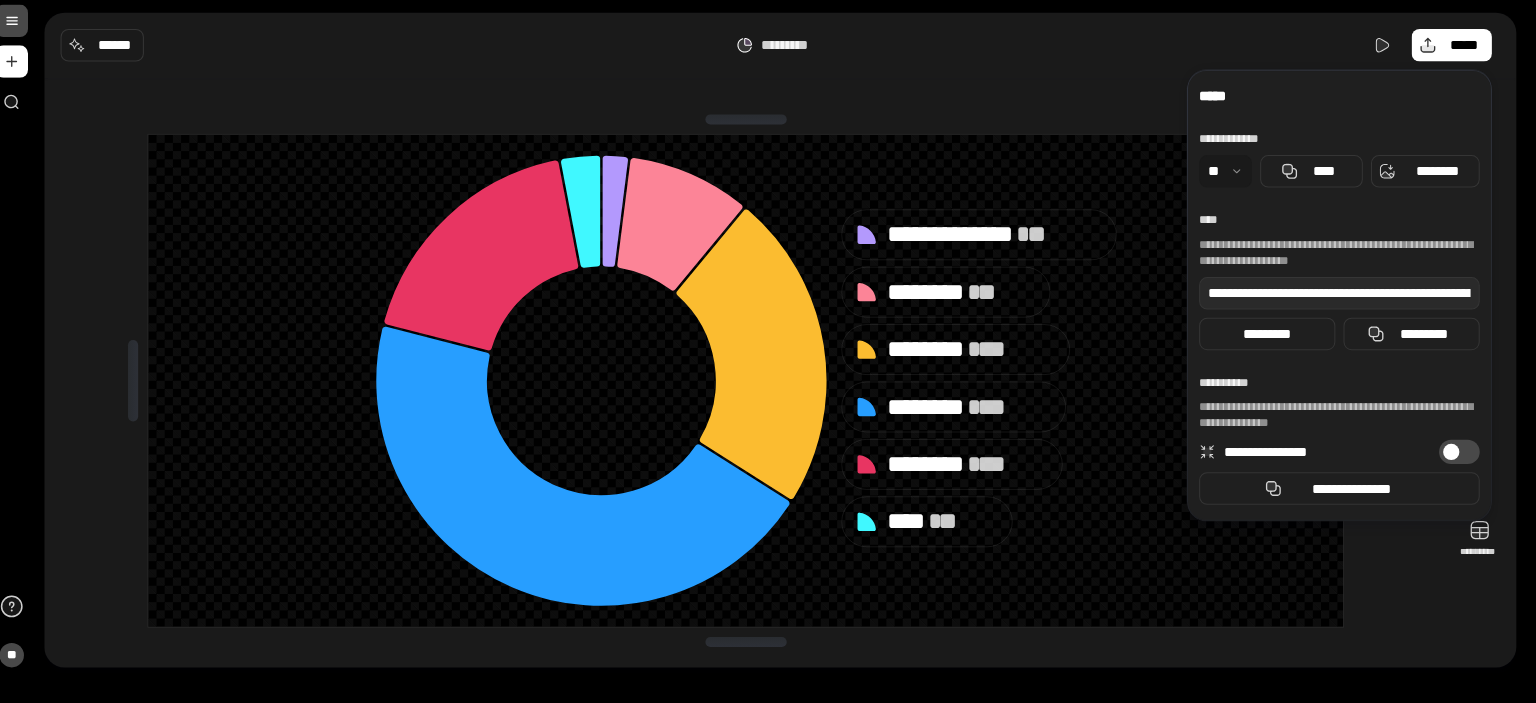 click at bounding box center [1448, 456] 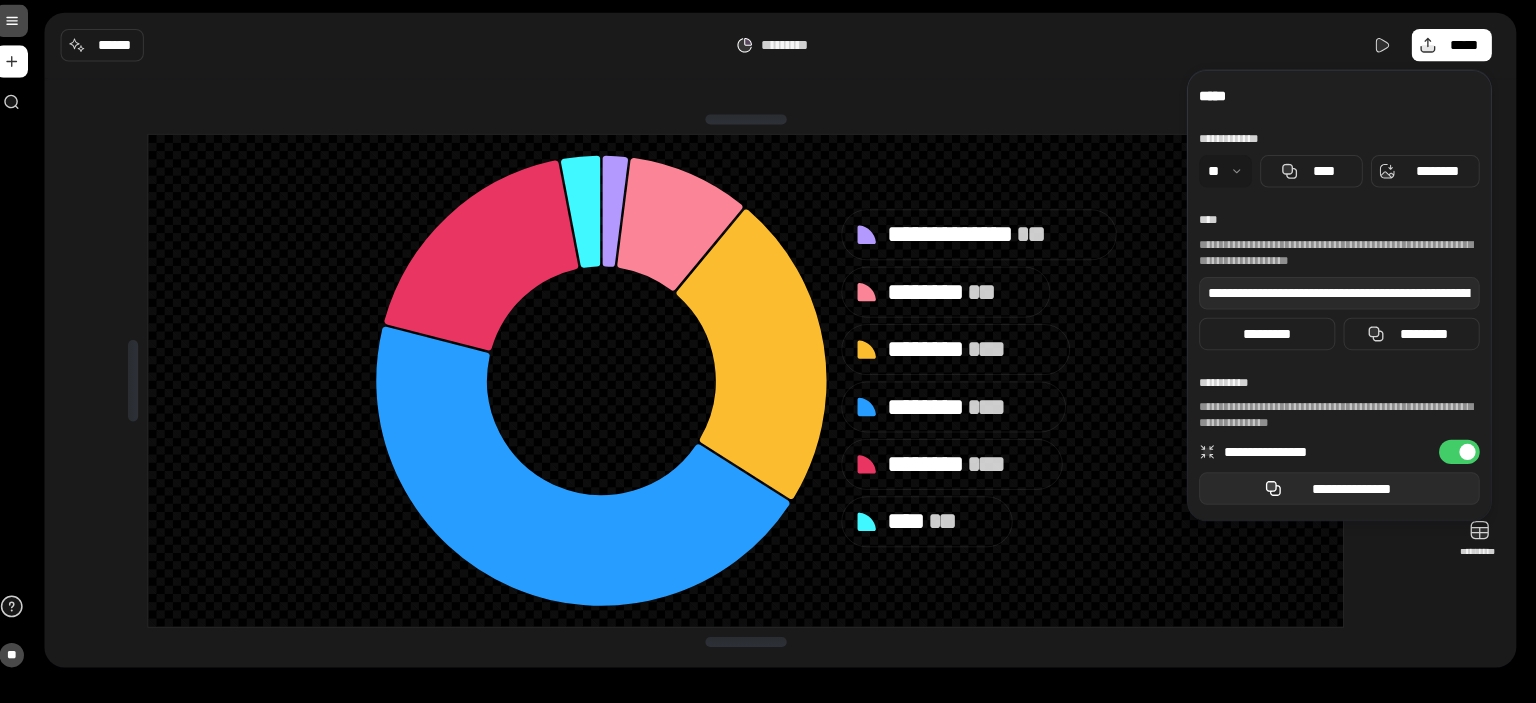 click on "**********" at bounding box center (1350, 492) 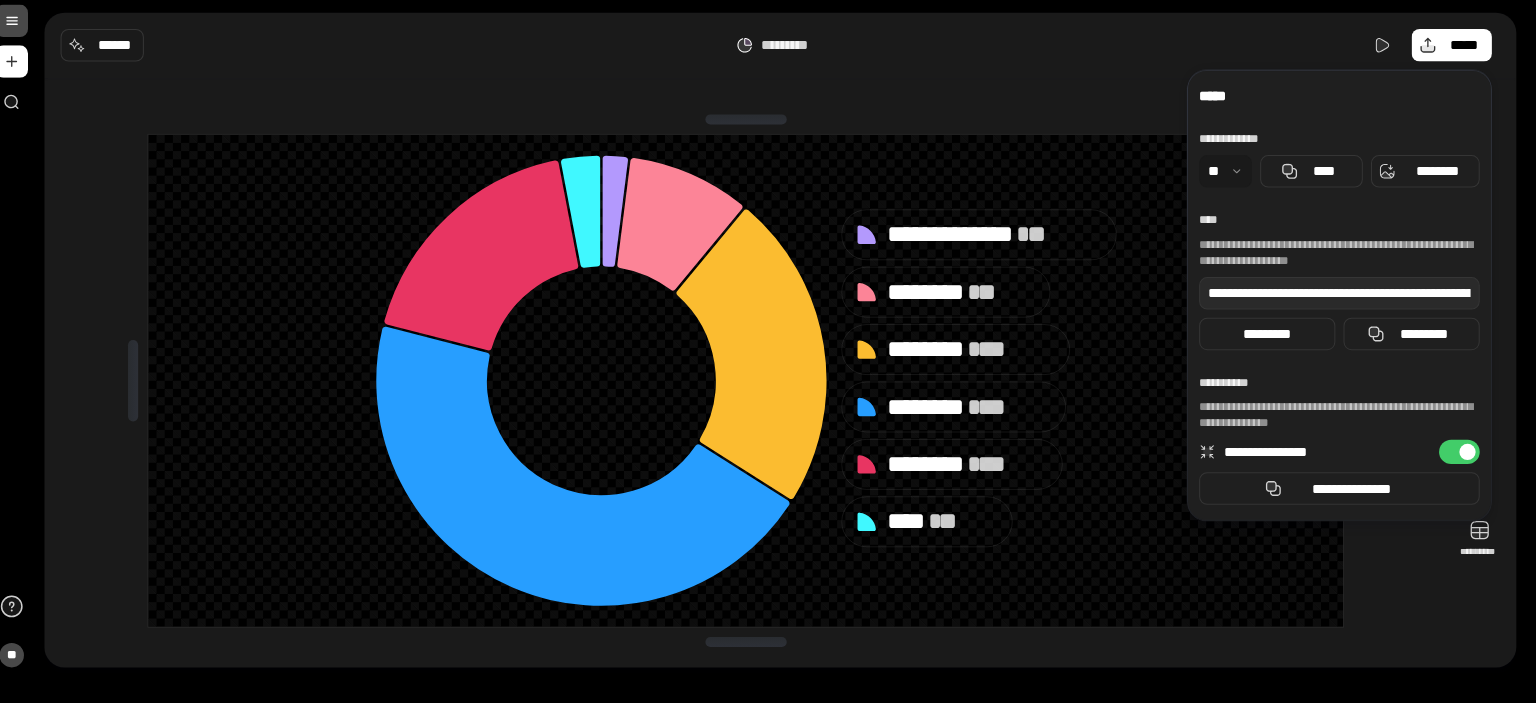click at bounding box center [1464, 456] 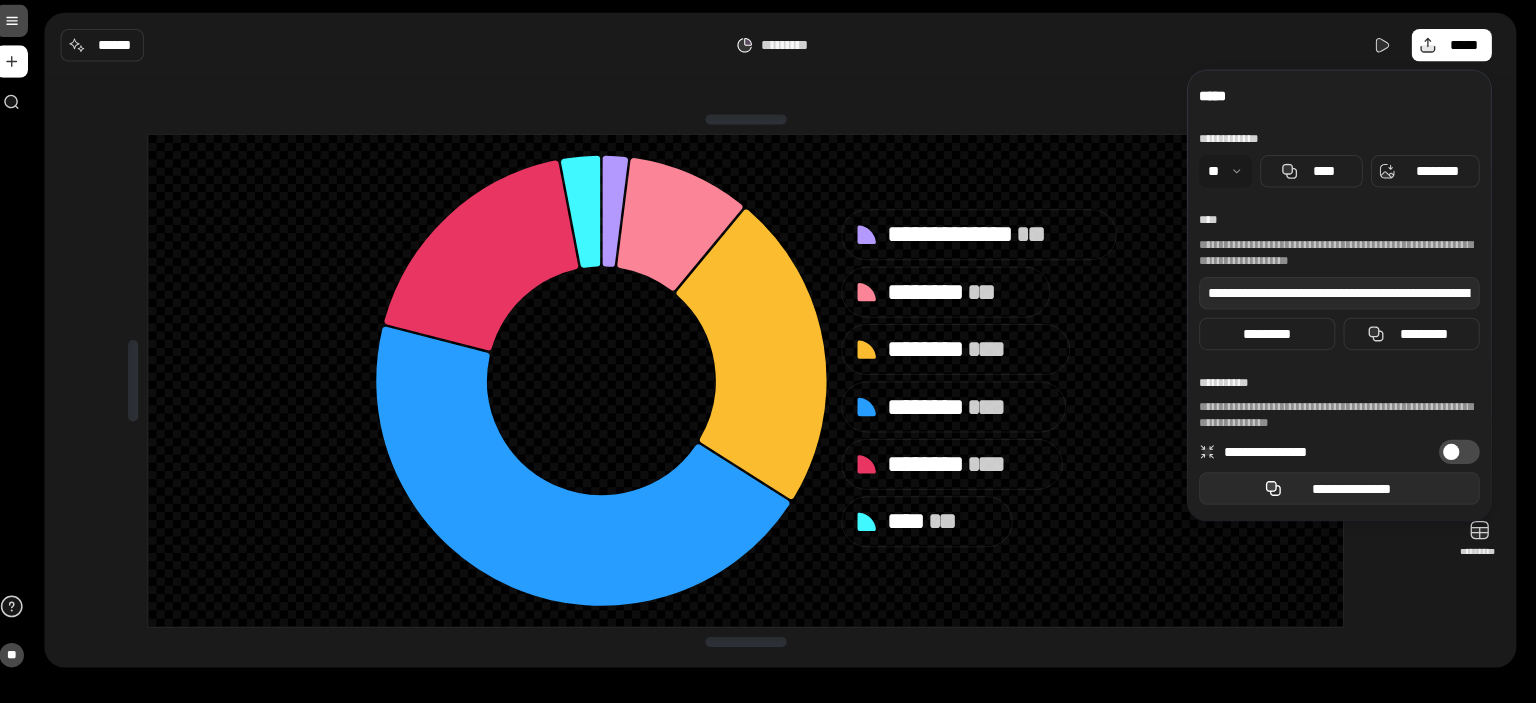 click on "**********" at bounding box center [1350, 492] 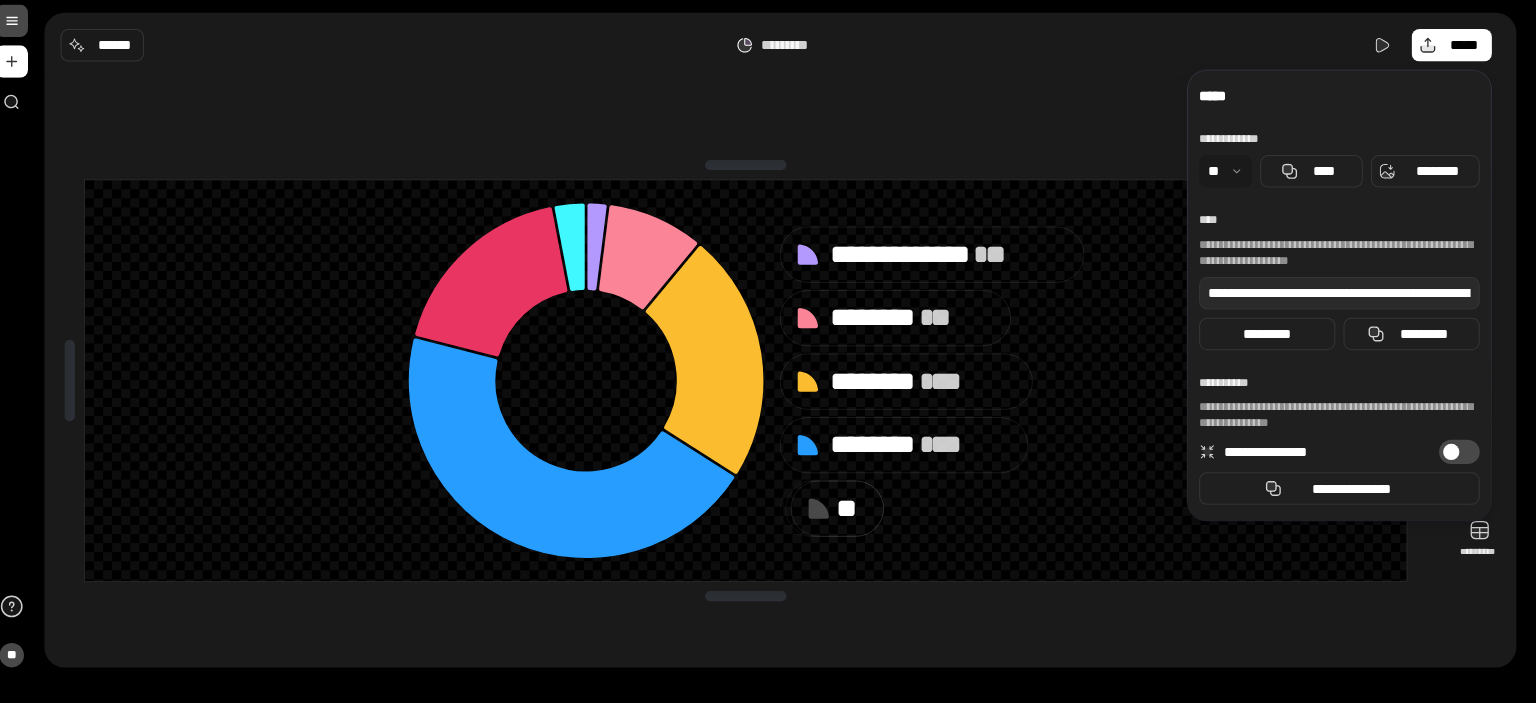 click on "**********" at bounding box center (754, 386) 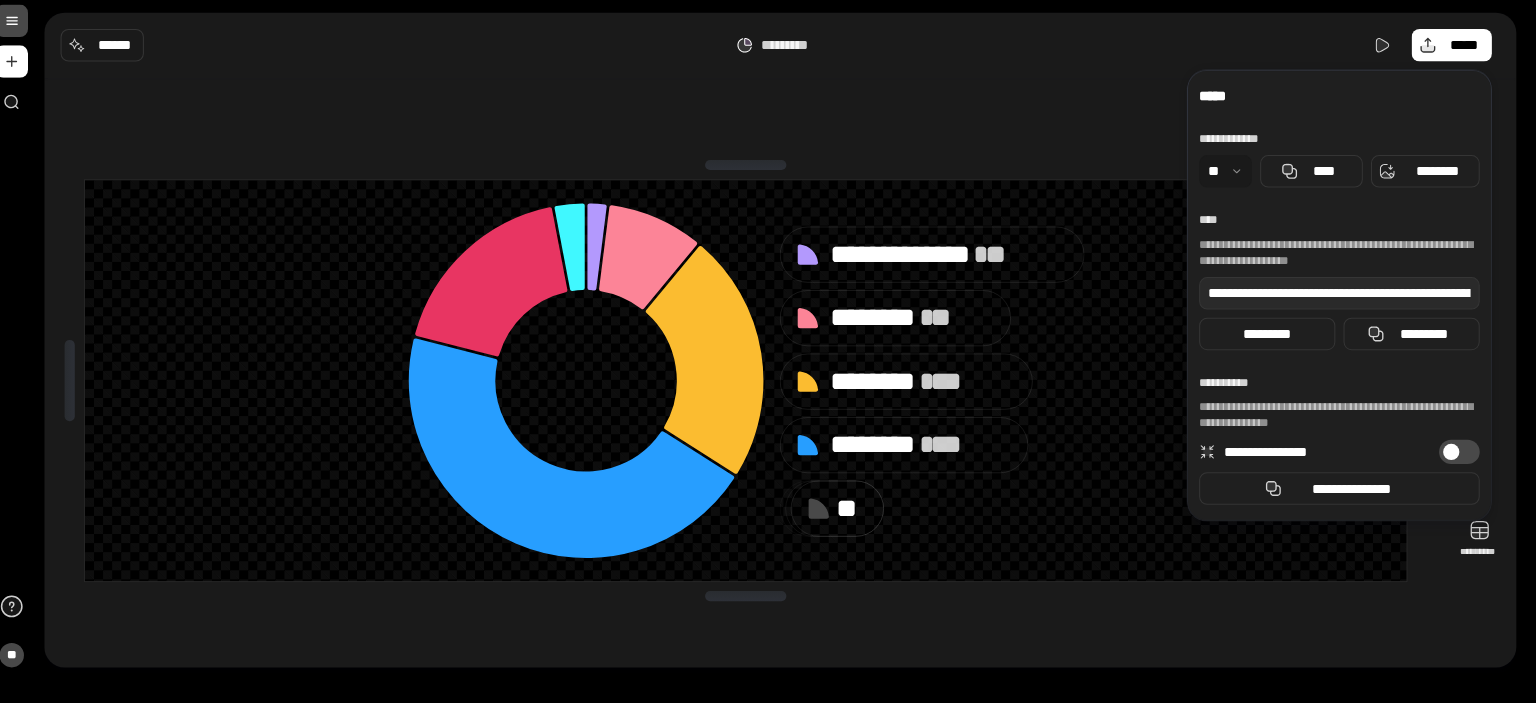 click on "********* *****" at bounding box center [788, 56] 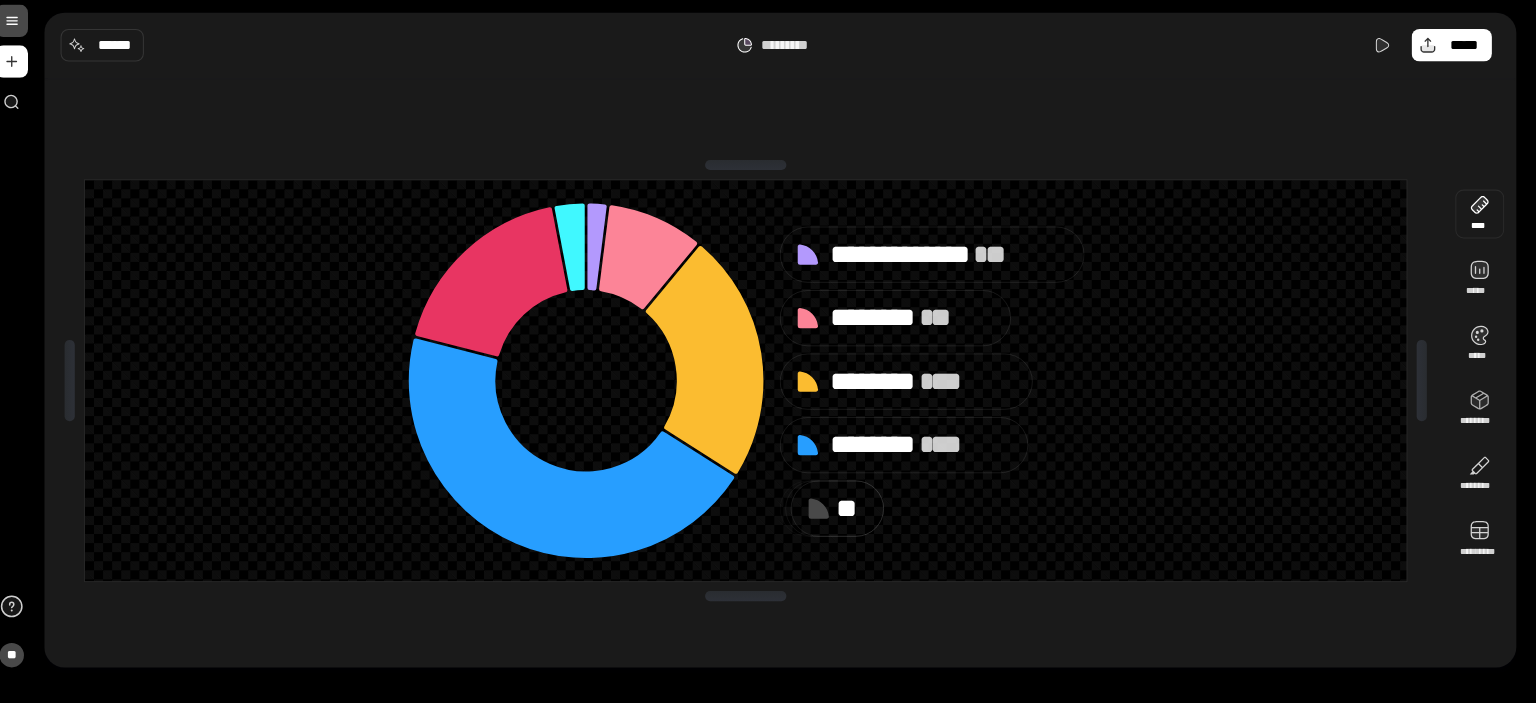 click at bounding box center [1476, 222] 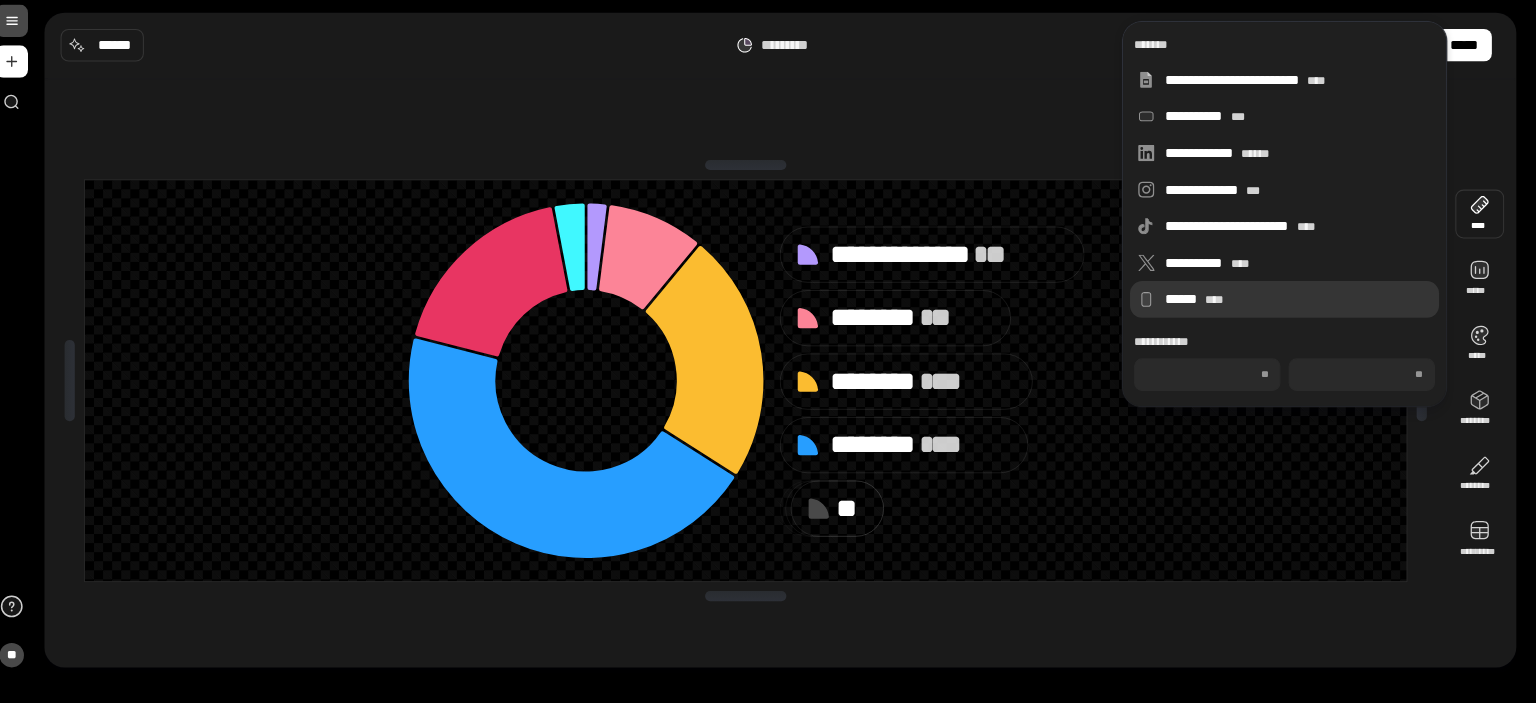 click on "****** ****" at bounding box center (1297, 306) 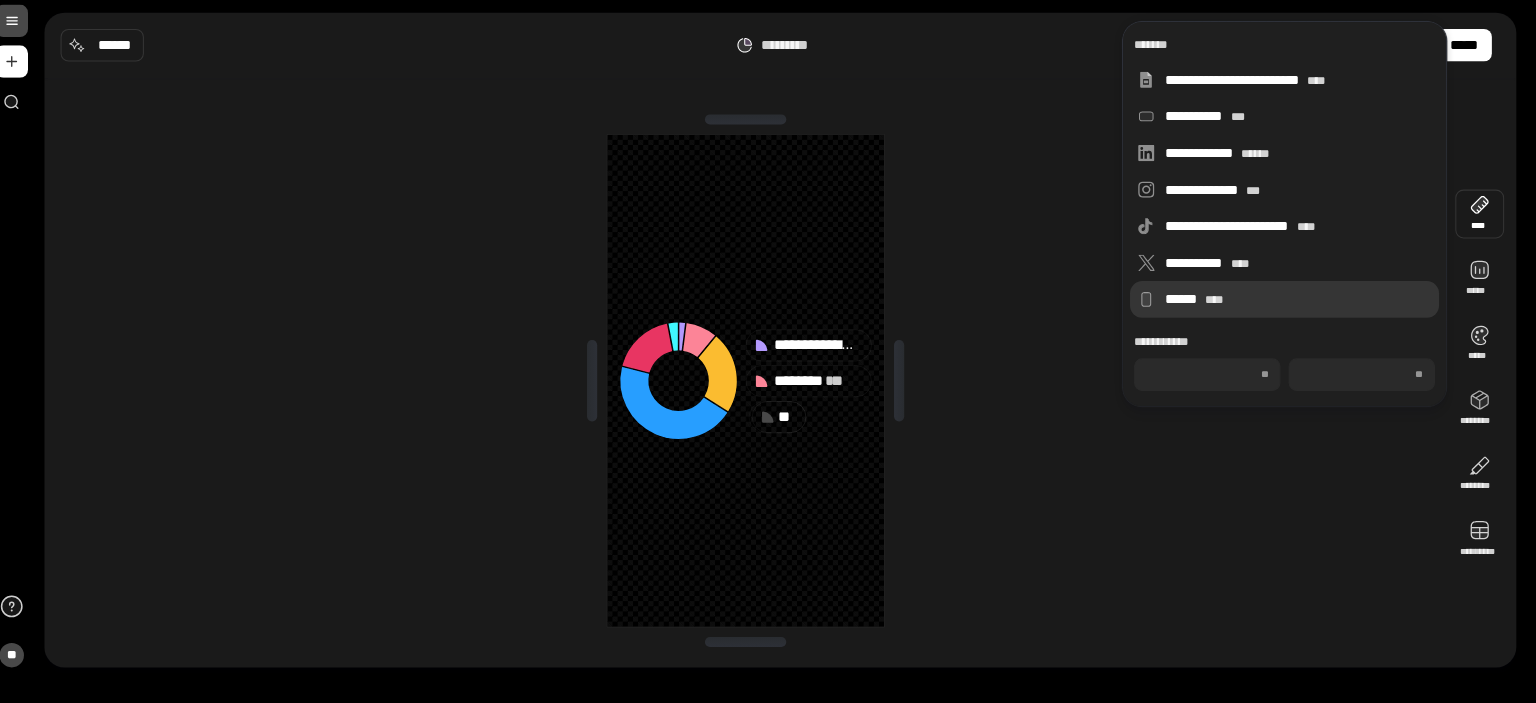 click on "****** ****" at bounding box center [1297, 306] 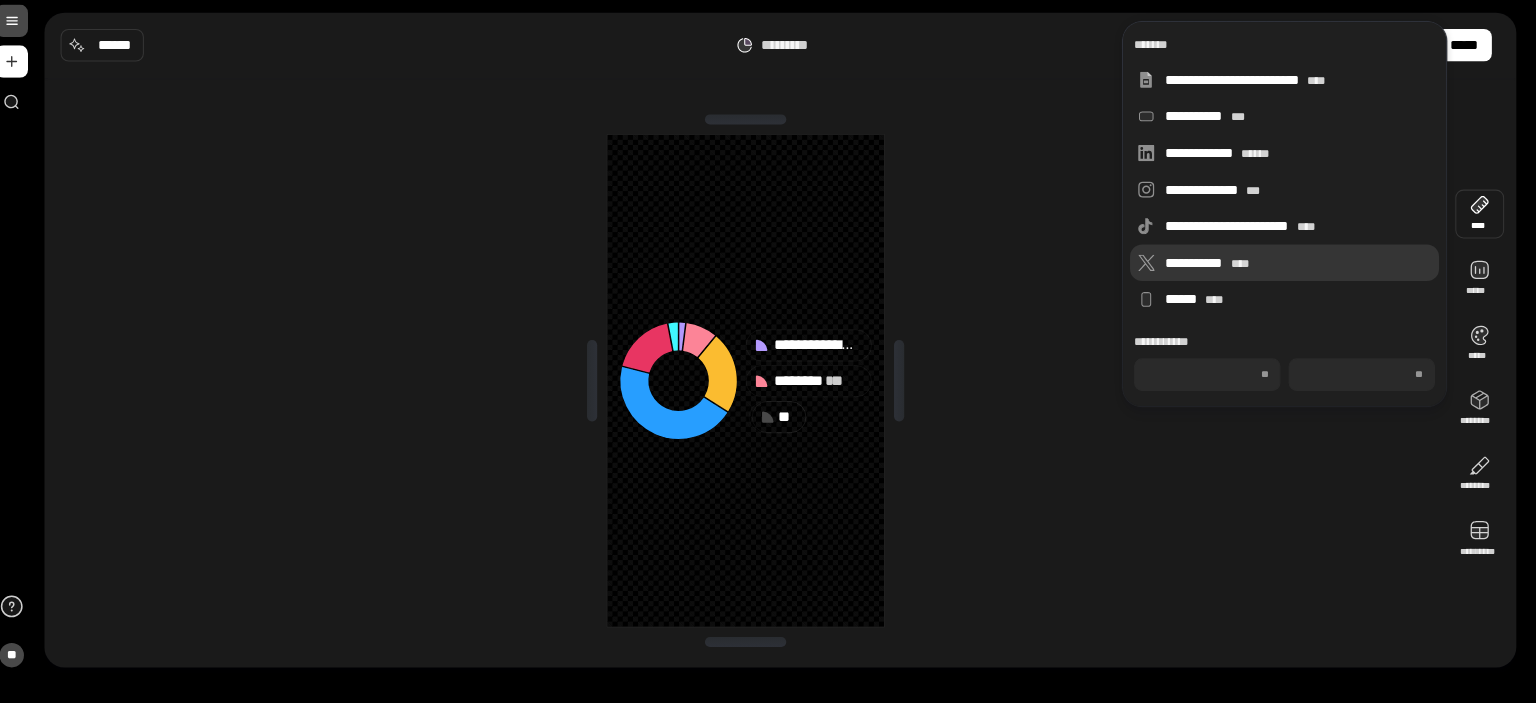 click on "**********" at bounding box center (1297, 270) 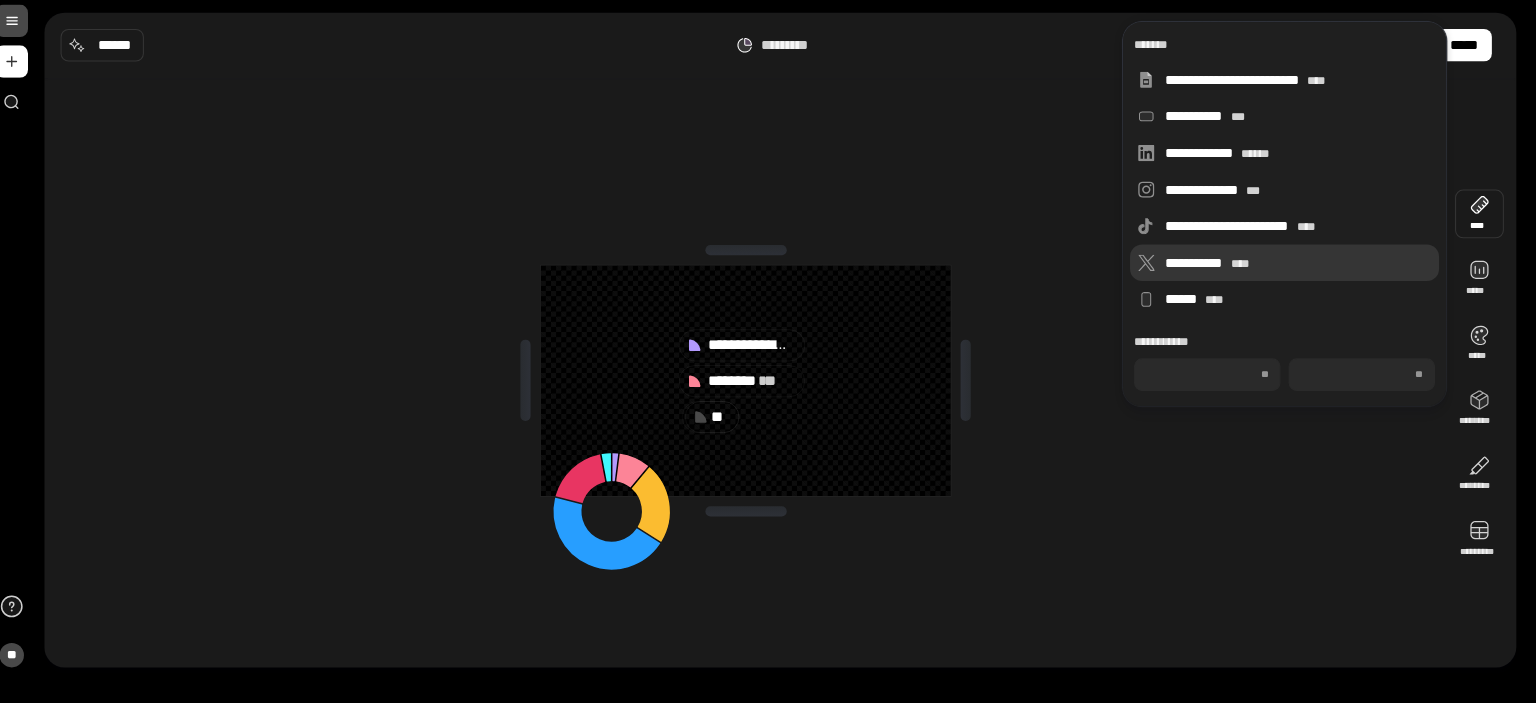 type on "***" 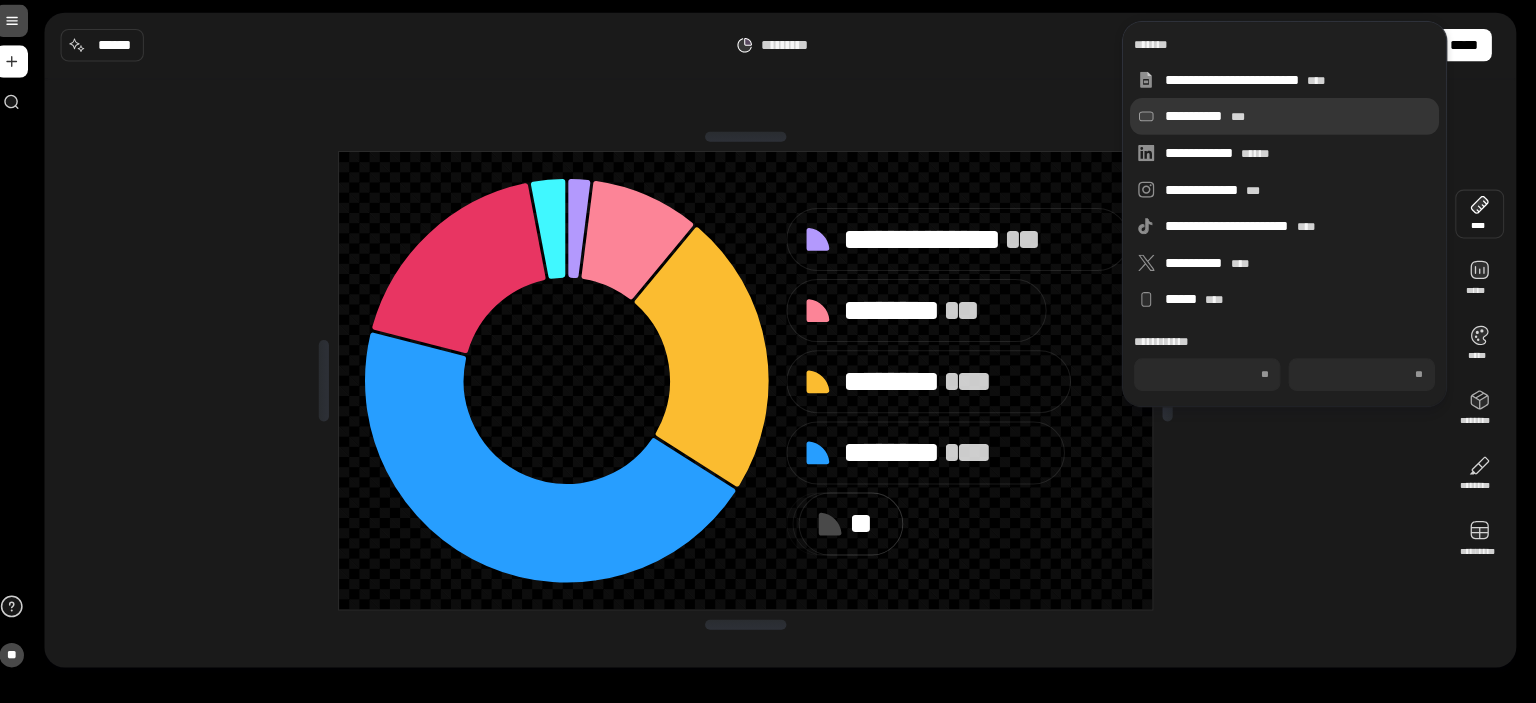 click on "**********" at bounding box center [1297, 126] 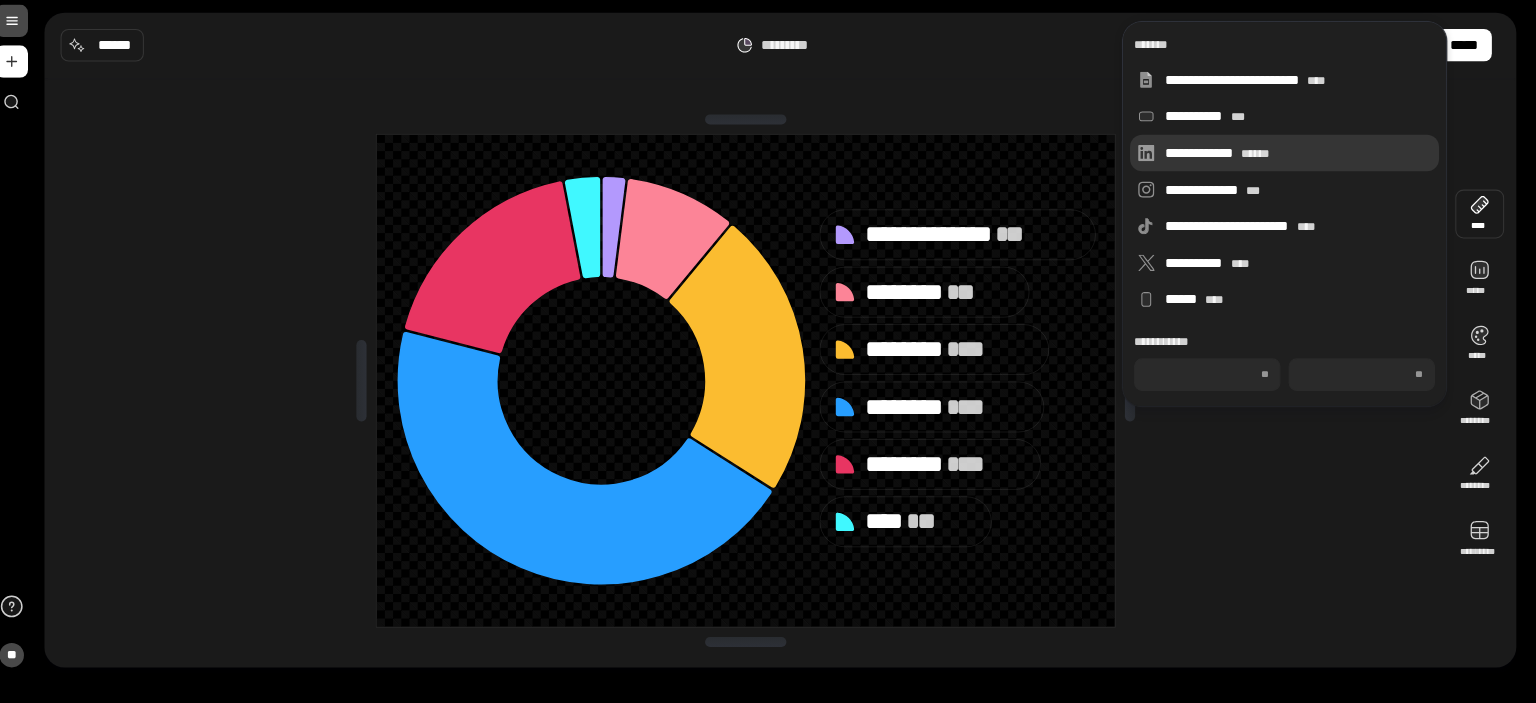 click on "**********" at bounding box center [1297, 162] 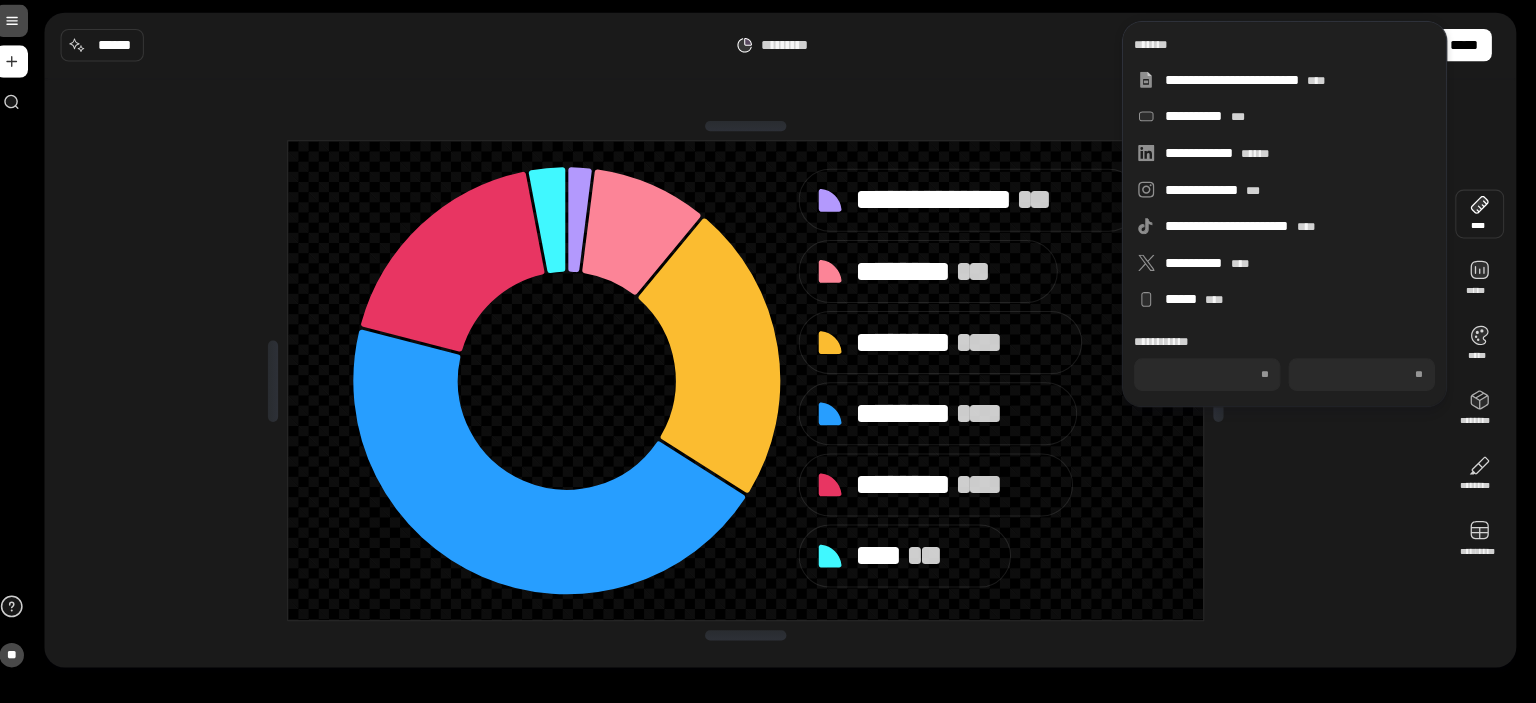 click on "********* *****" at bounding box center (788, 56) 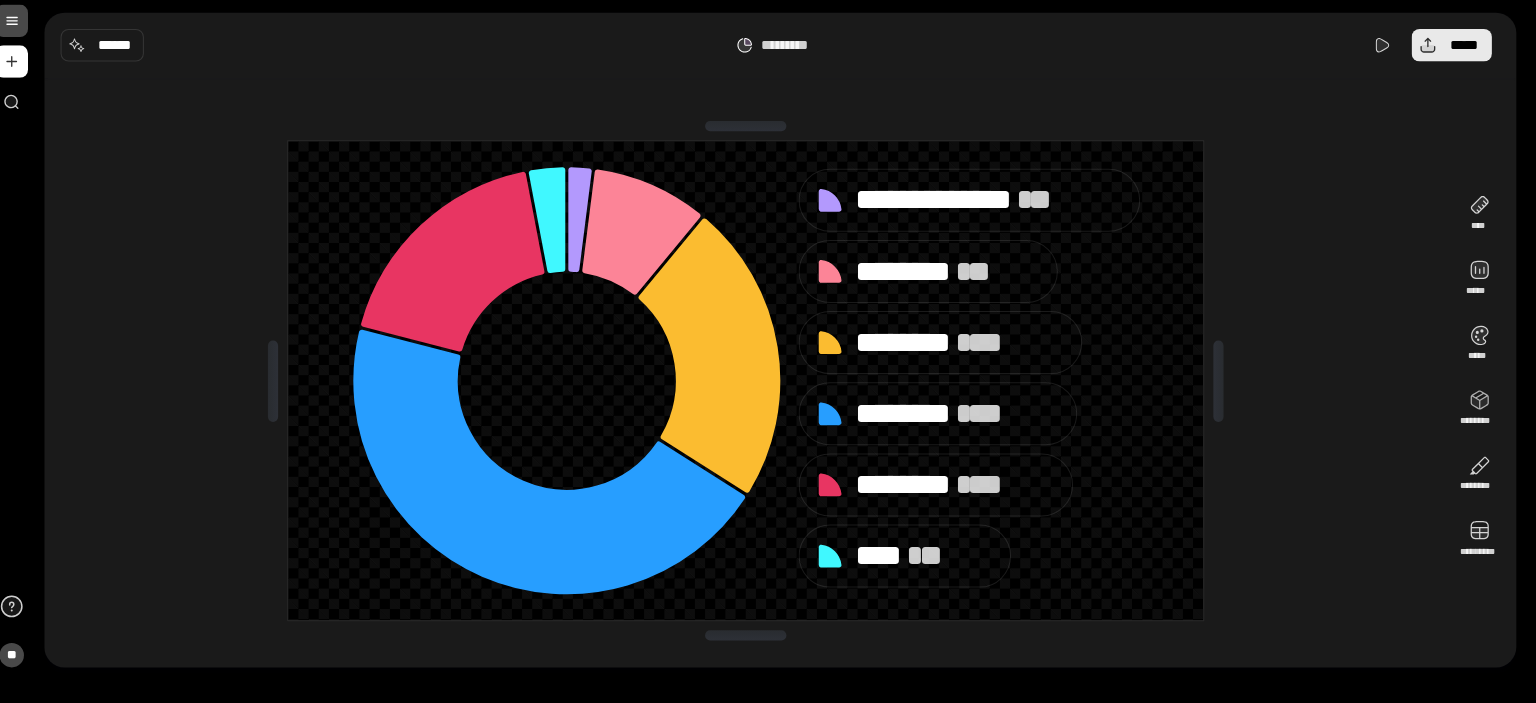 click on "*****" at bounding box center [1460, 56] 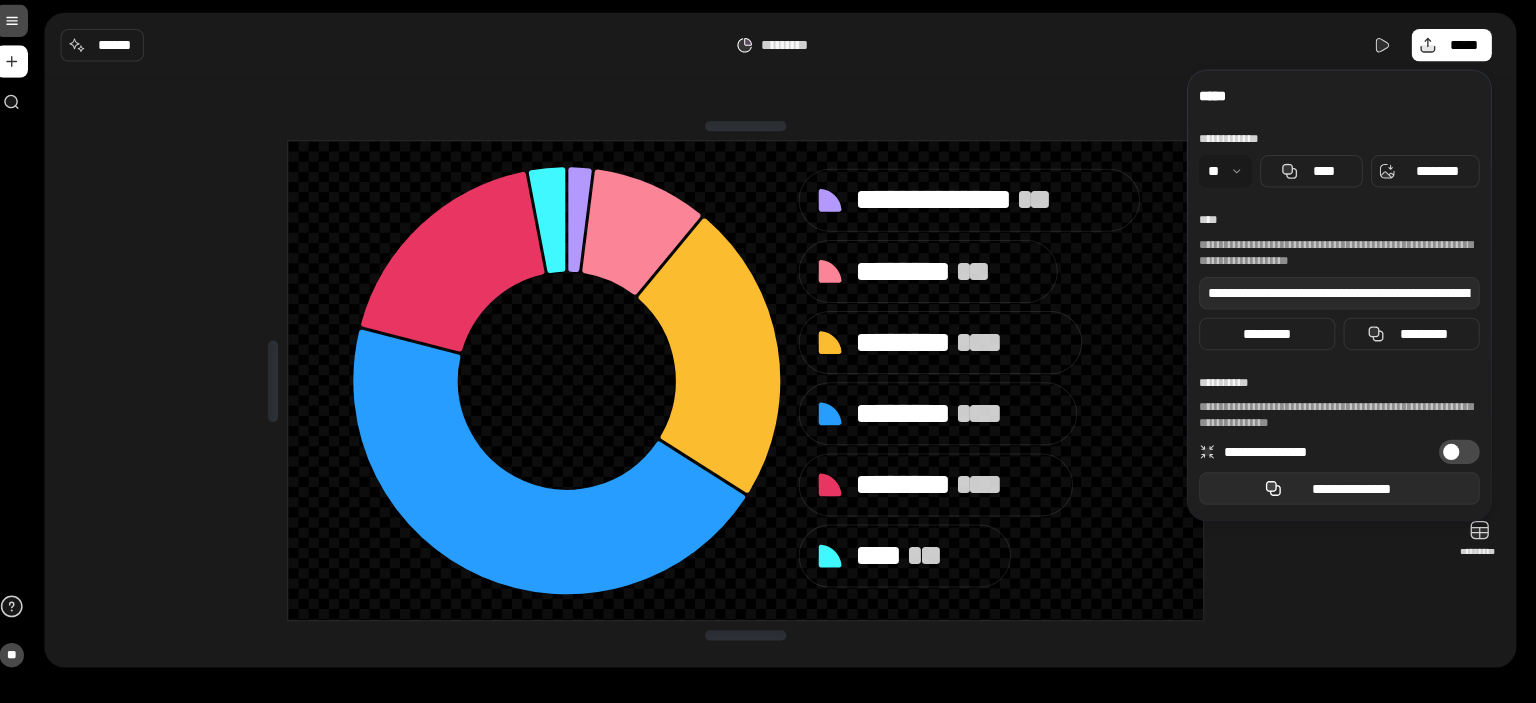 click on "**********" at bounding box center (1350, 492) 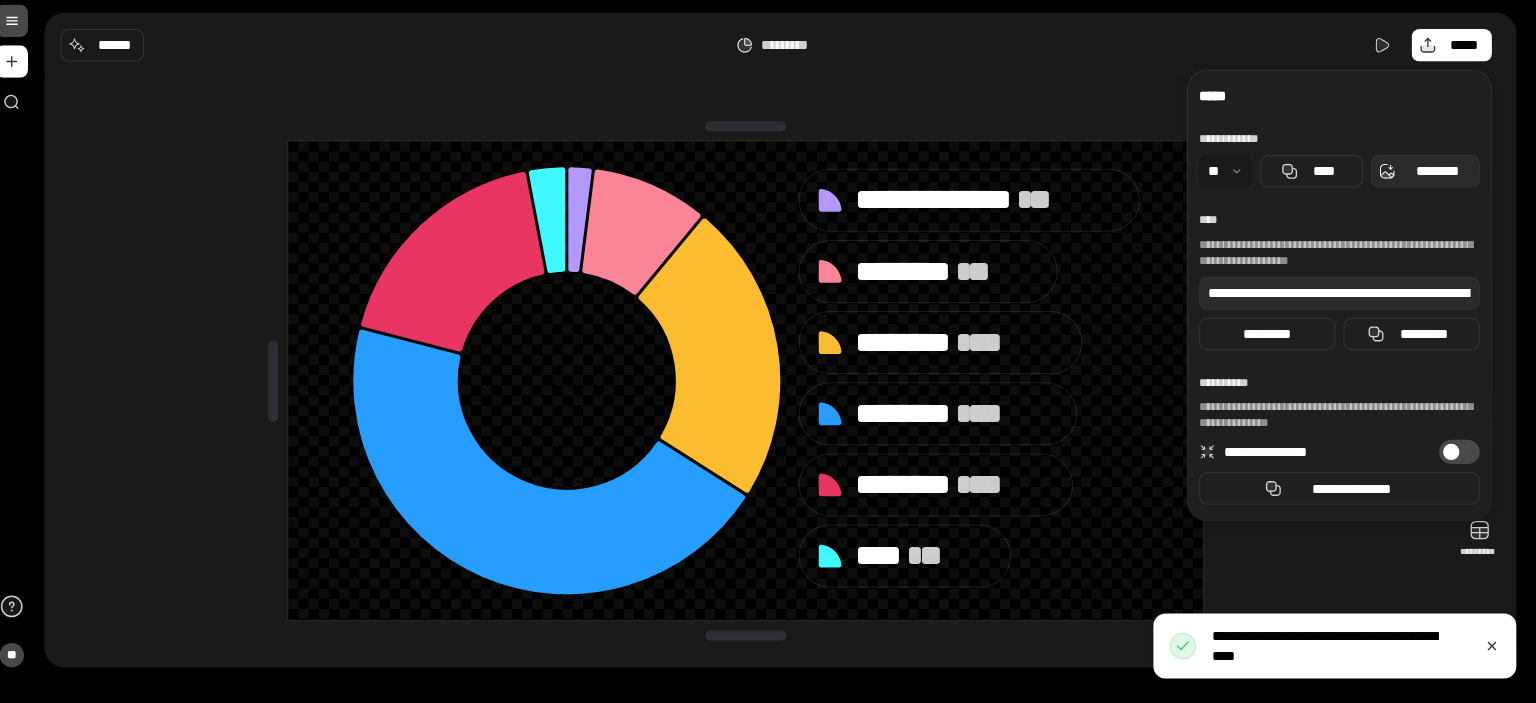click on "********" at bounding box center (1434, 180) 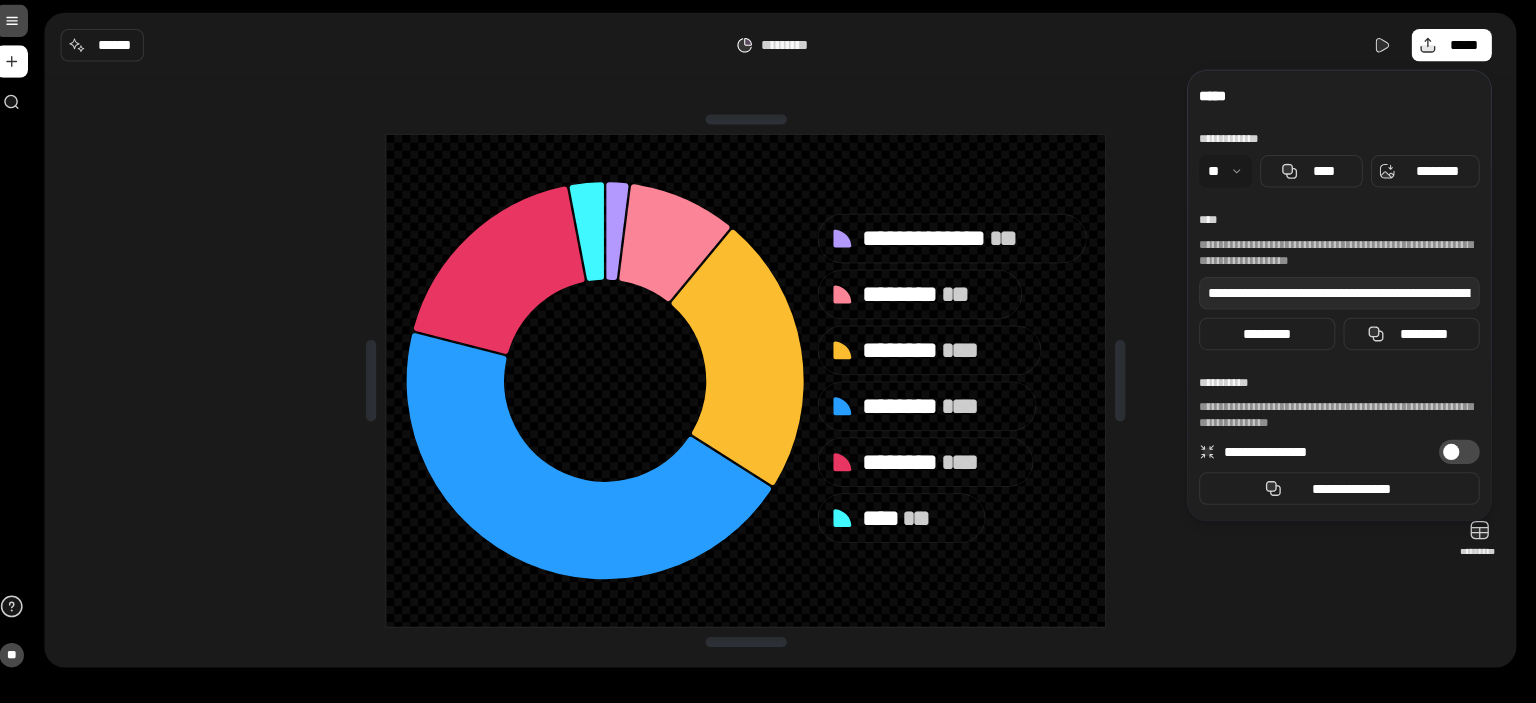 click on "**********" at bounding box center [788, 346] 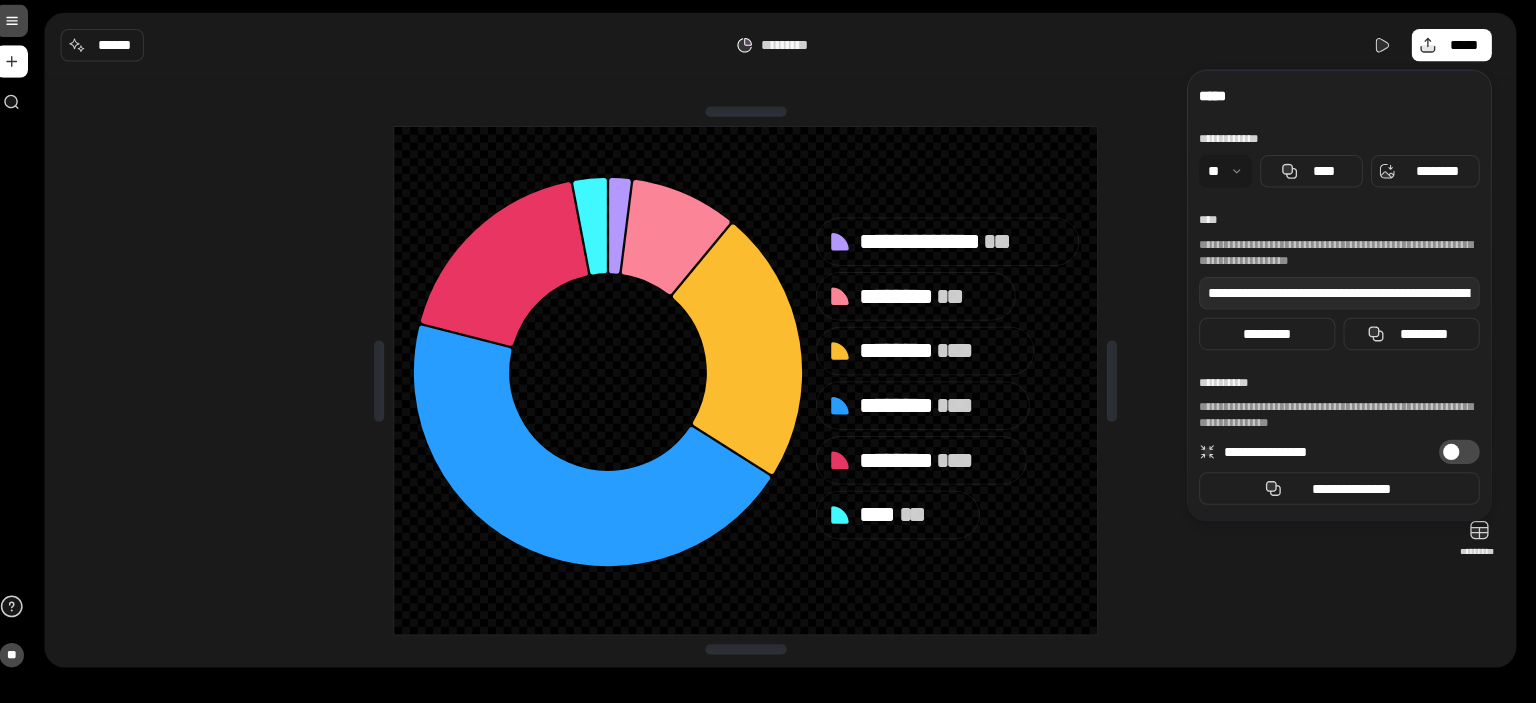 click at bounding box center (754, 121) 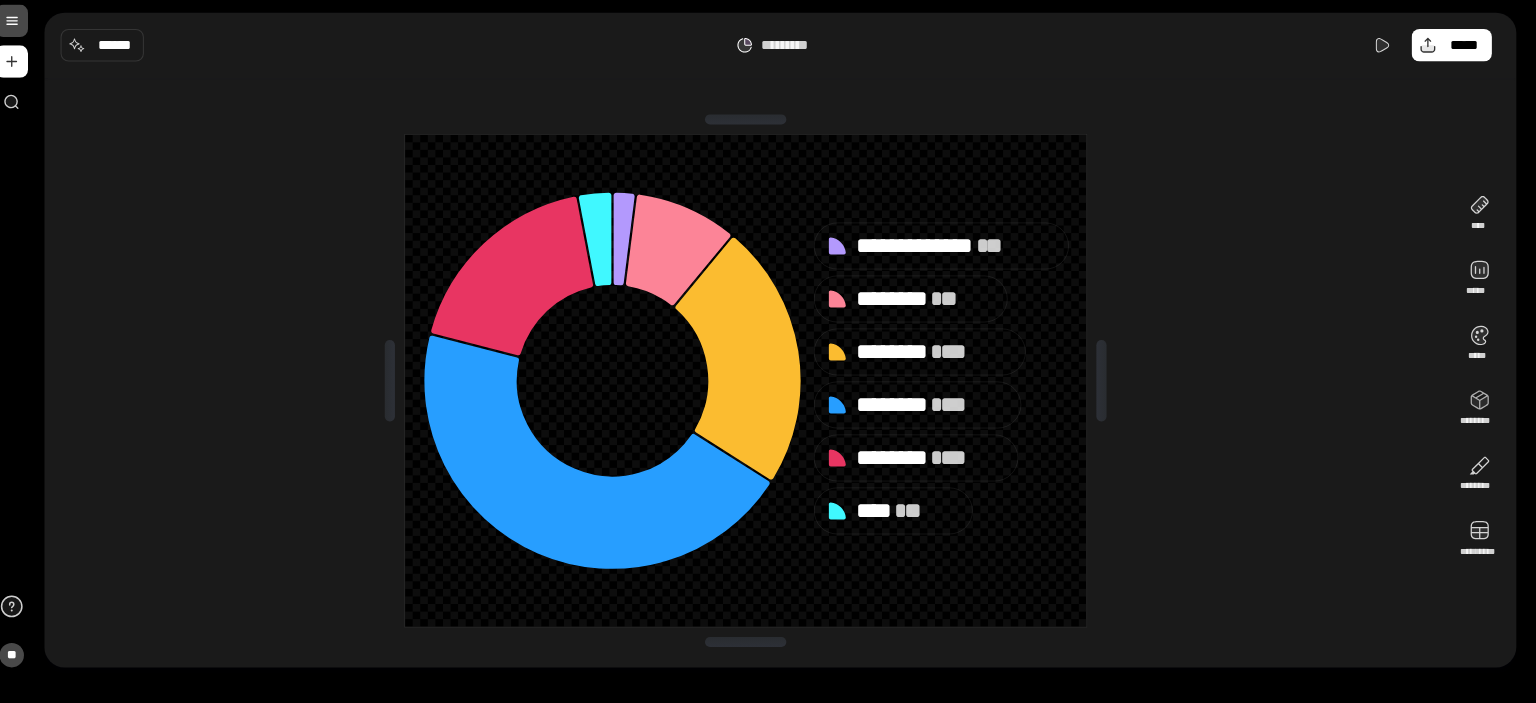 drag, startPoint x: 844, startPoint y: 308, endPoint x: 1006, endPoint y: 307, distance: 162.00308 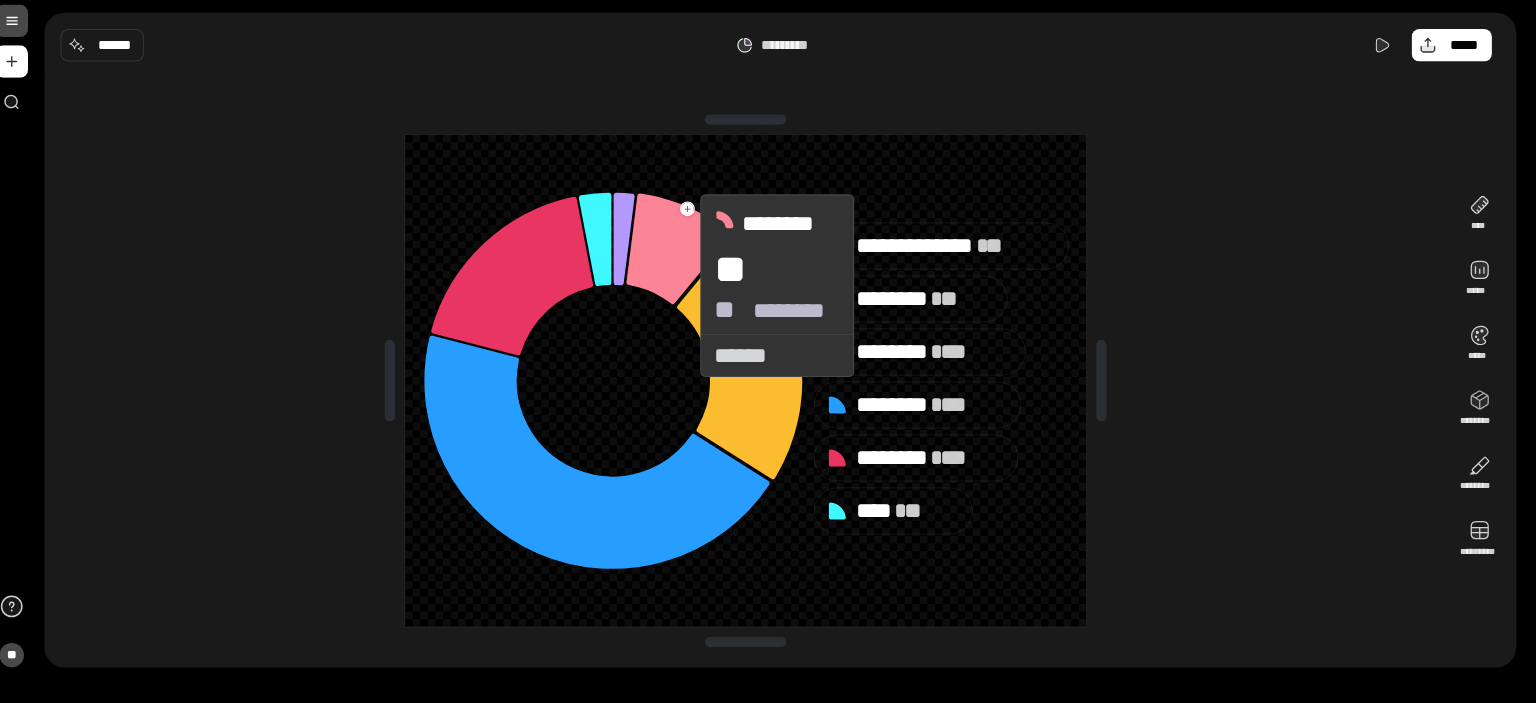 click 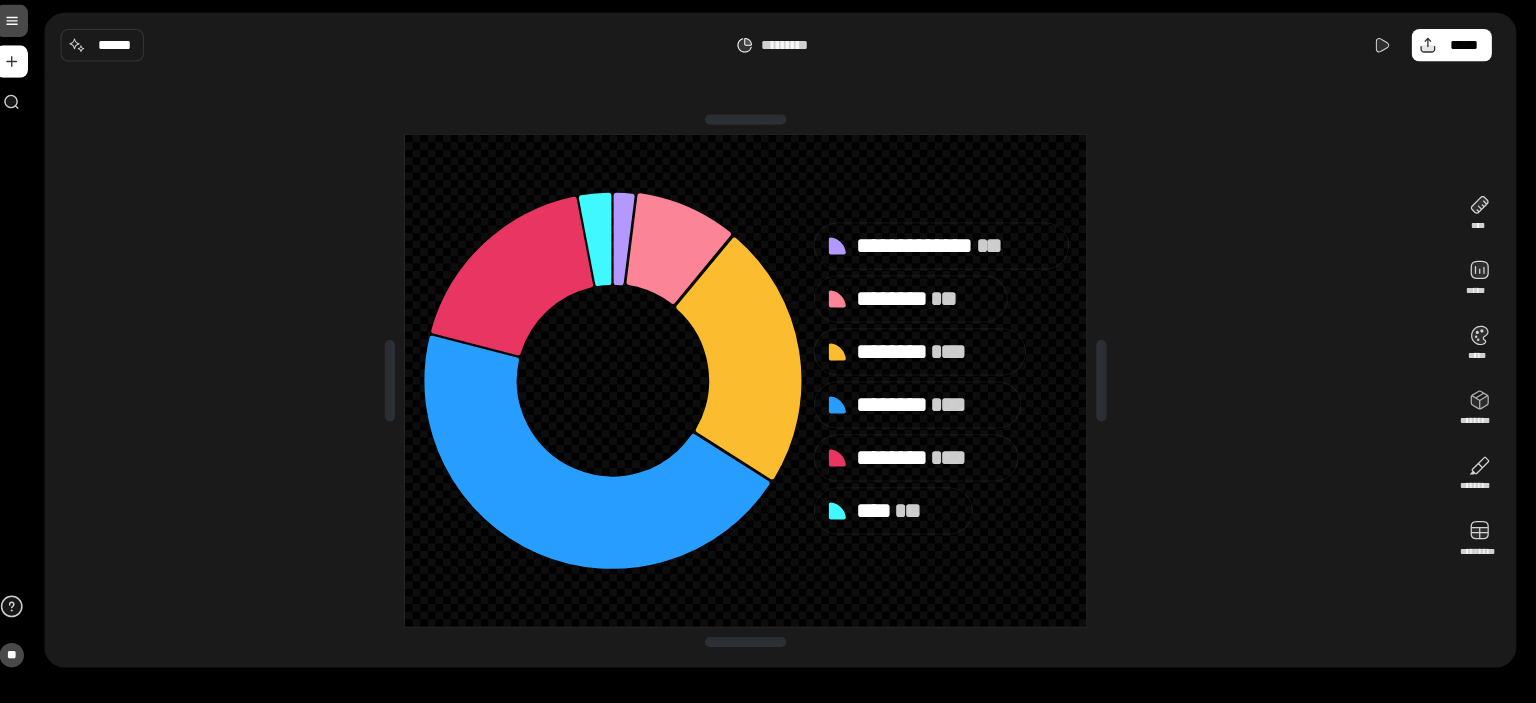 click 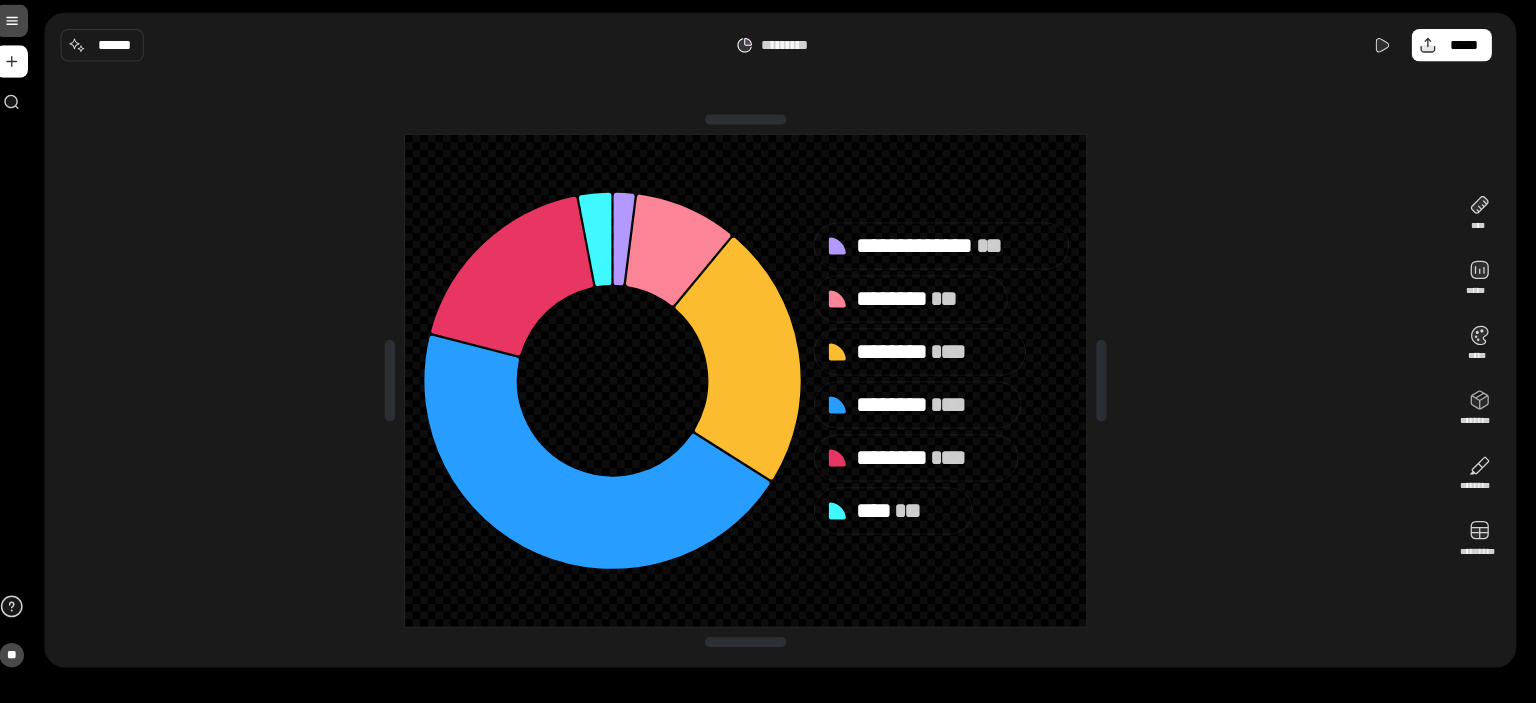 click 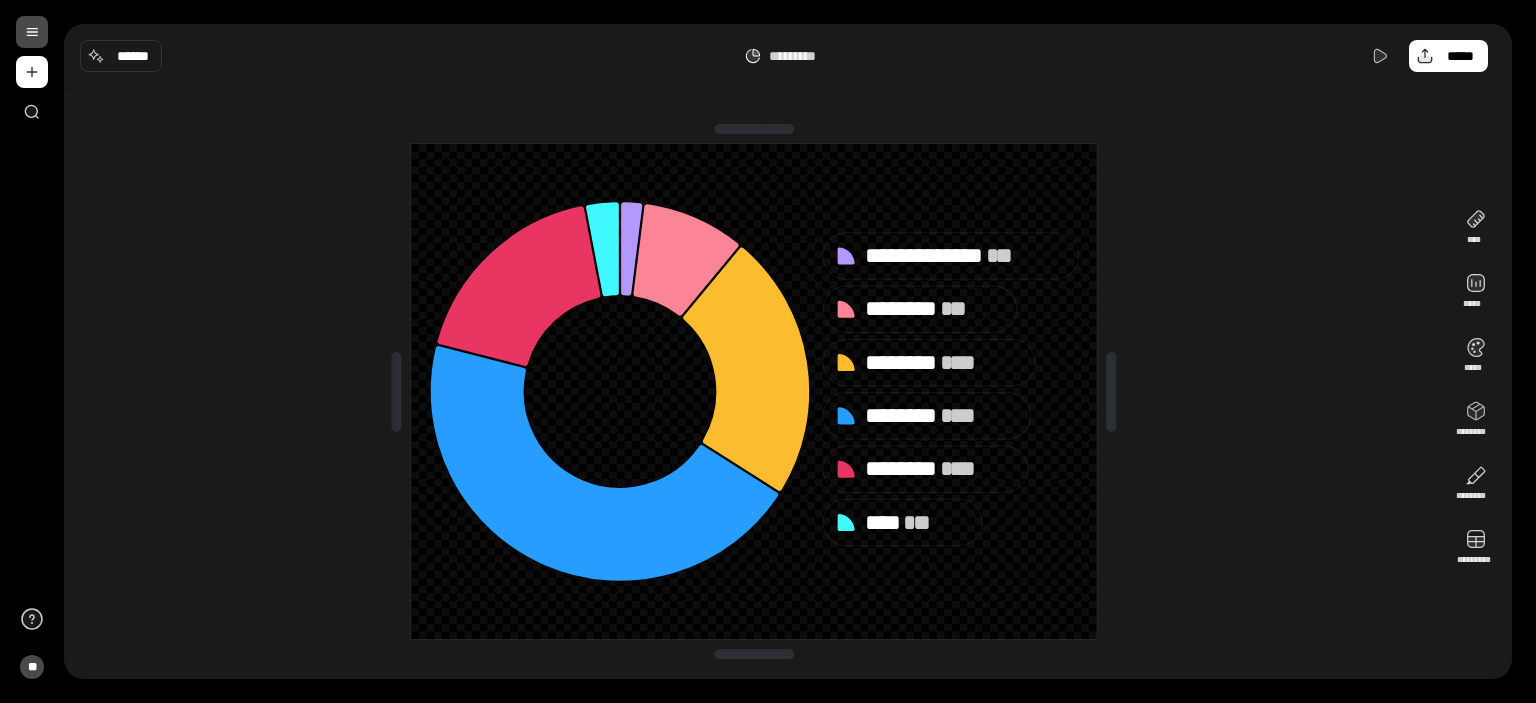 scroll, scrollTop: 0, scrollLeft: 0, axis: both 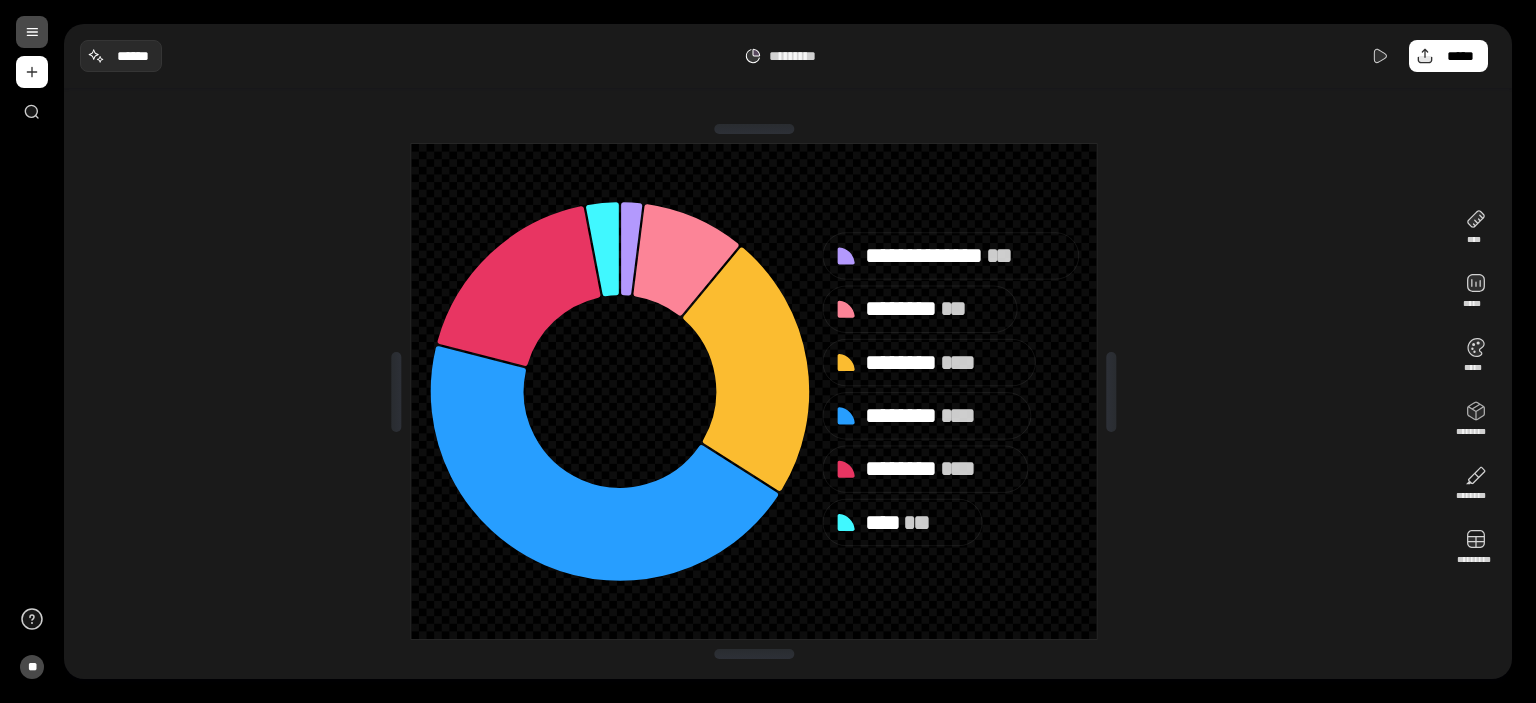click on "******" at bounding box center [133, 56] 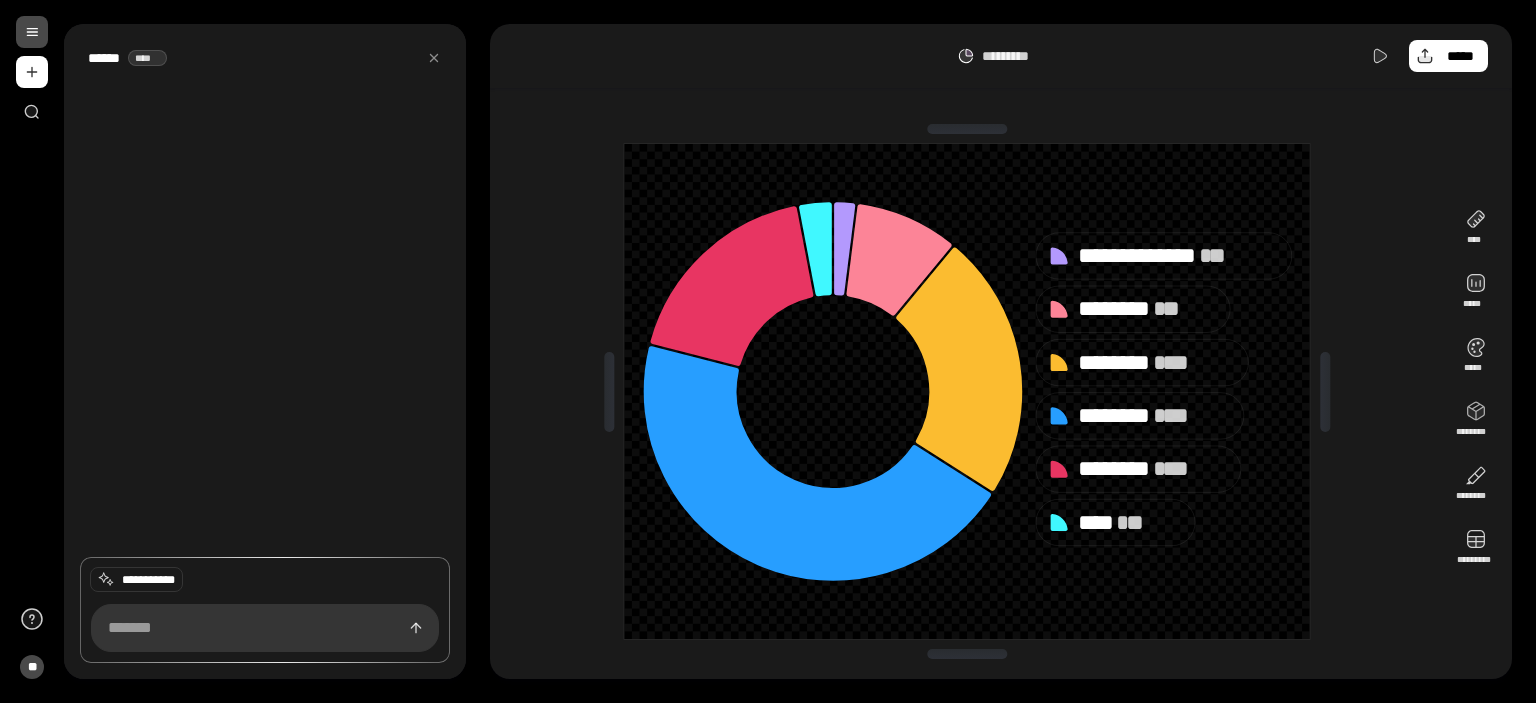 click at bounding box center (265, 628) 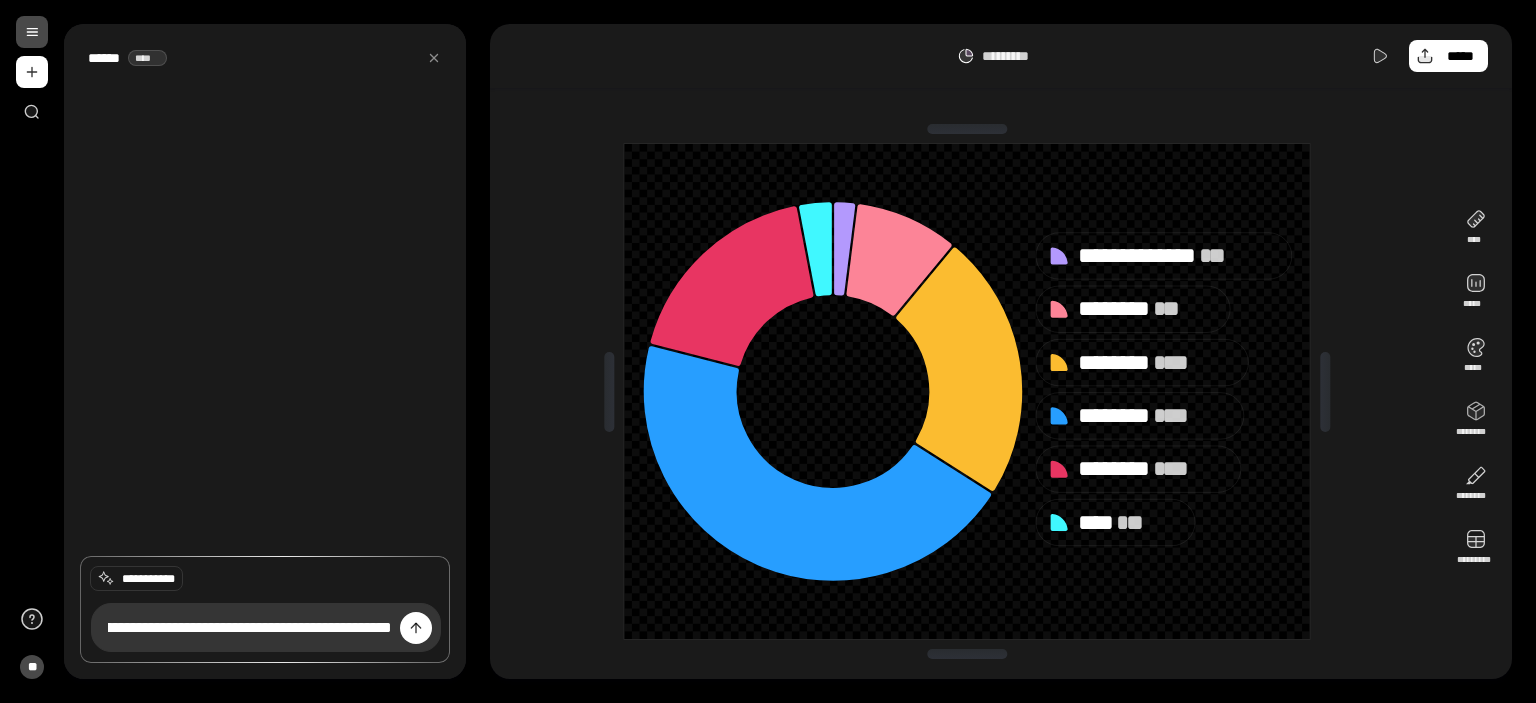 scroll, scrollTop: 0, scrollLeft: 573, axis: horizontal 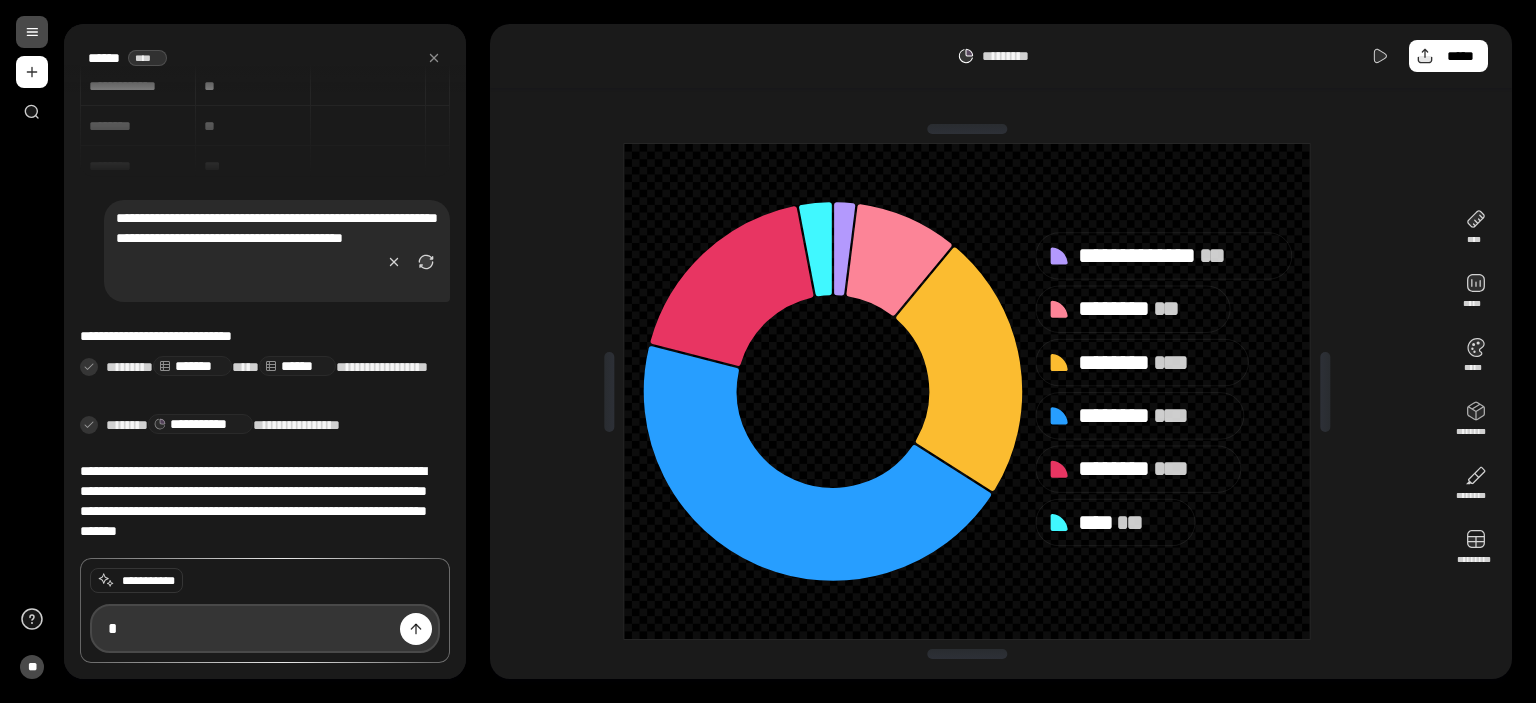 paste on "******" 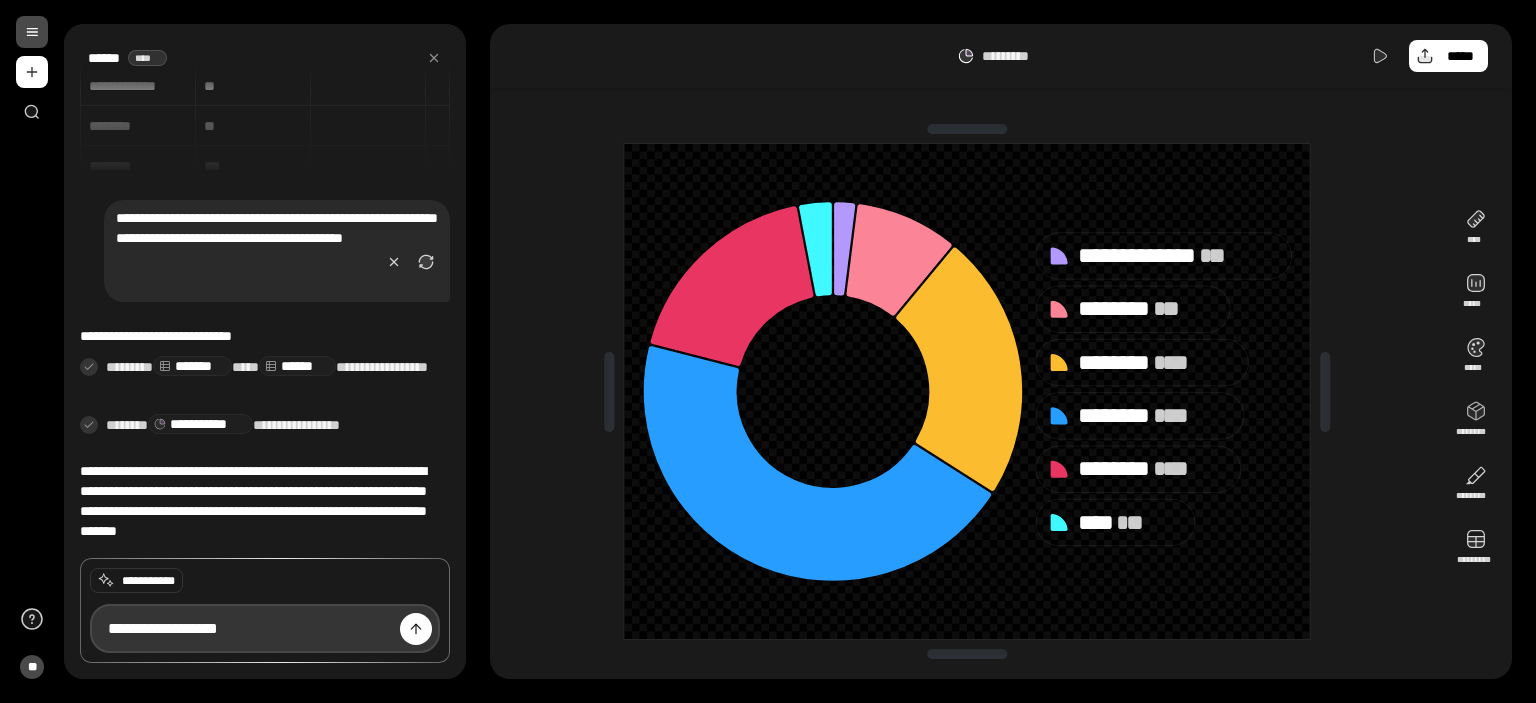 click on "**********" at bounding box center [265, 628] 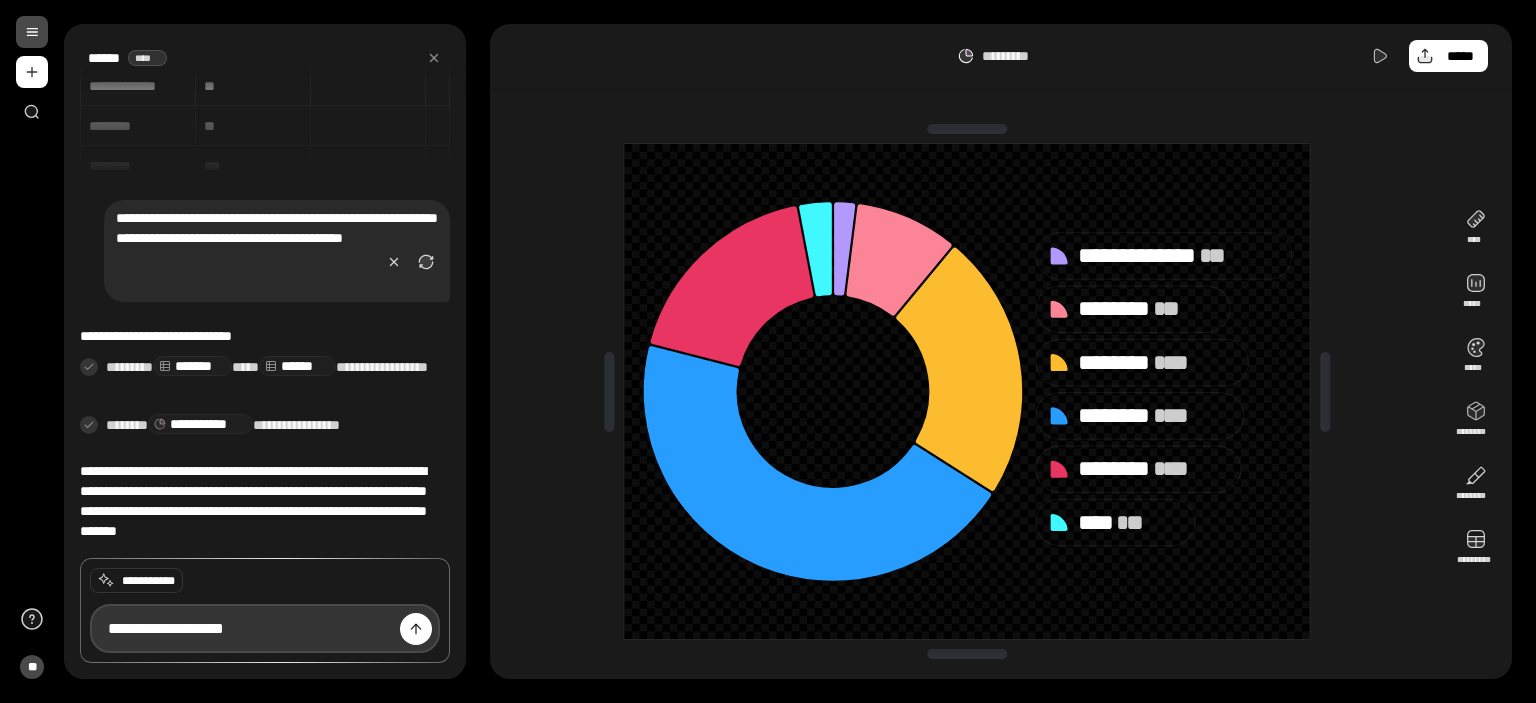 paste on "******" 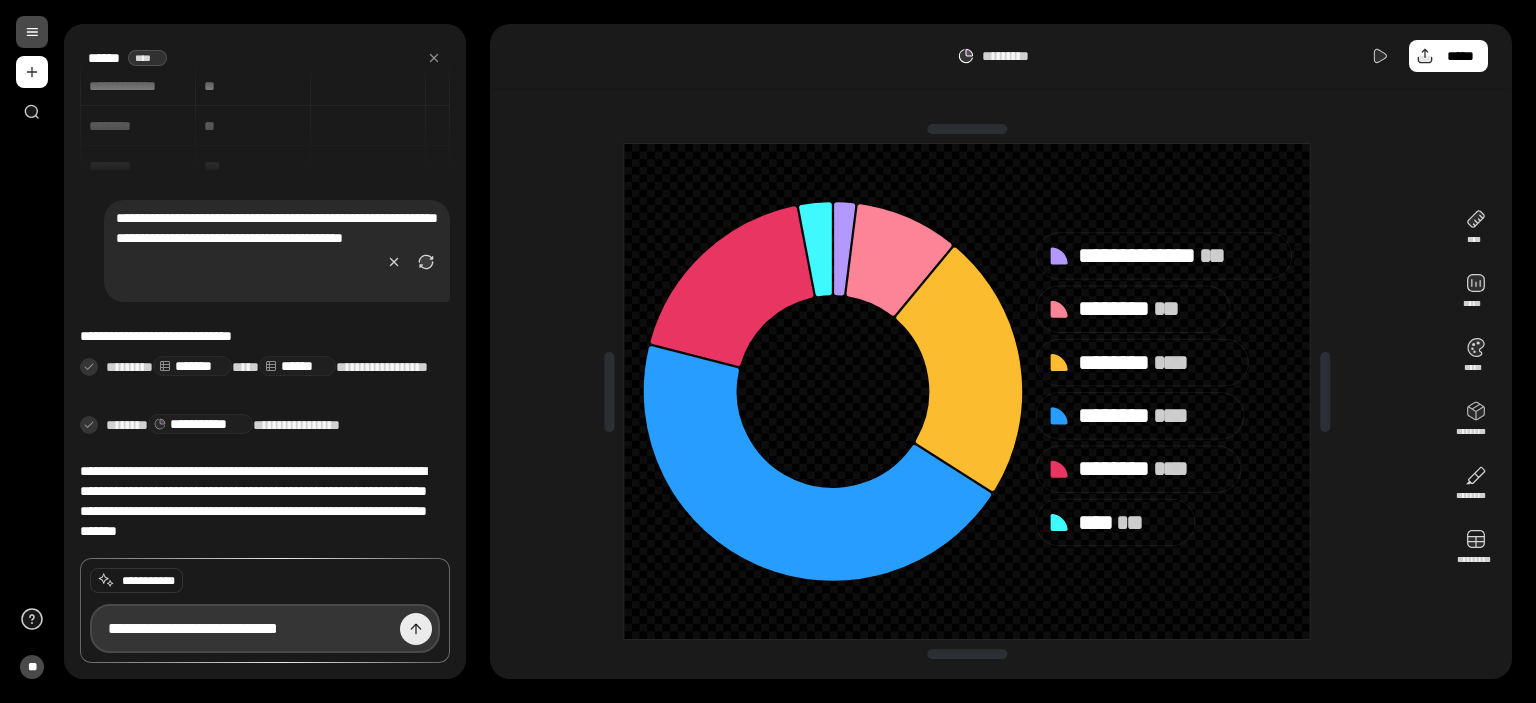 paste on "******" 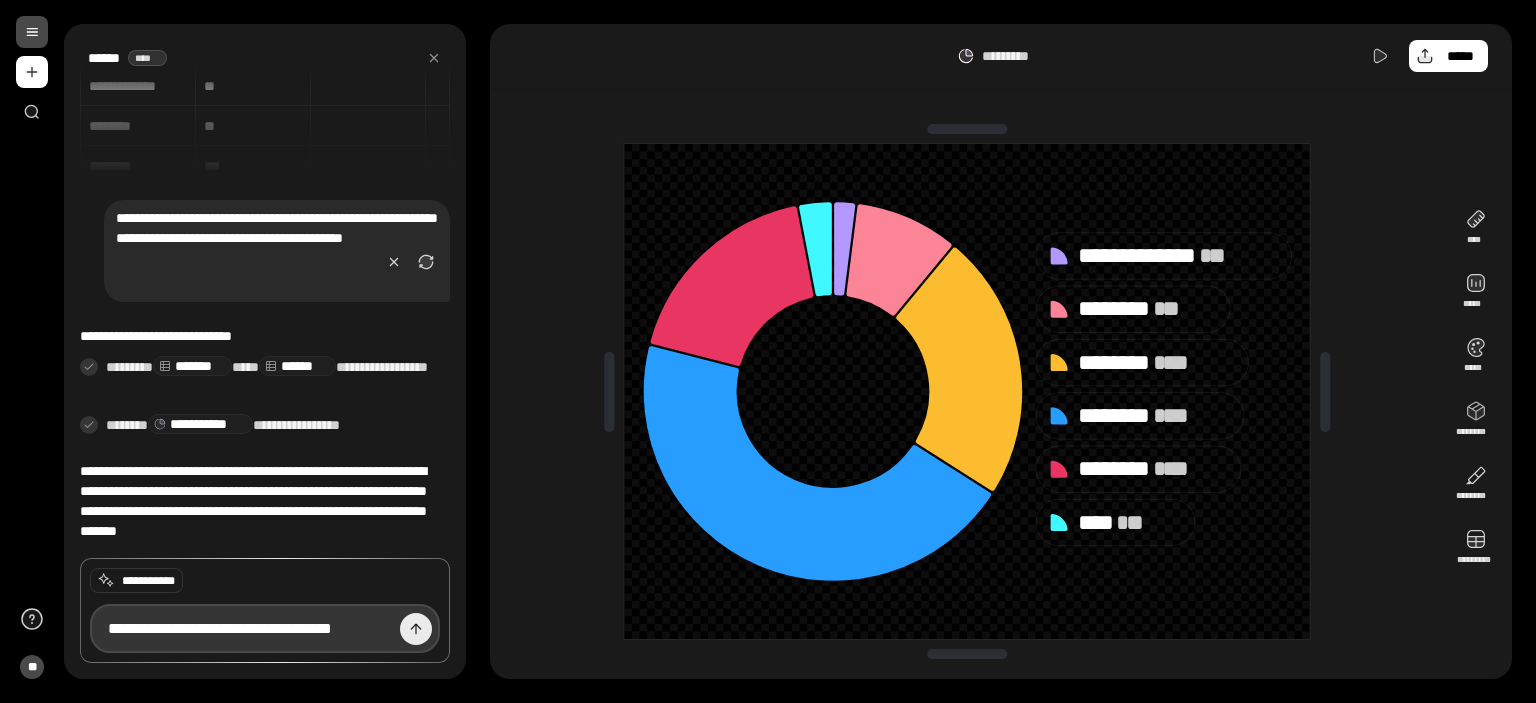 scroll, scrollTop: 0, scrollLeft: 26, axis: horizontal 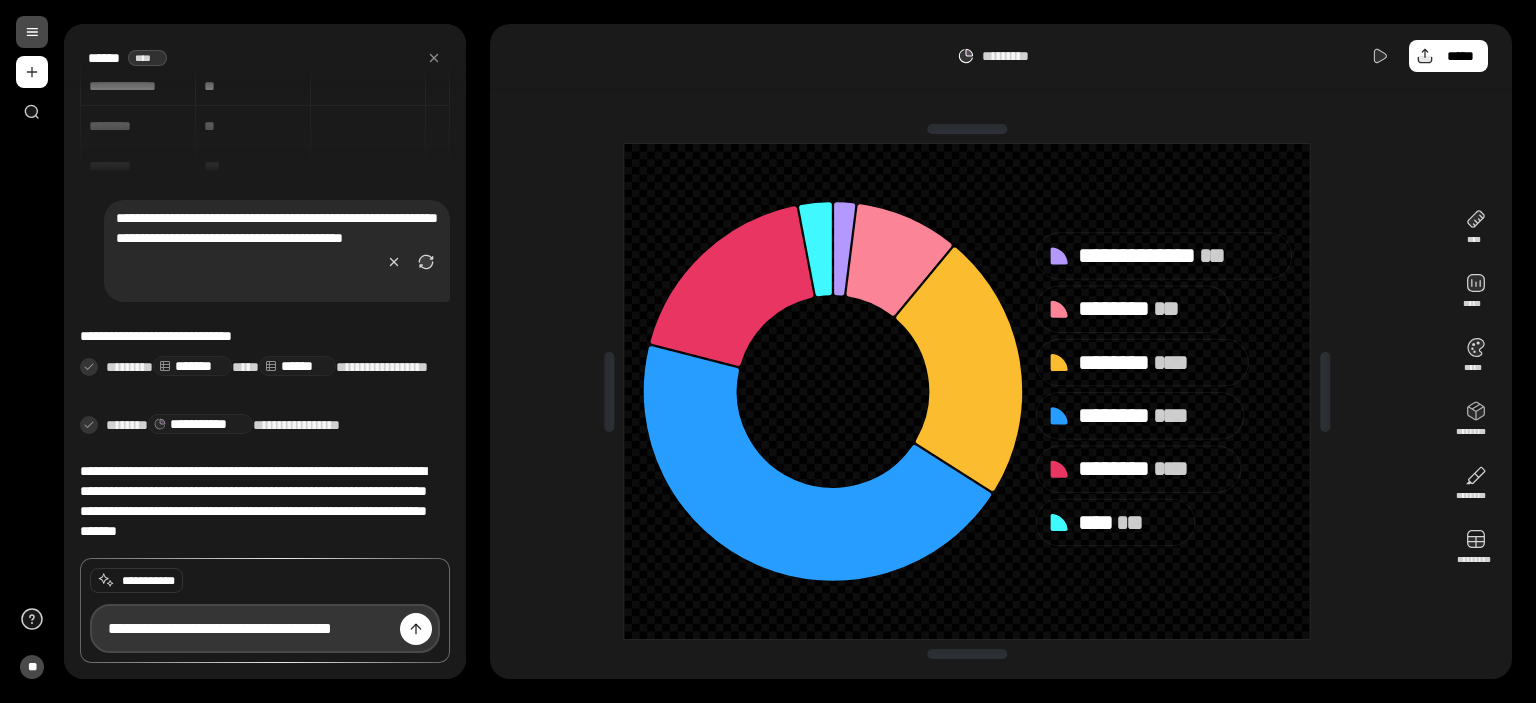 paste on "******" 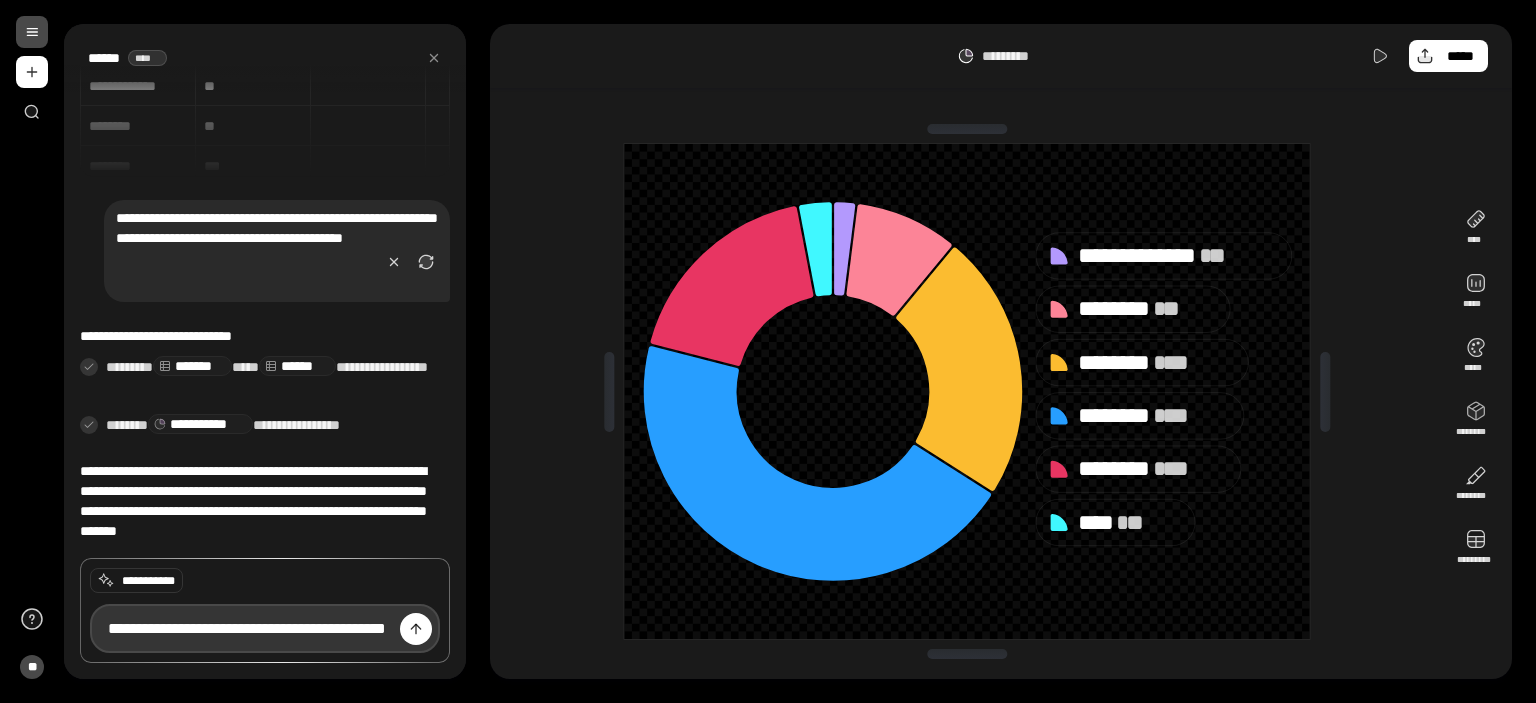 scroll, scrollTop: 0, scrollLeft: 101, axis: horizontal 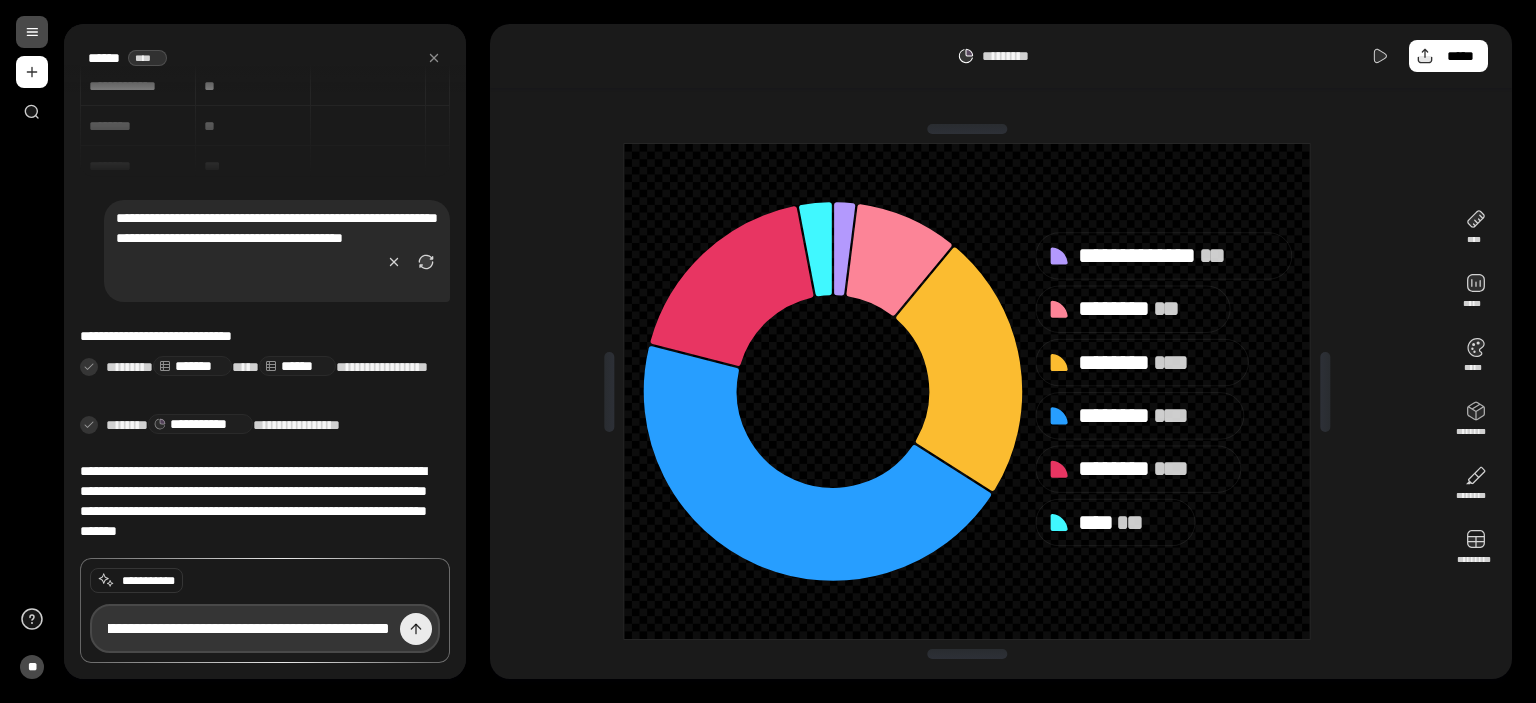 type on "**********" 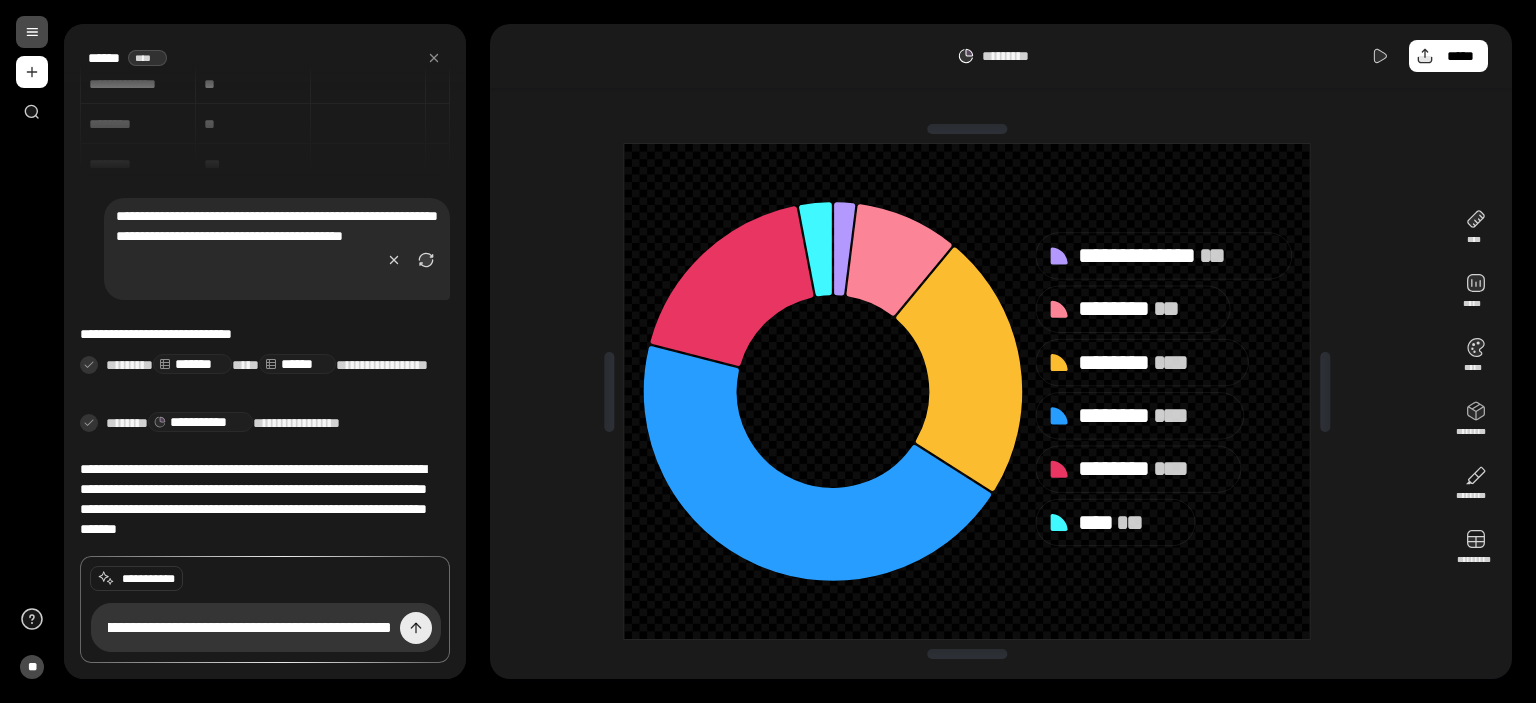 click at bounding box center [416, 628] 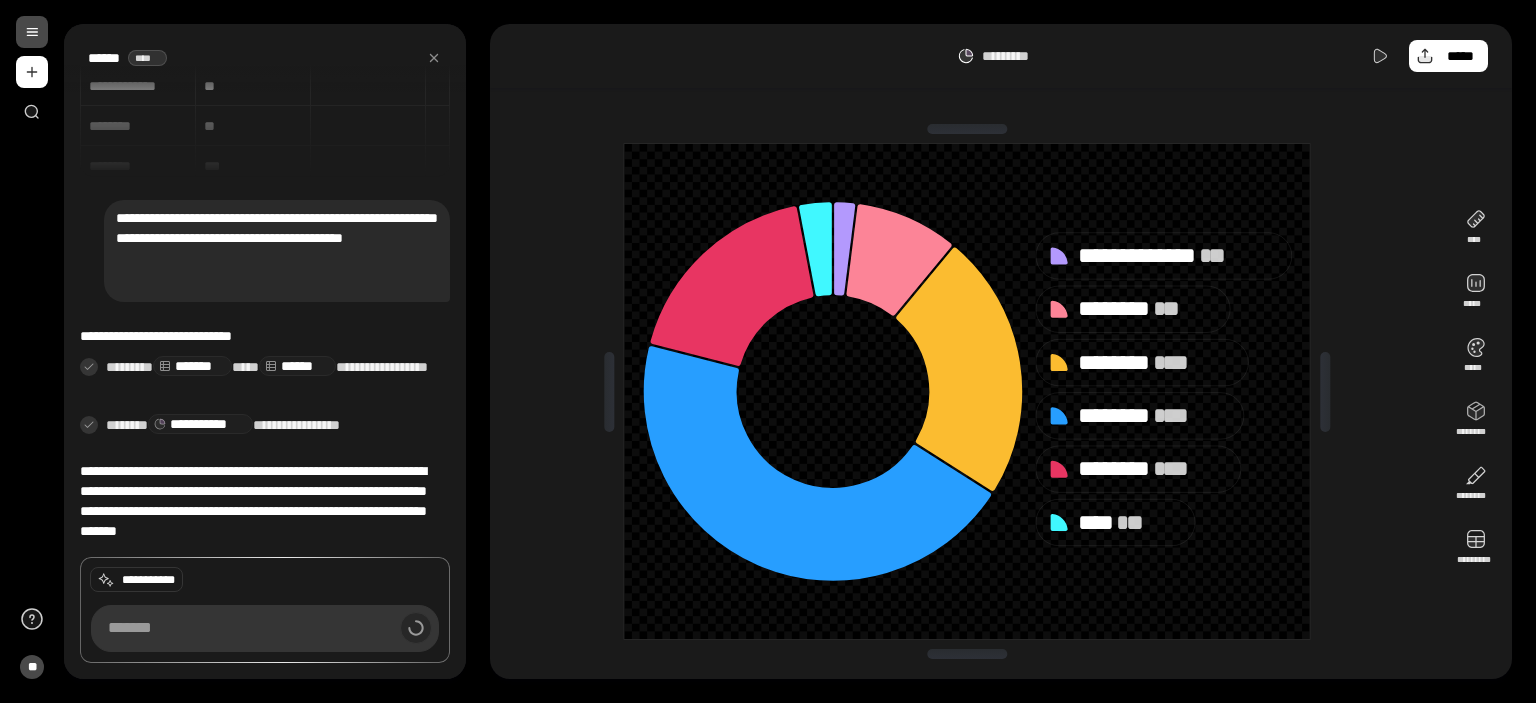 scroll, scrollTop: 79, scrollLeft: 0, axis: vertical 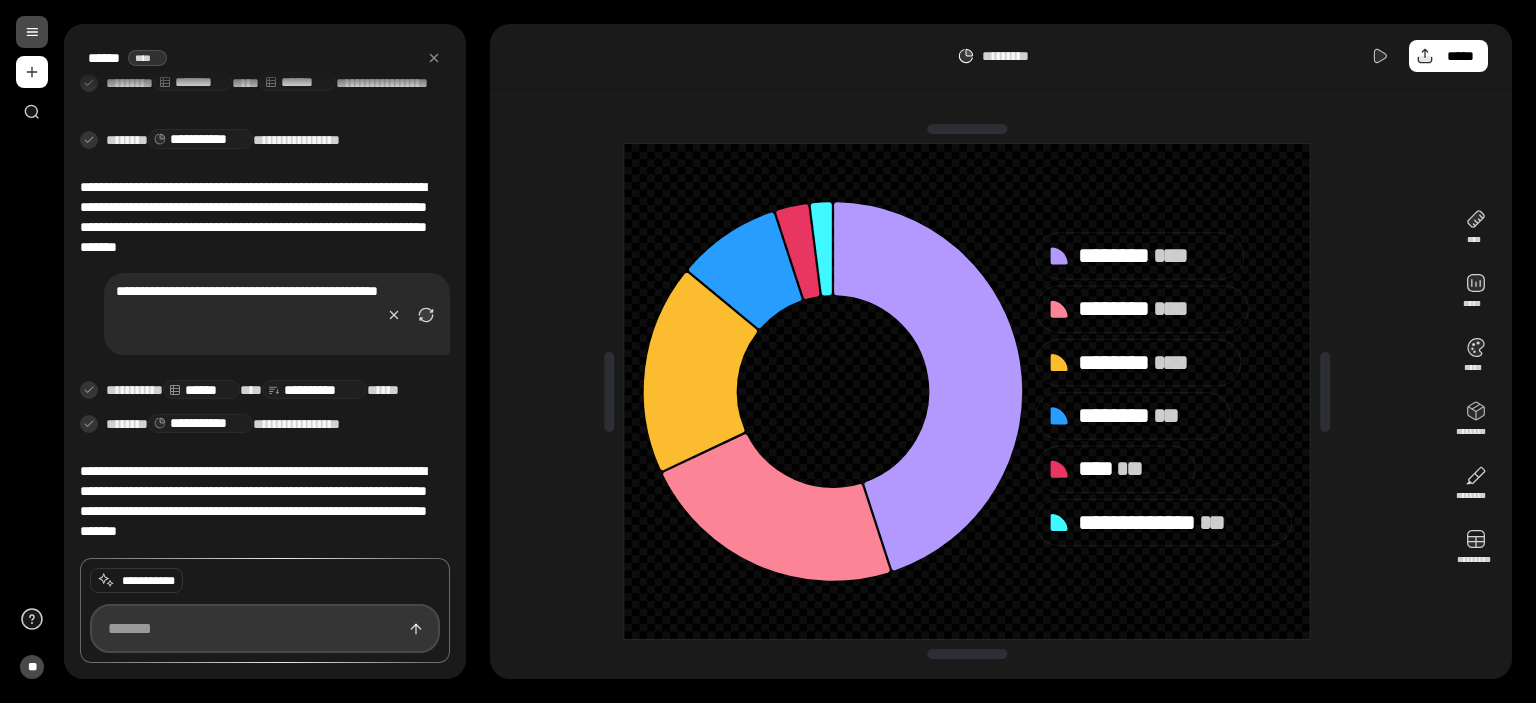 click at bounding box center [265, 628] 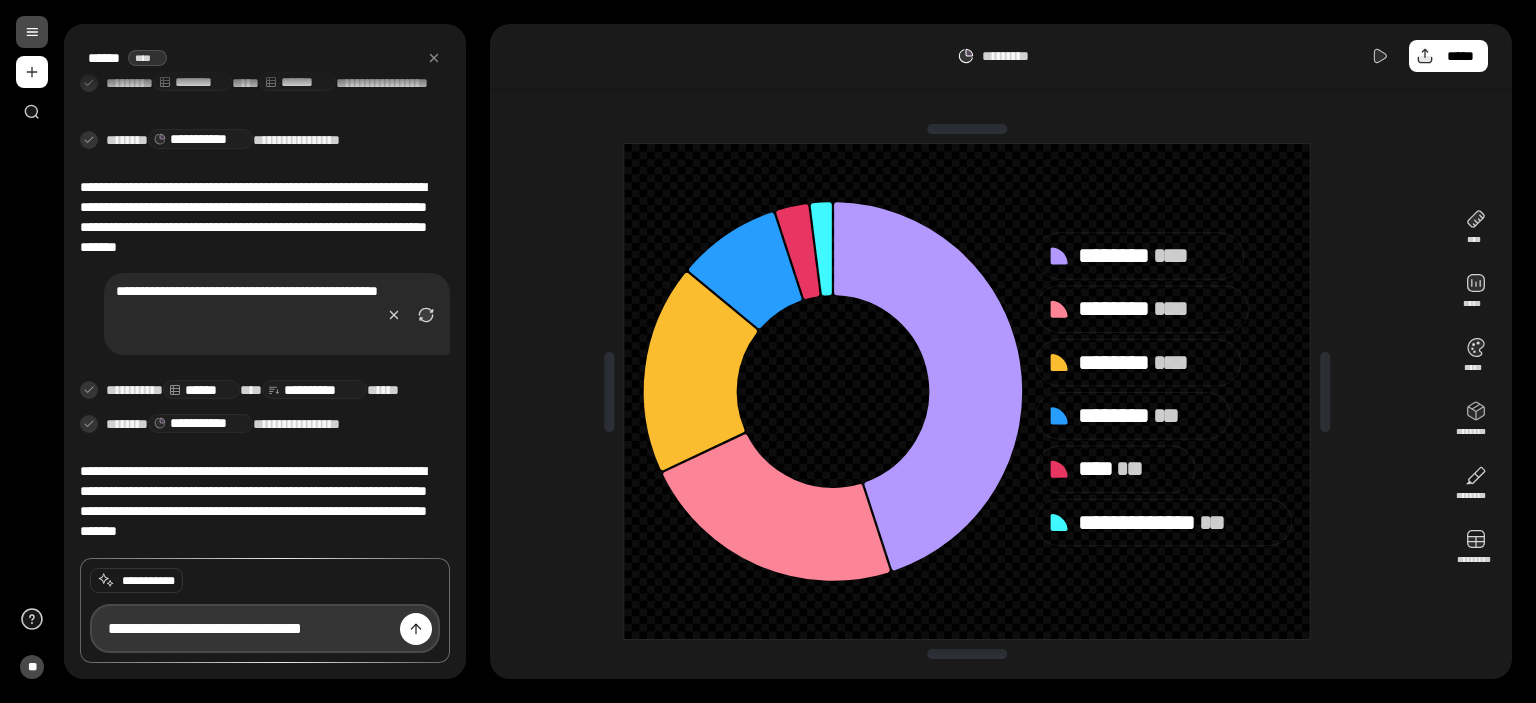 type on "**********" 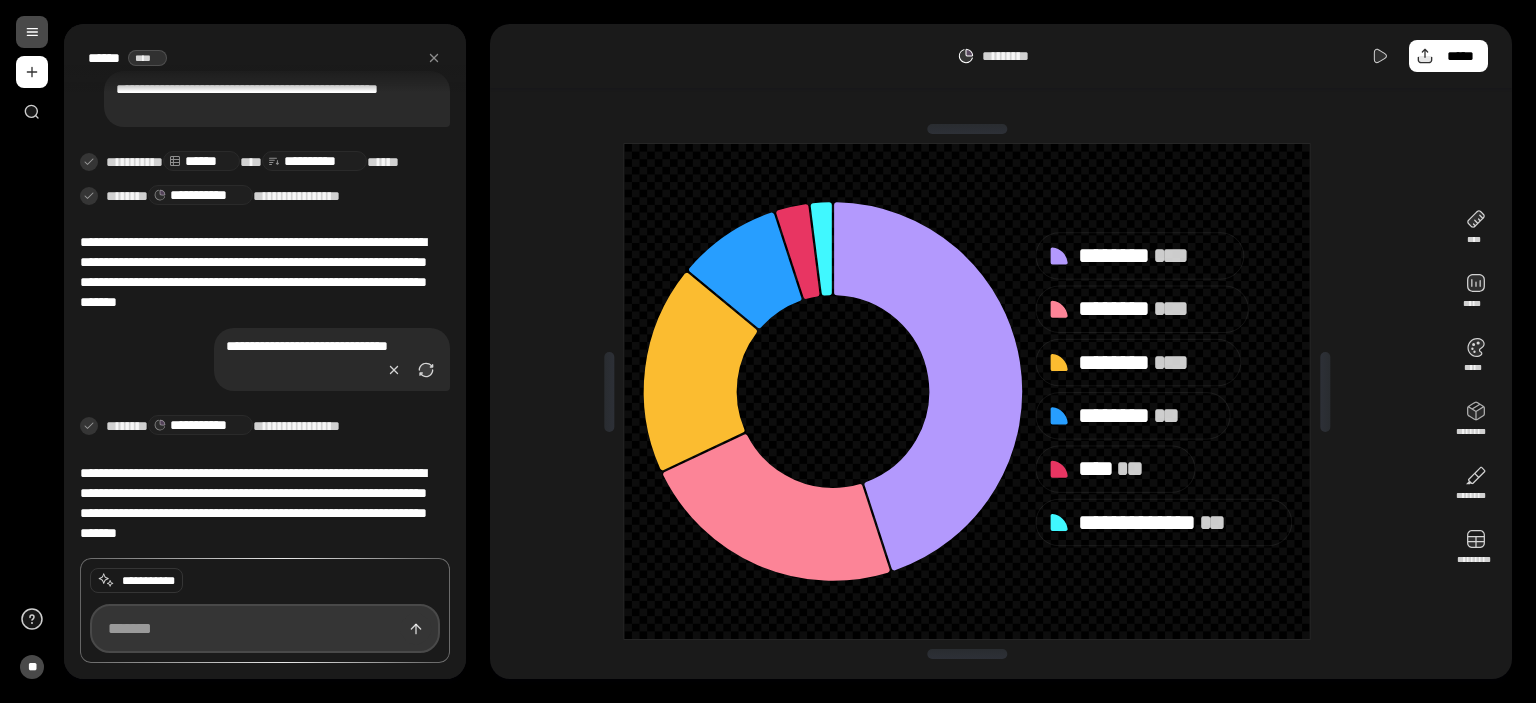 scroll, scrollTop: 516, scrollLeft: 0, axis: vertical 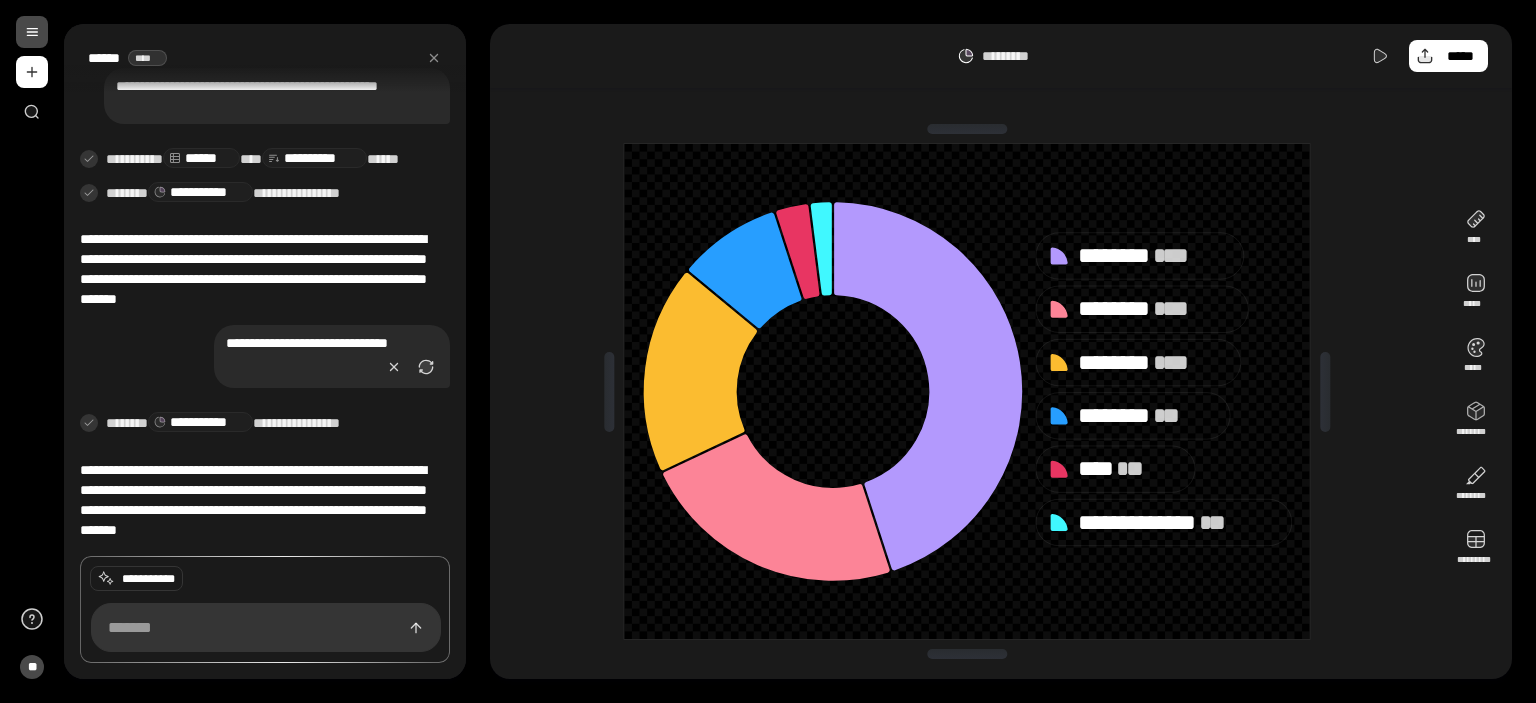 click on "**********" at bounding box center [200, 422] 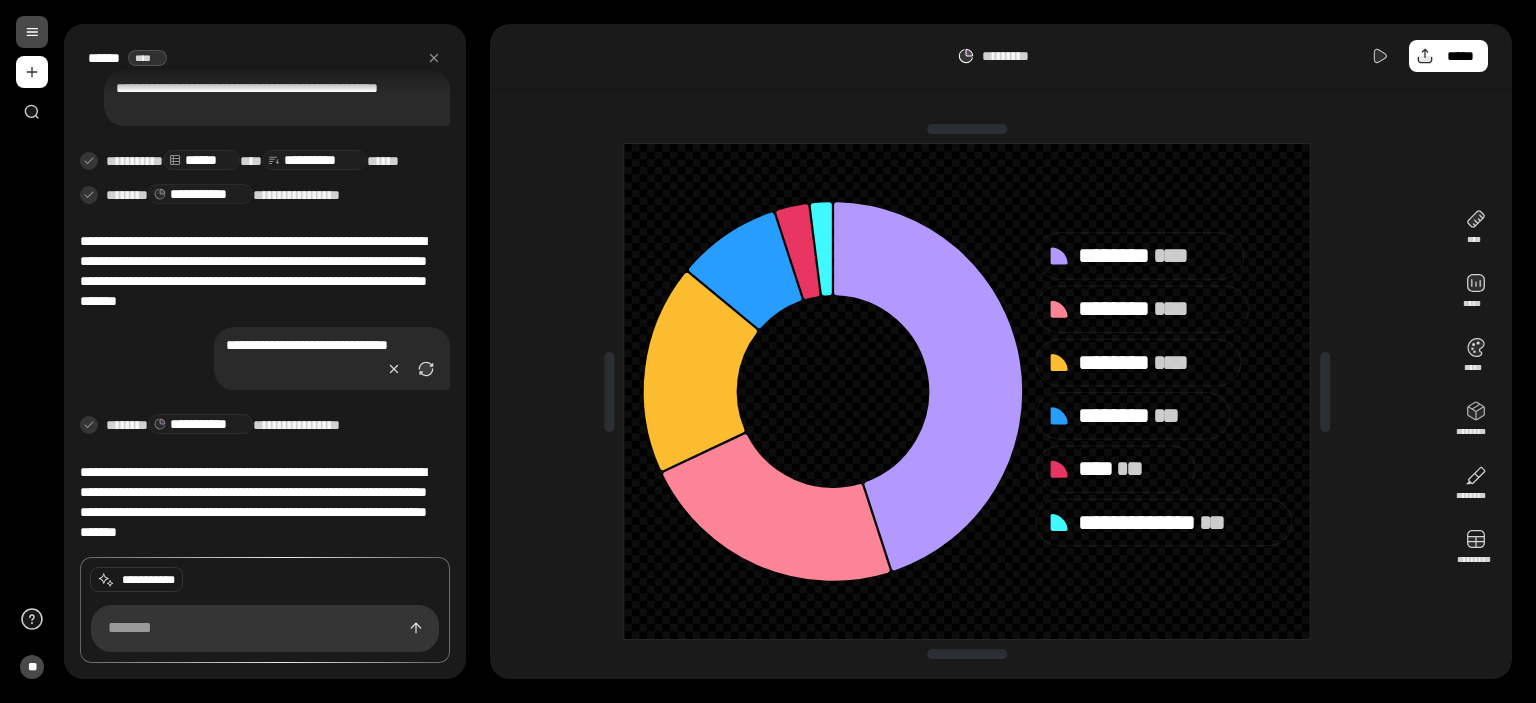 scroll, scrollTop: 517, scrollLeft: 0, axis: vertical 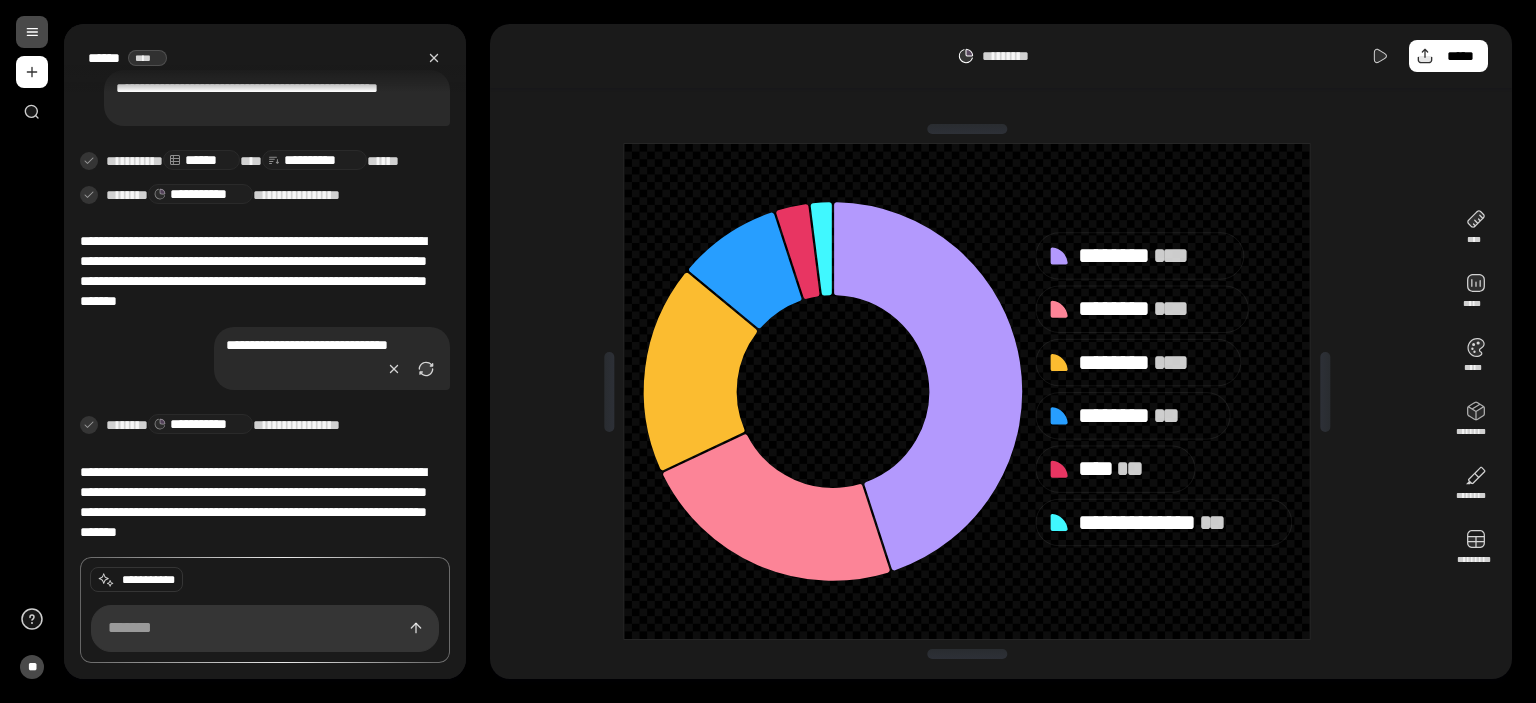 click 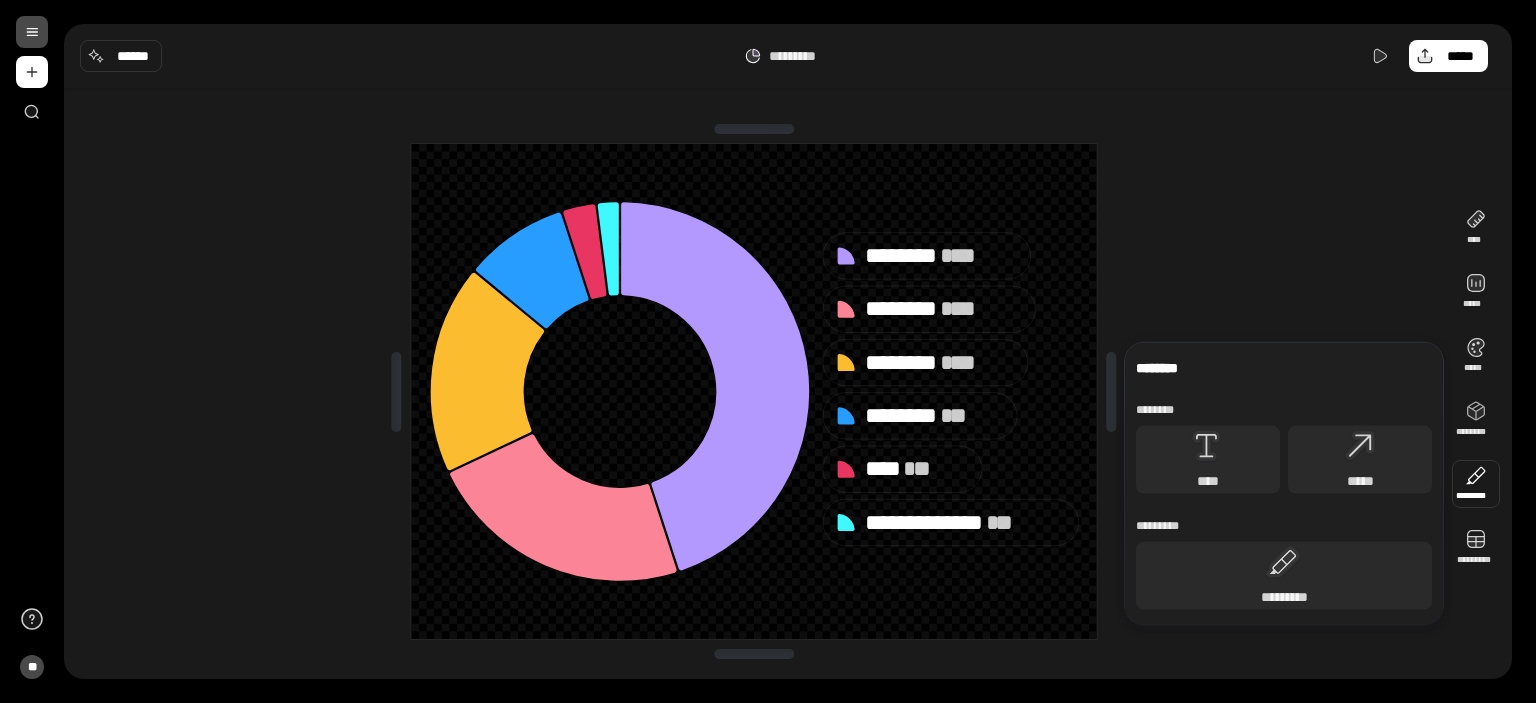click at bounding box center (1476, 484) 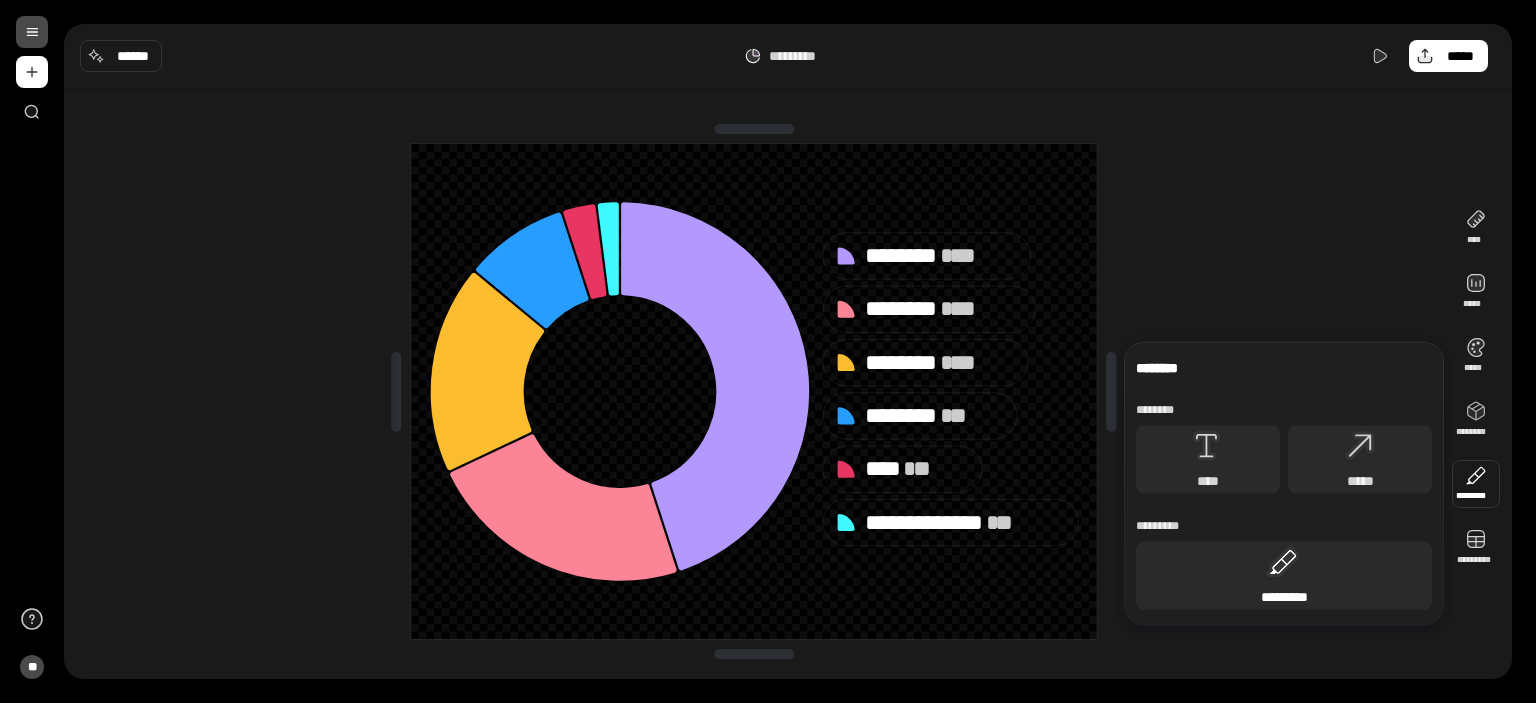 click on "*********" at bounding box center (1284, 597) 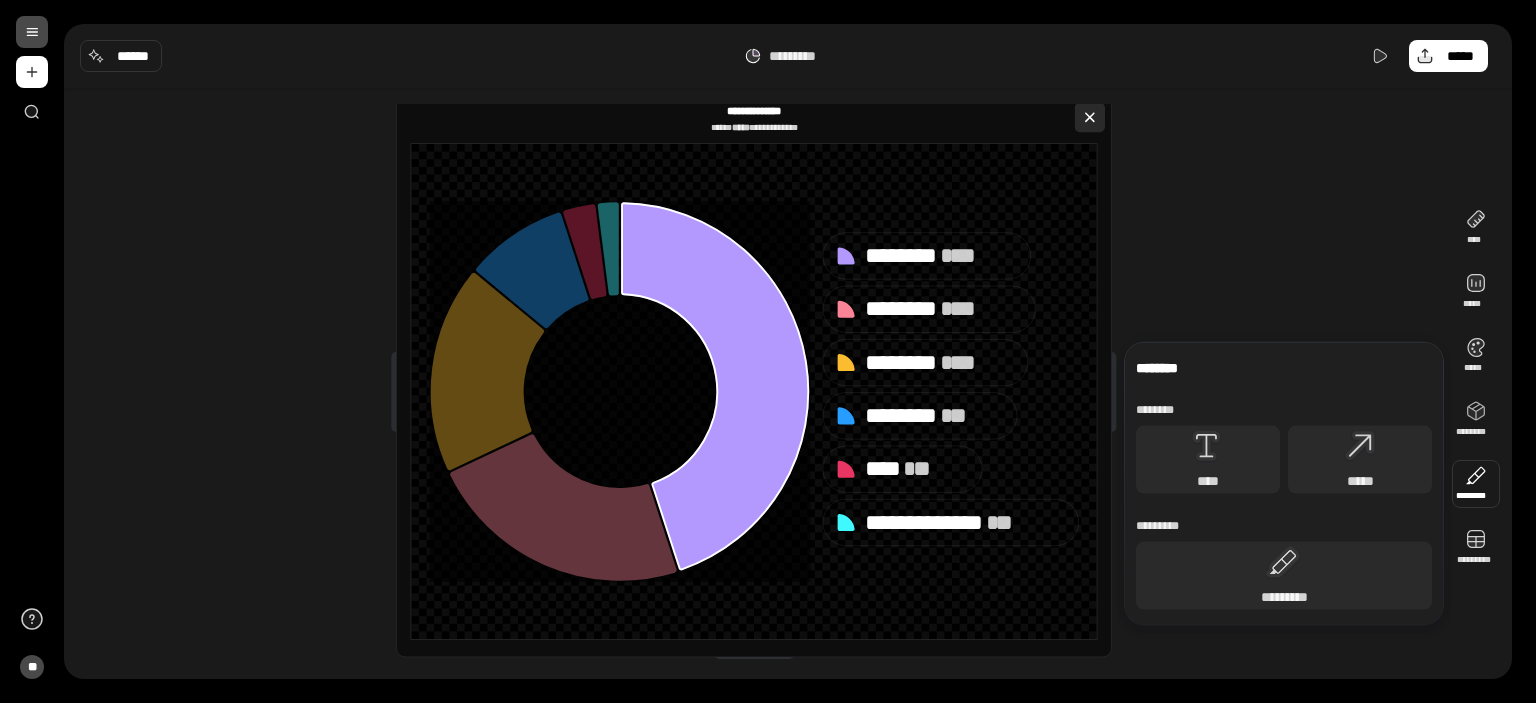 click at bounding box center [1090, 117] 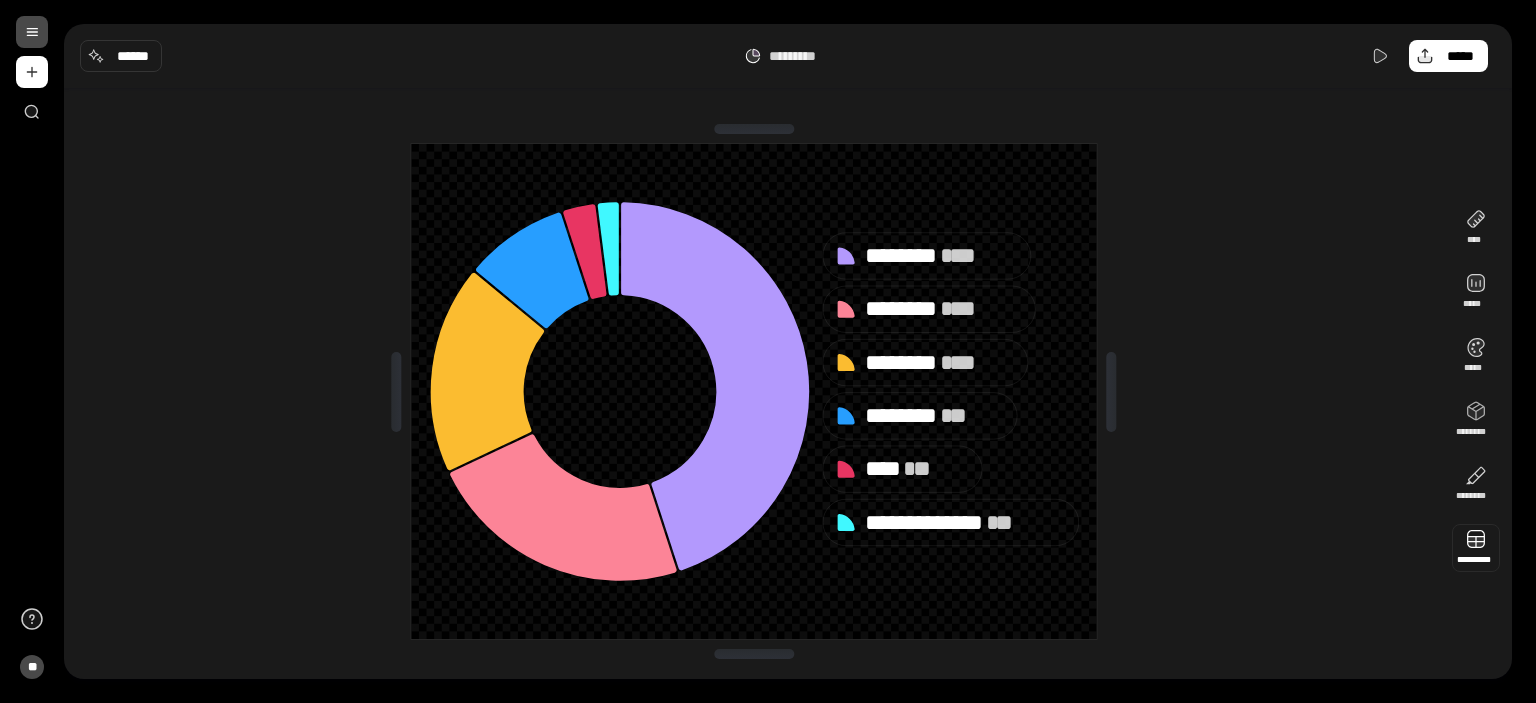 click at bounding box center (1476, 548) 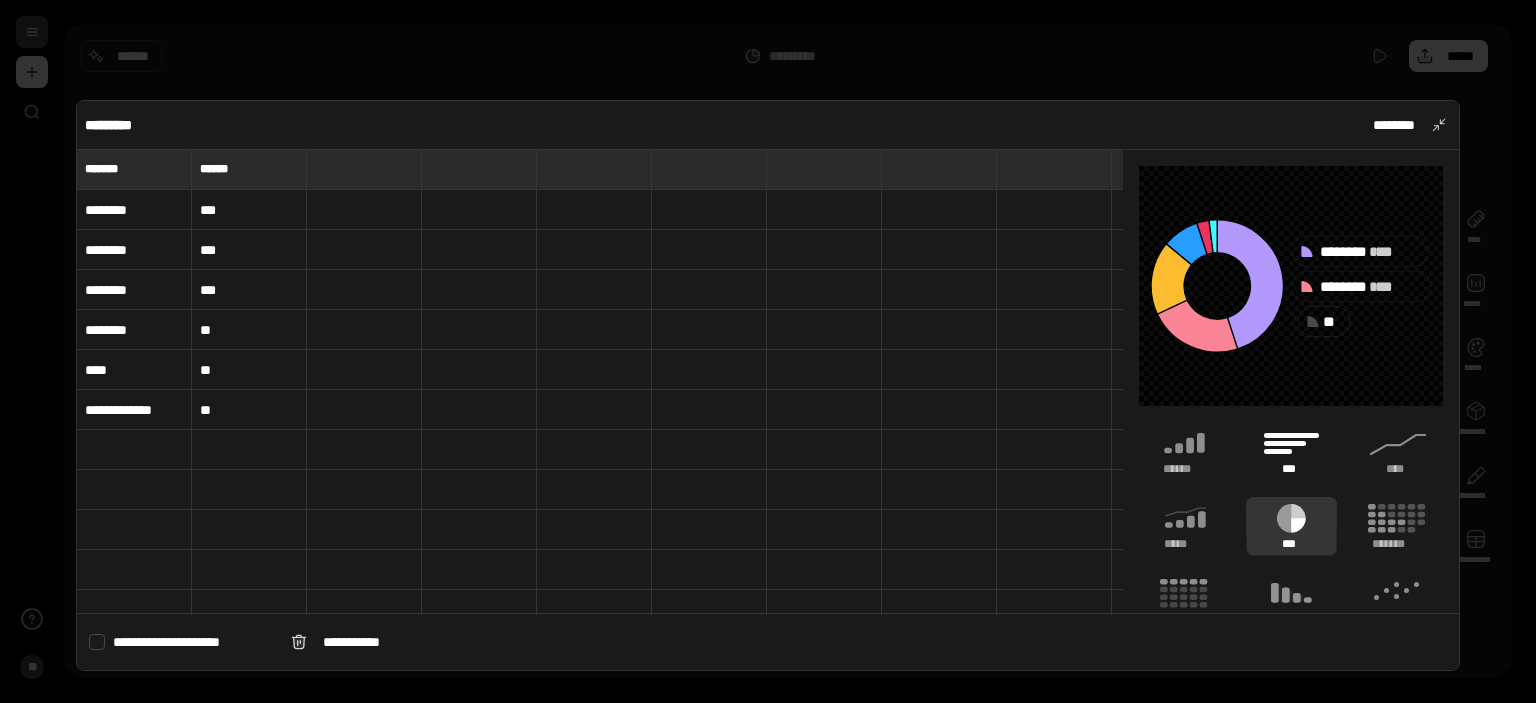 click on "***" at bounding box center [1291, 451] 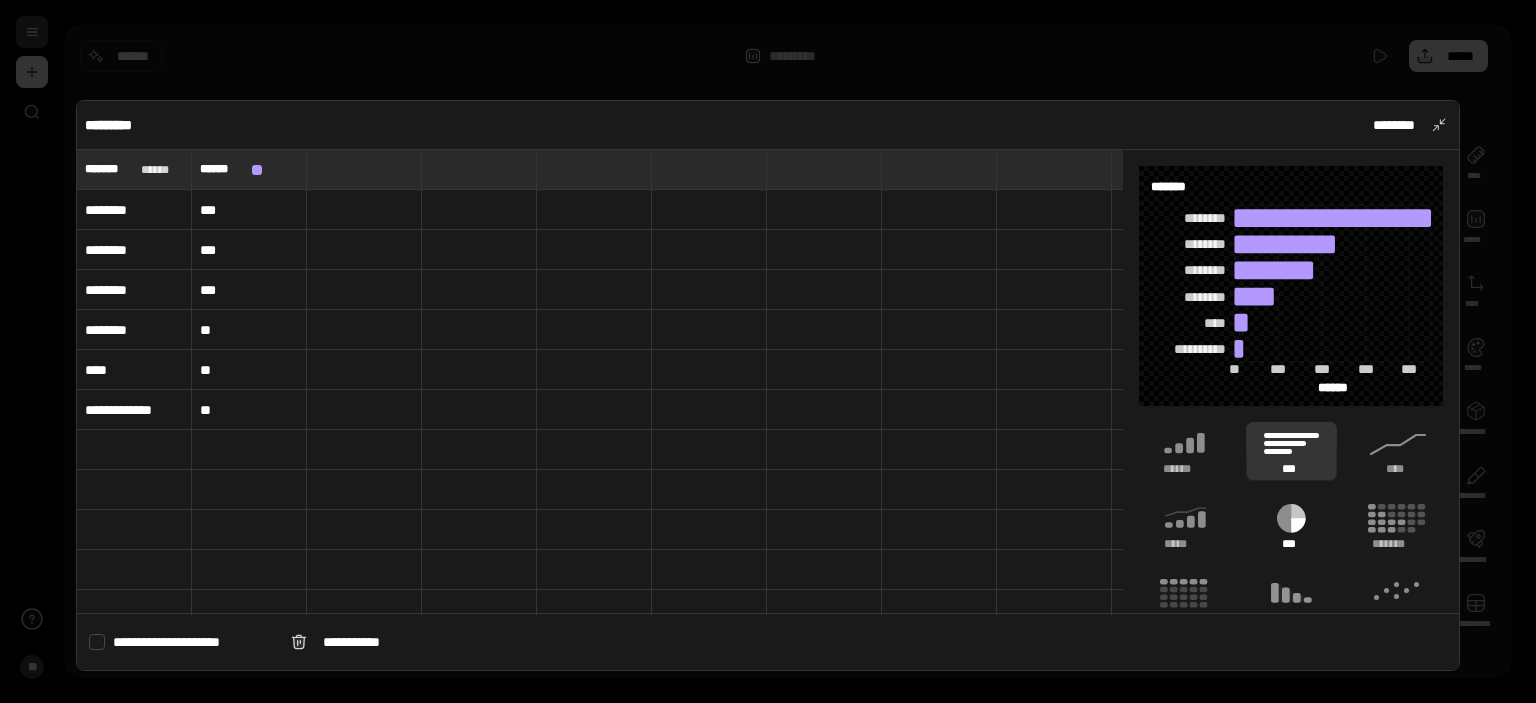 scroll, scrollTop: 64, scrollLeft: 0, axis: vertical 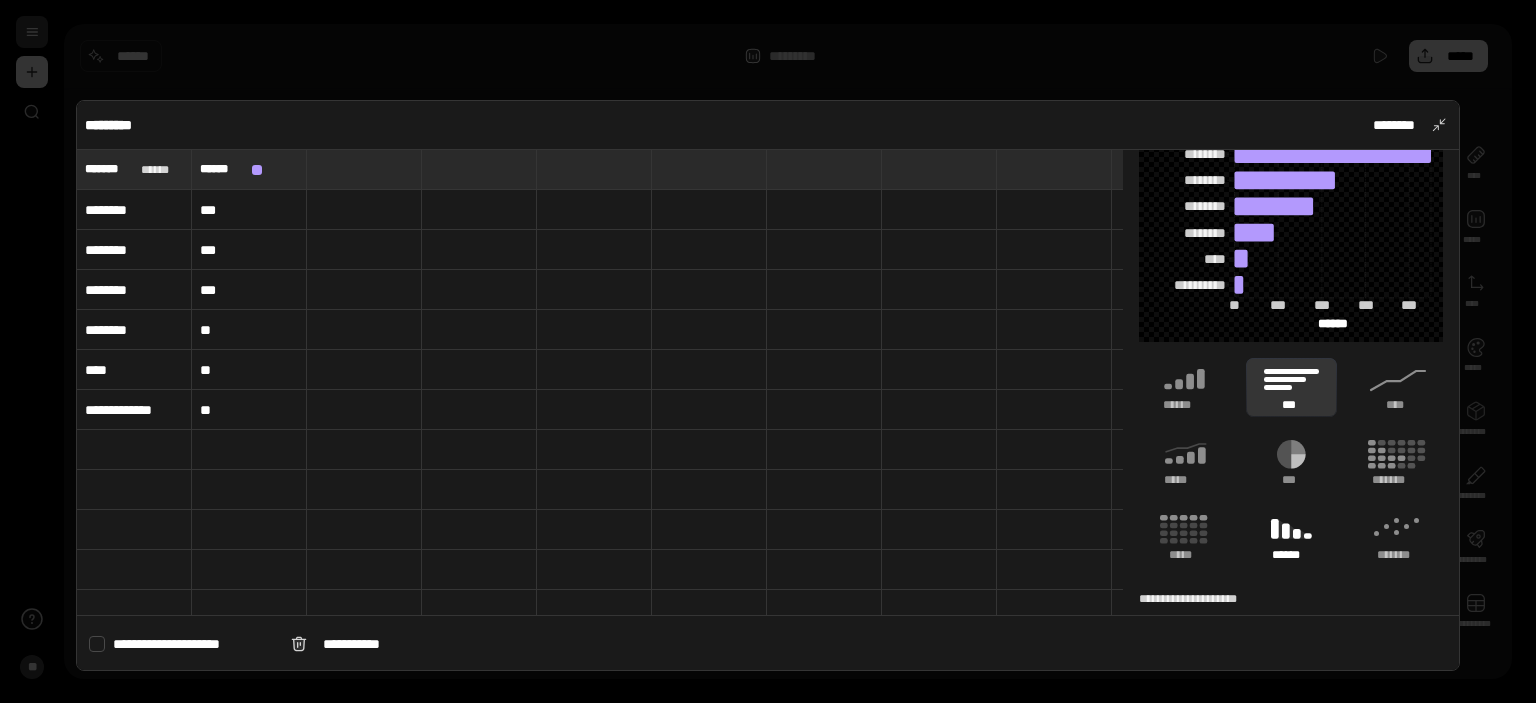 click on "******" at bounding box center [1291, 555] 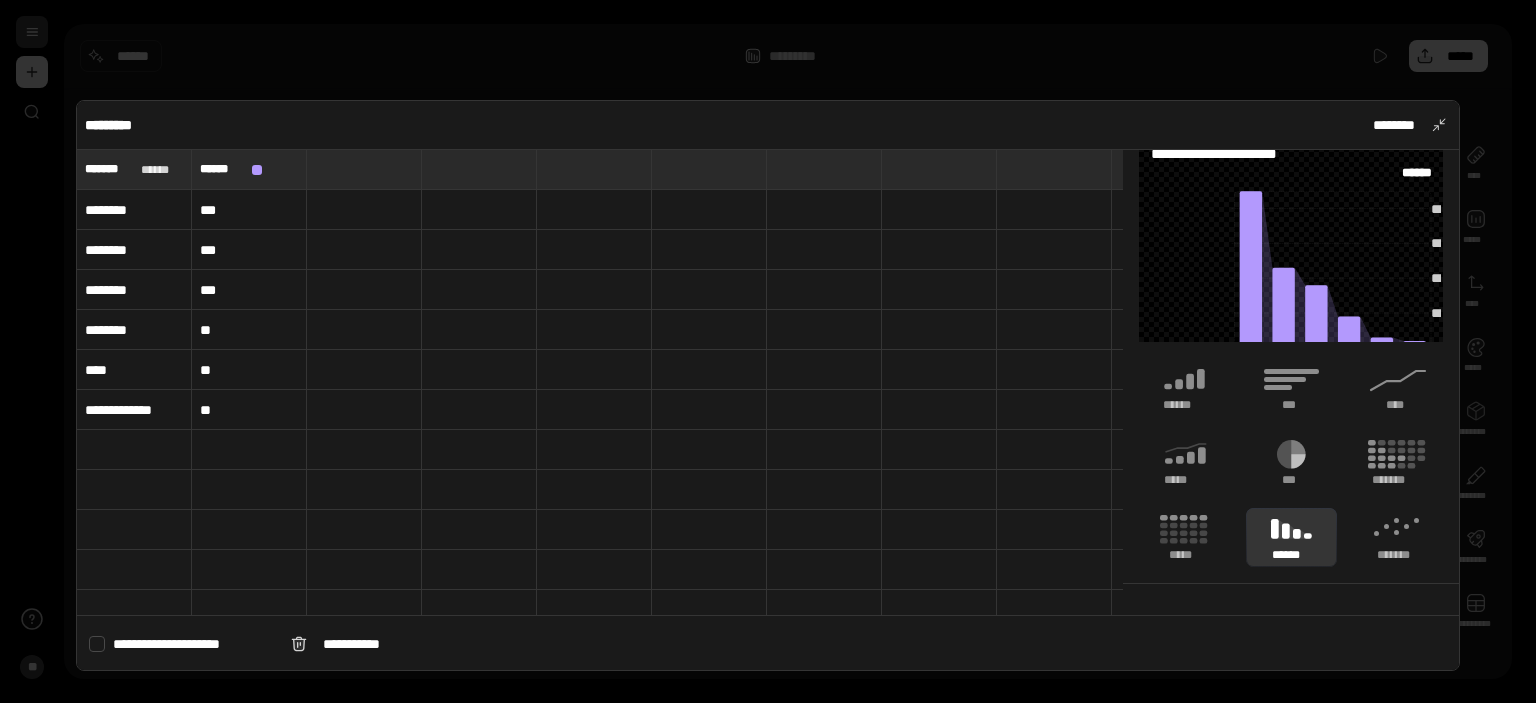 scroll, scrollTop: 114, scrollLeft: 0, axis: vertical 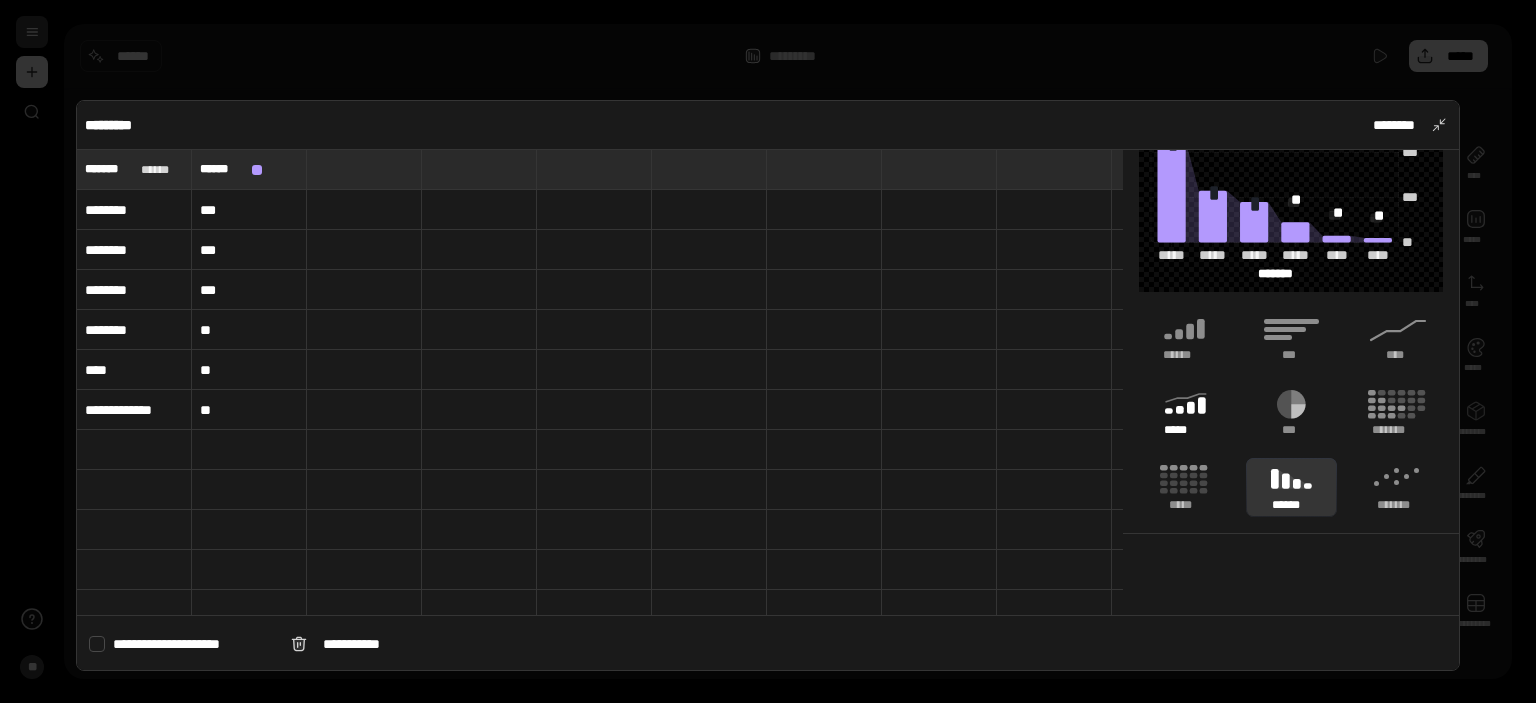 click on "*****" at bounding box center (1184, 412) 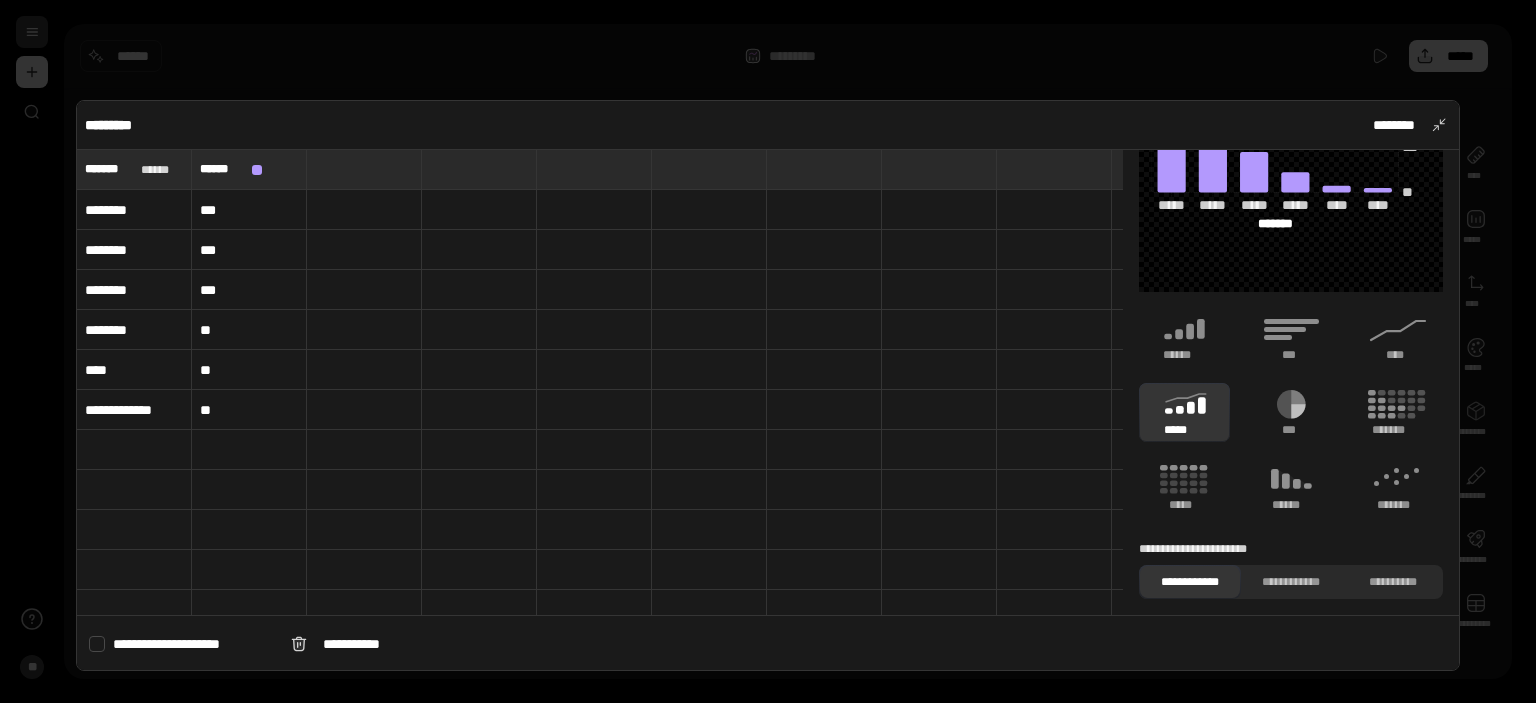 scroll, scrollTop: 64, scrollLeft: 0, axis: vertical 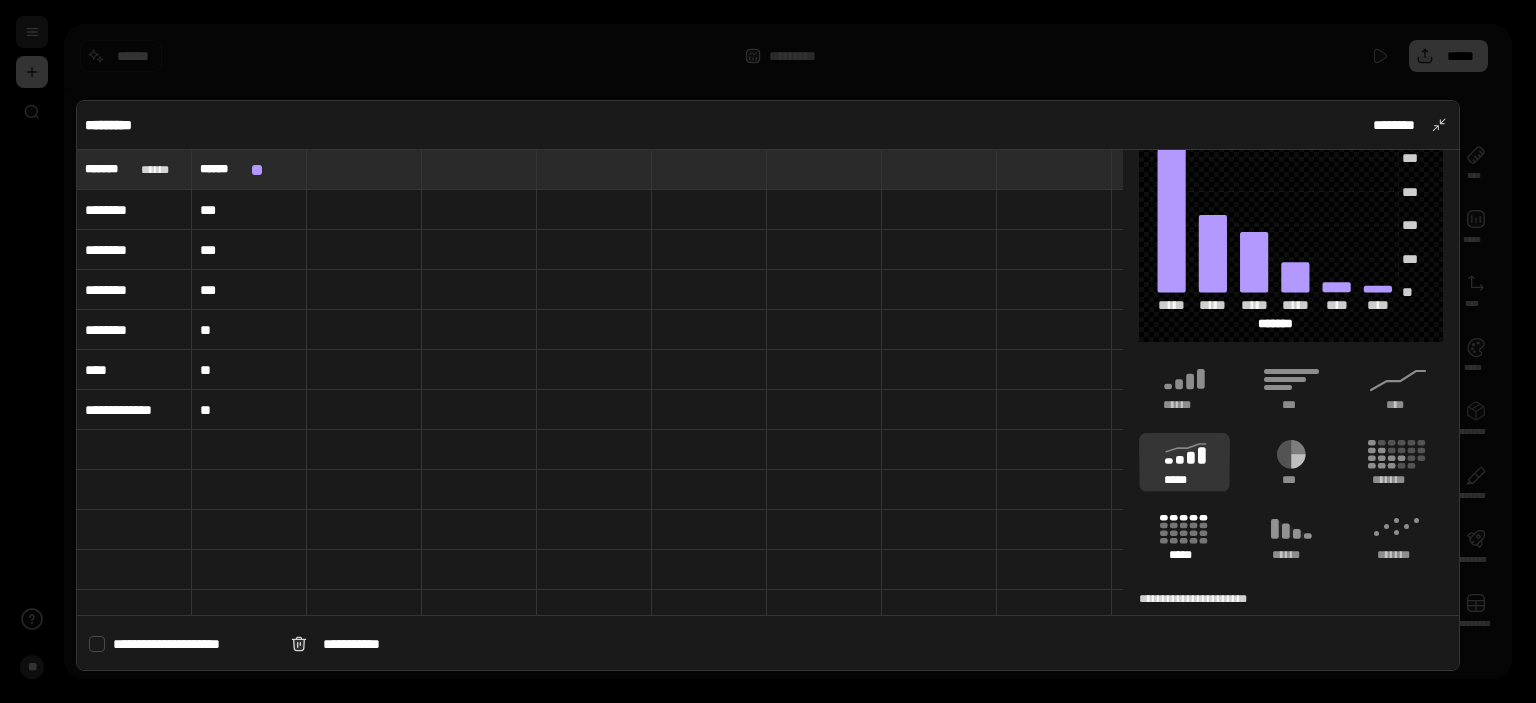 click on "*****" at bounding box center [1184, 537] 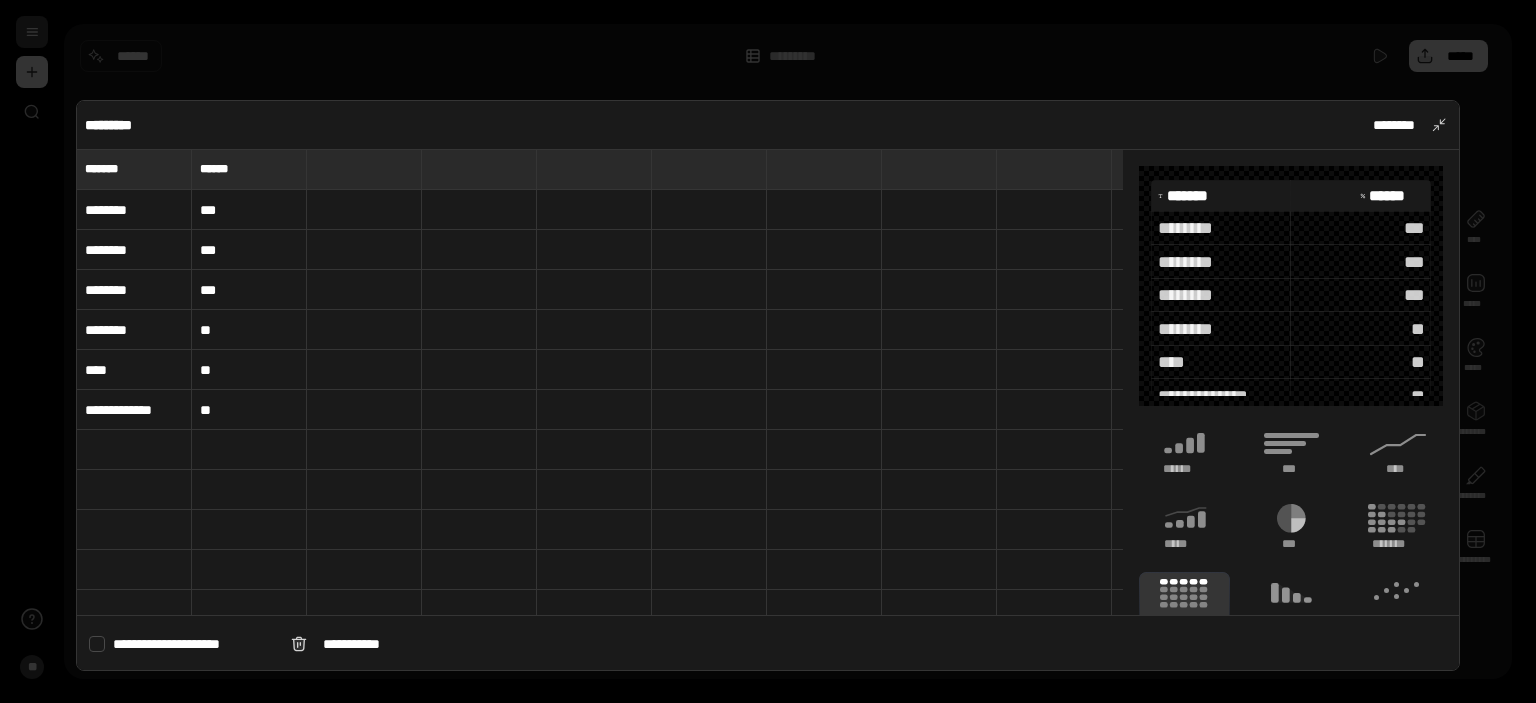 scroll, scrollTop: 175, scrollLeft: 0, axis: vertical 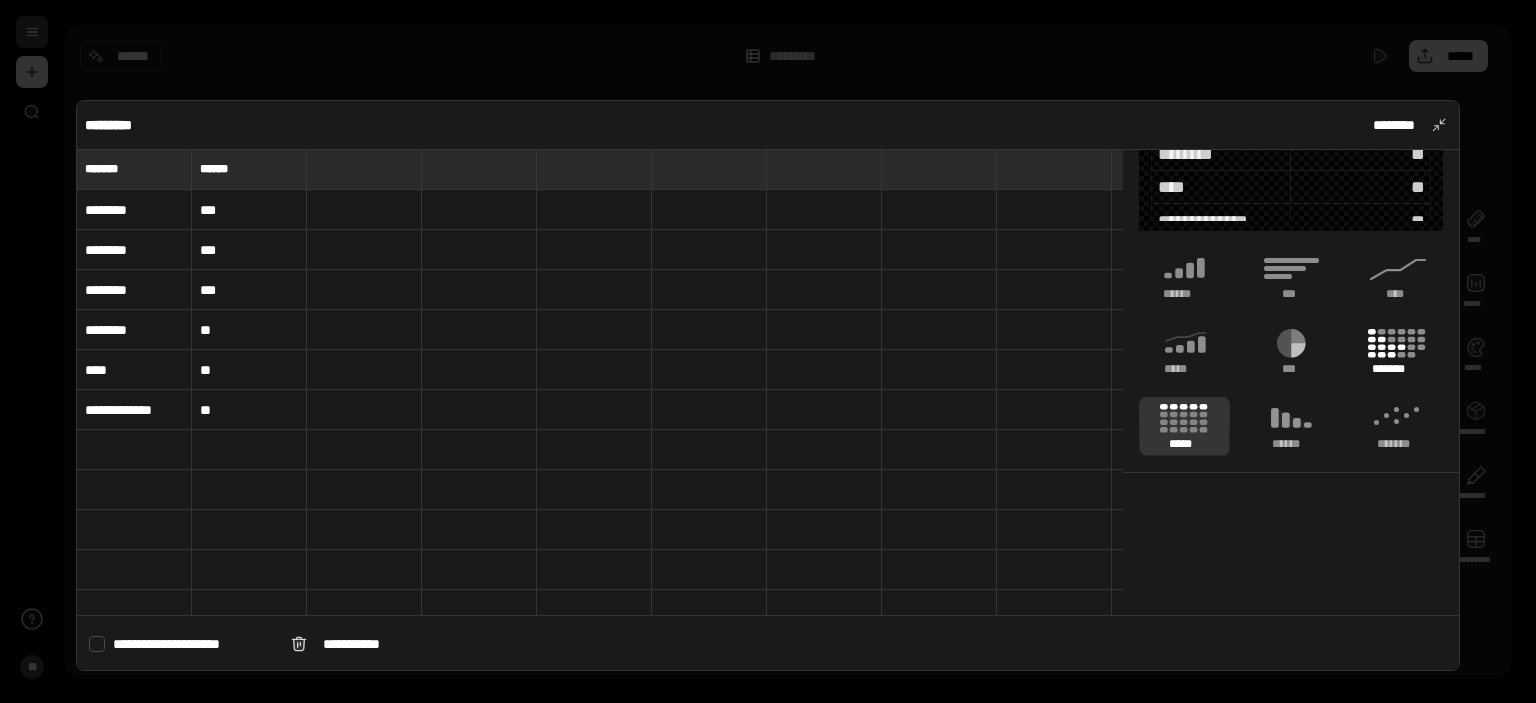 click 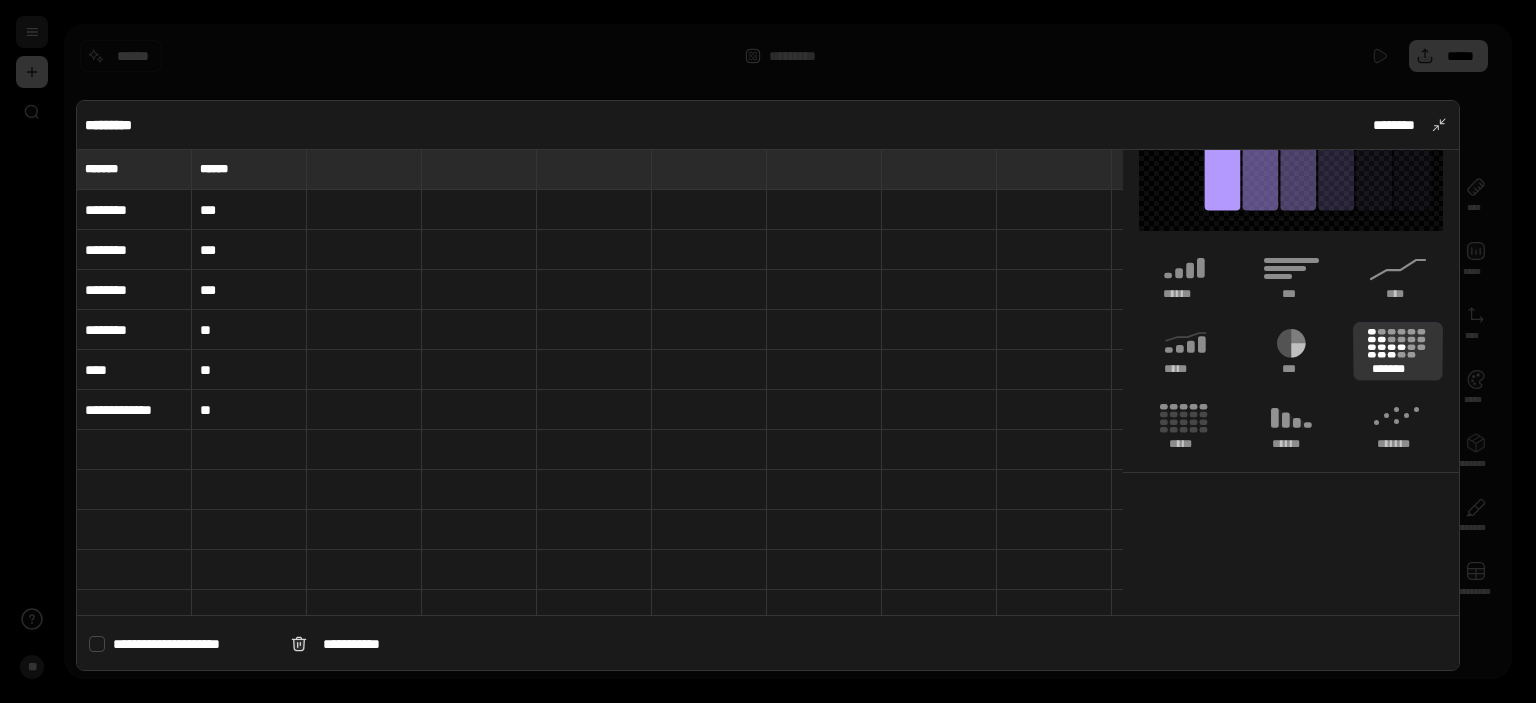 scroll, scrollTop: 0, scrollLeft: 0, axis: both 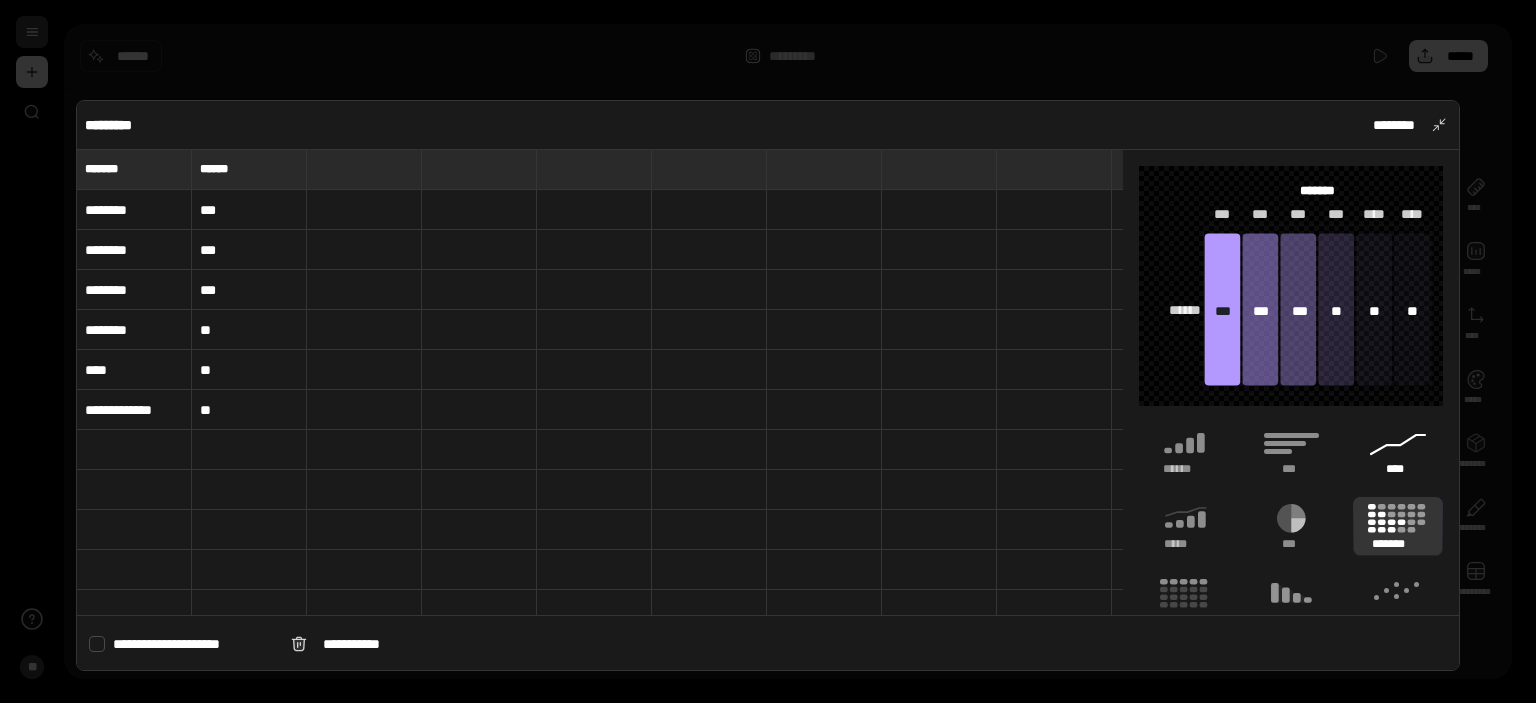 click on "****" at bounding box center (1398, 469) 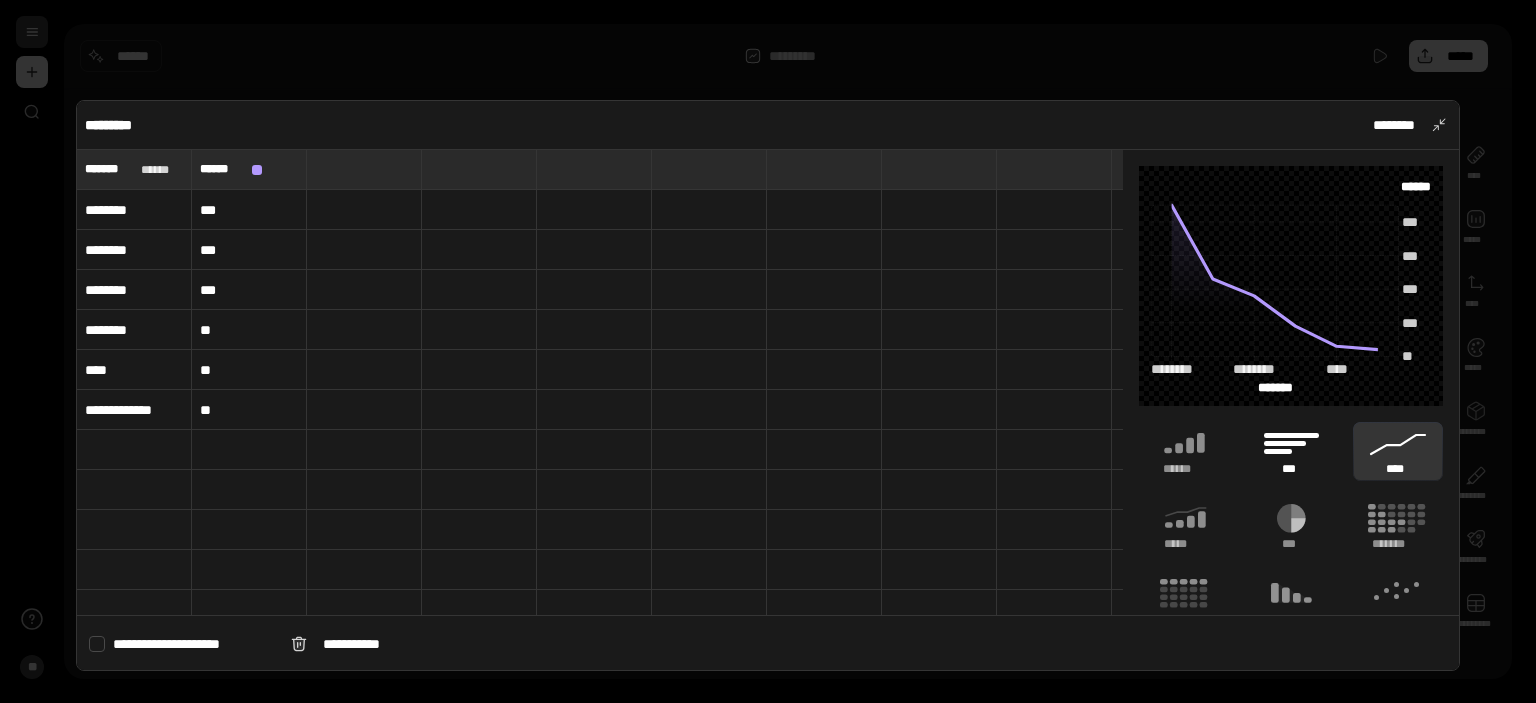 click 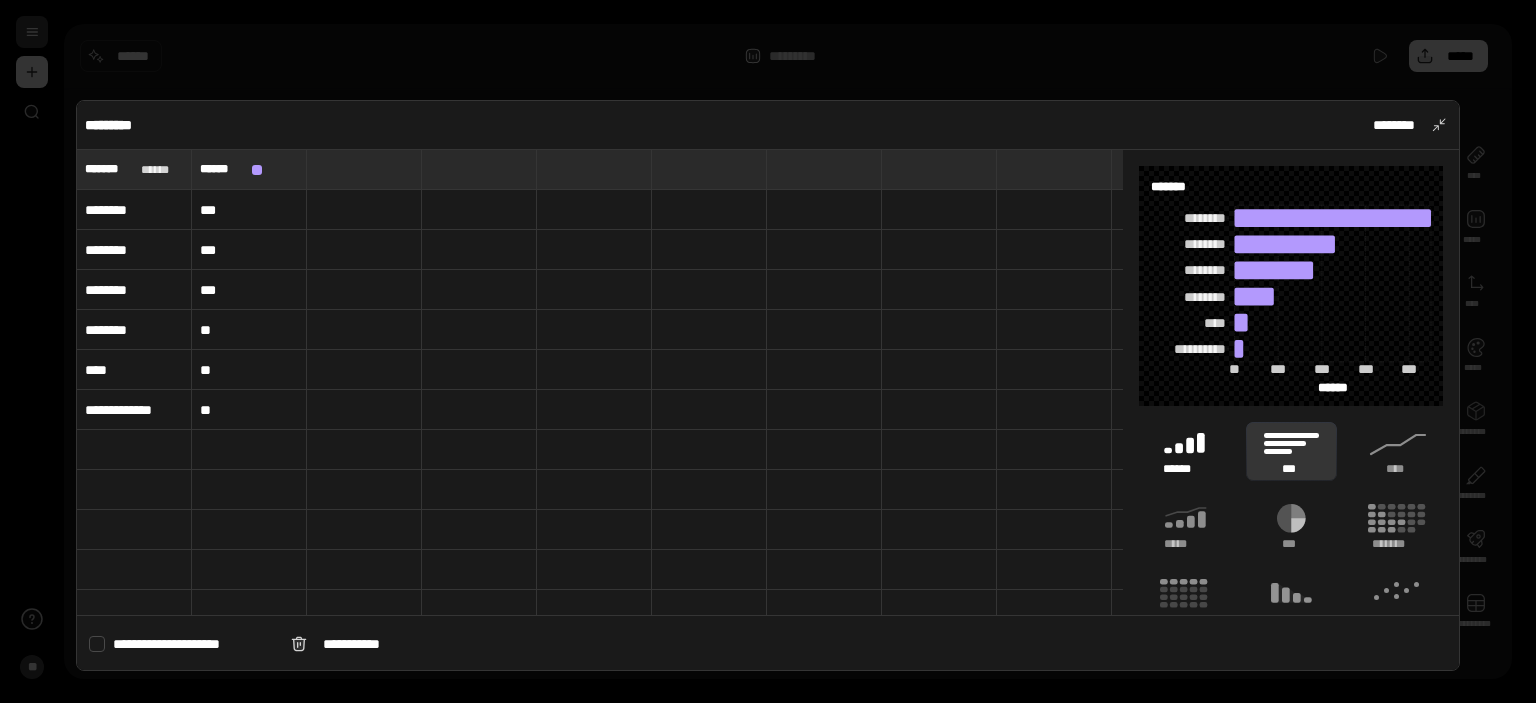 click on "******" at bounding box center (1184, 451) 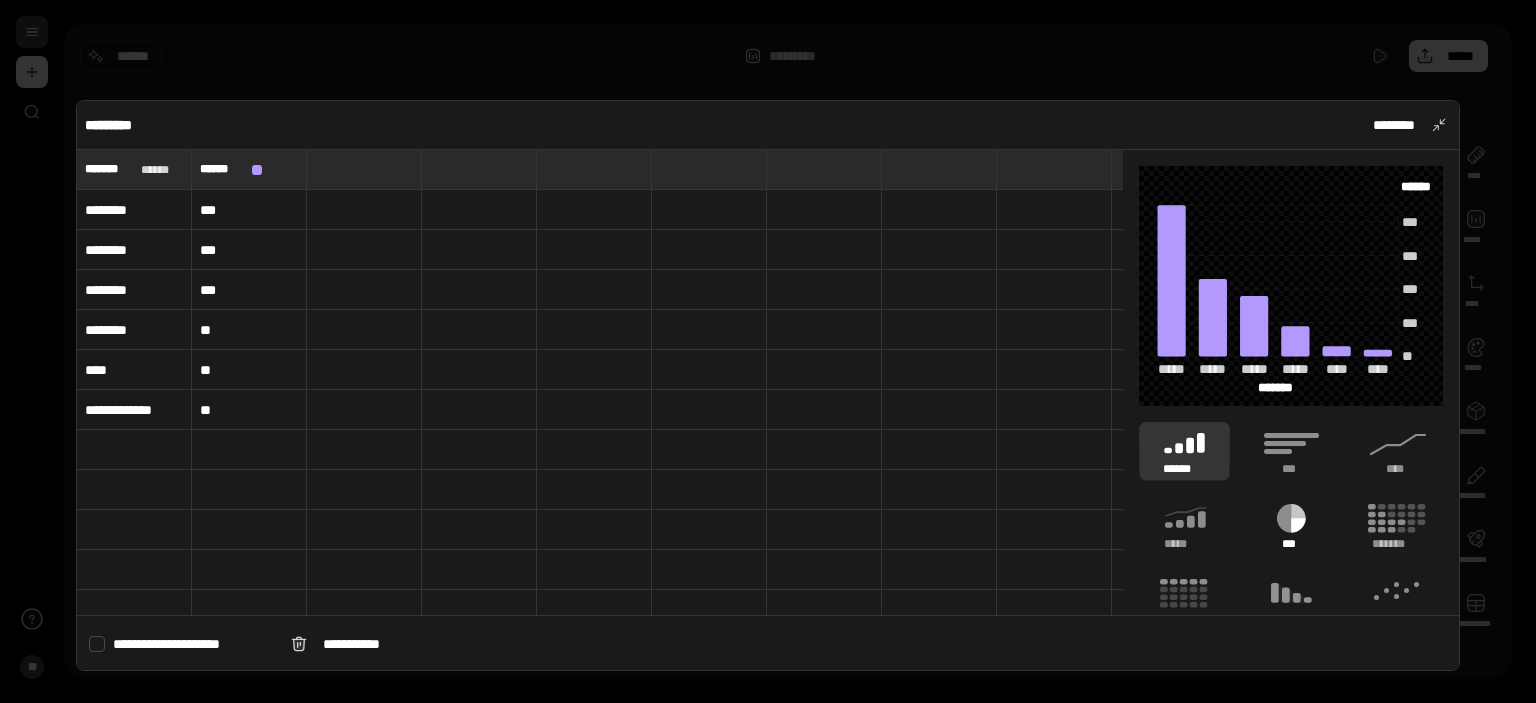 click on "***" at bounding box center [1291, 526] 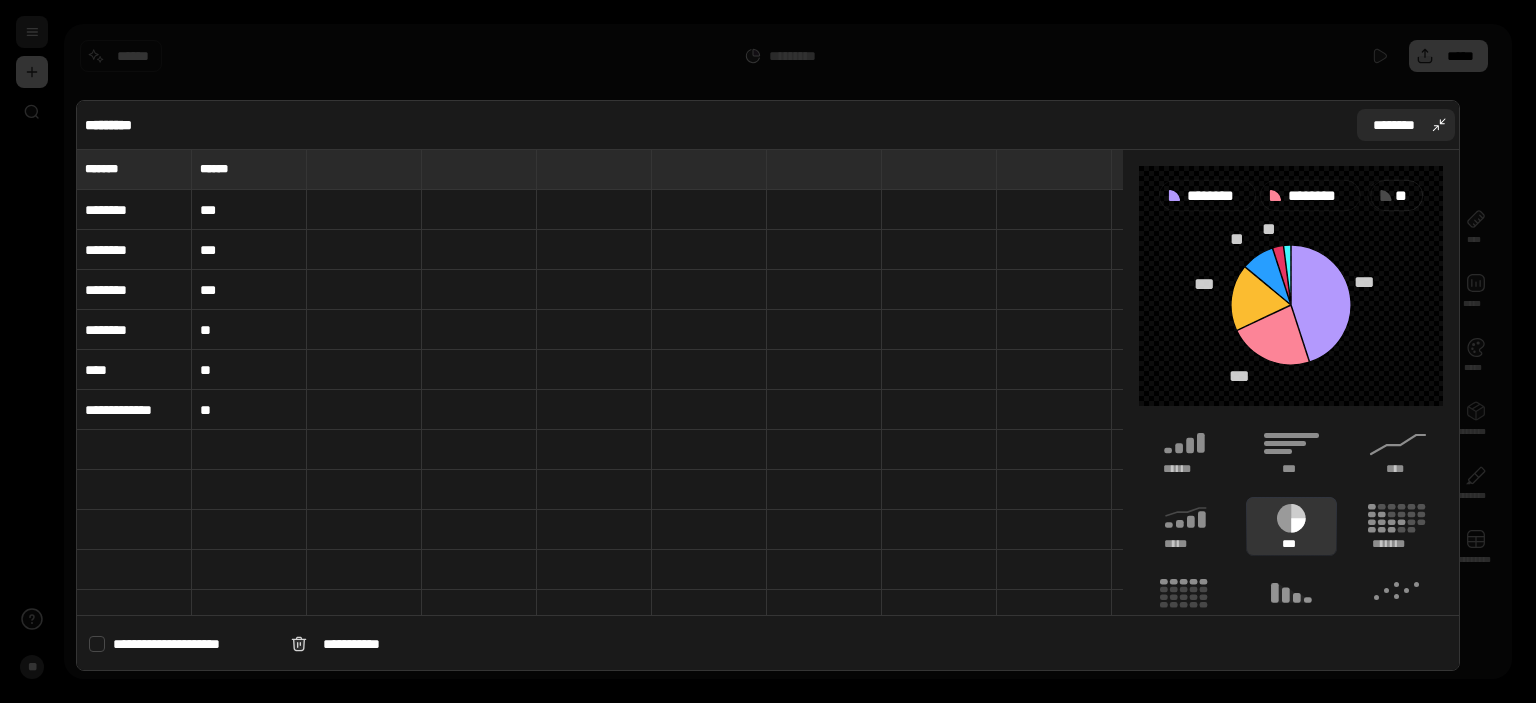 click on "********" at bounding box center [1406, 125] 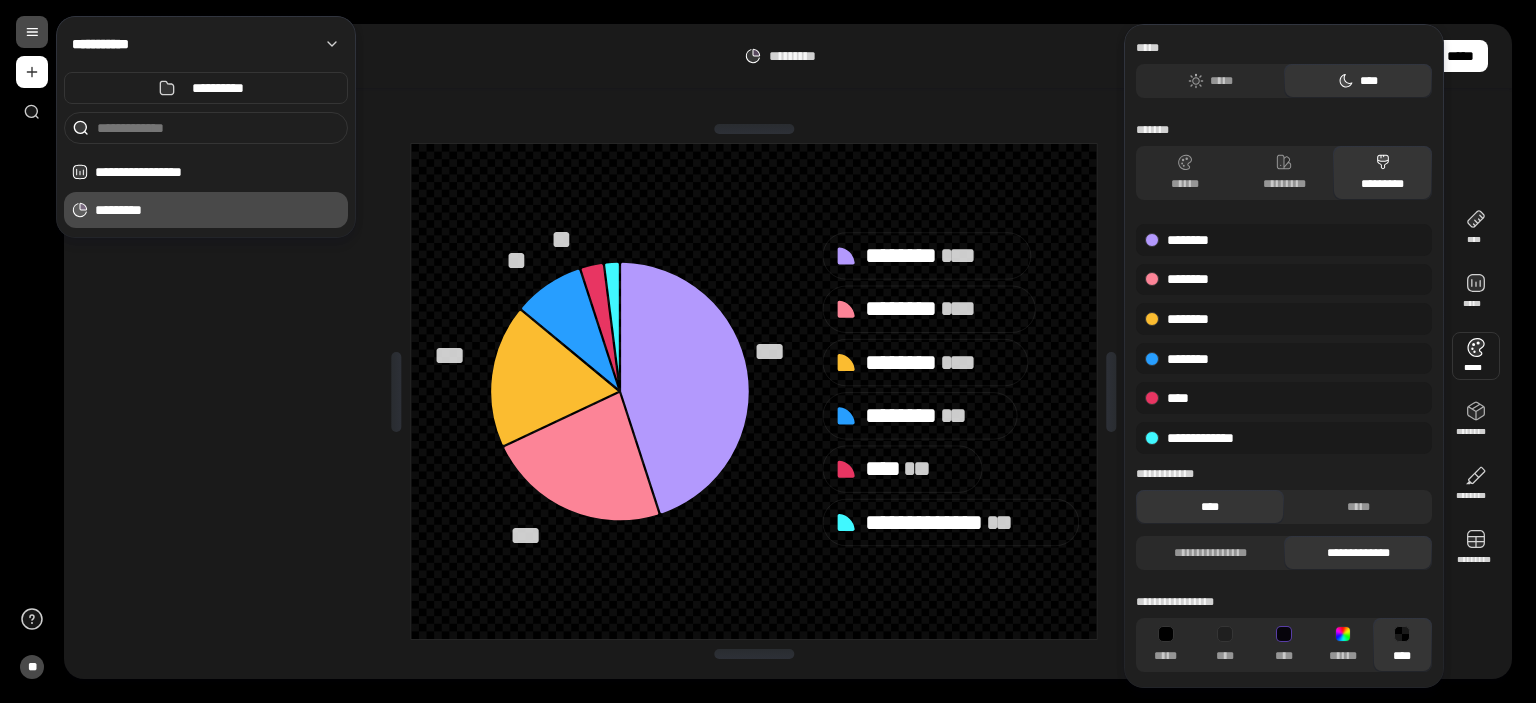 click on "**********" at bounding box center [800, 351] 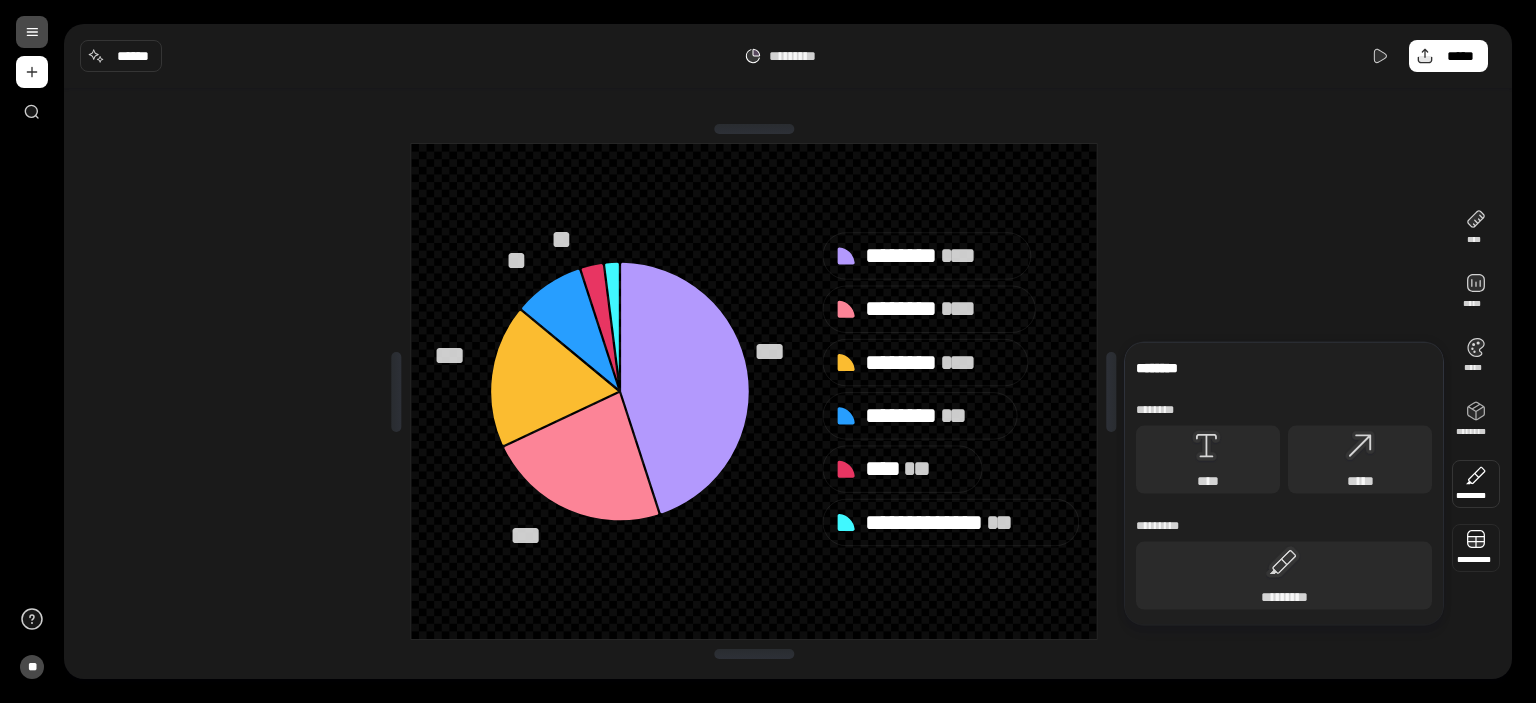 click at bounding box center [1476, 548] 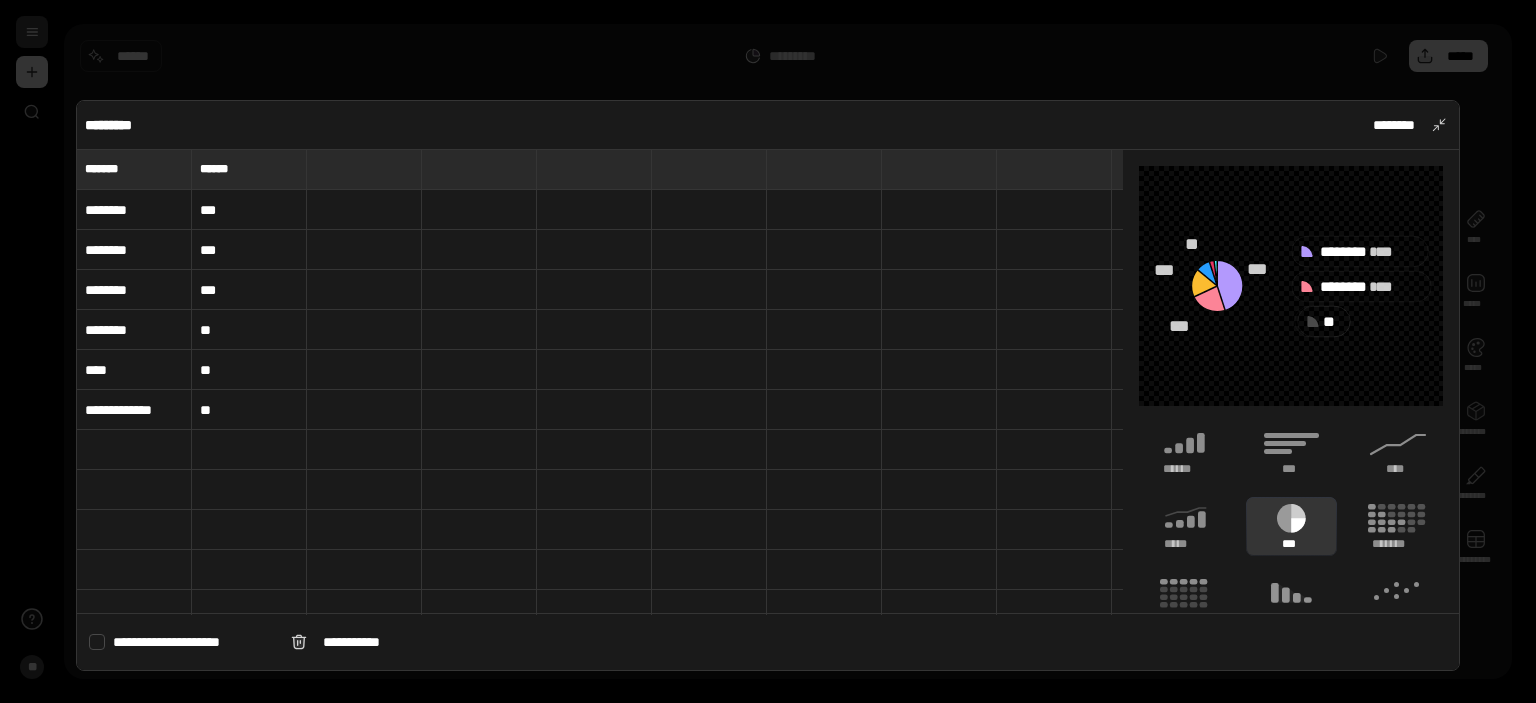 scroll, scrollTop: 175, scrollLeft: 0, axis: vertical 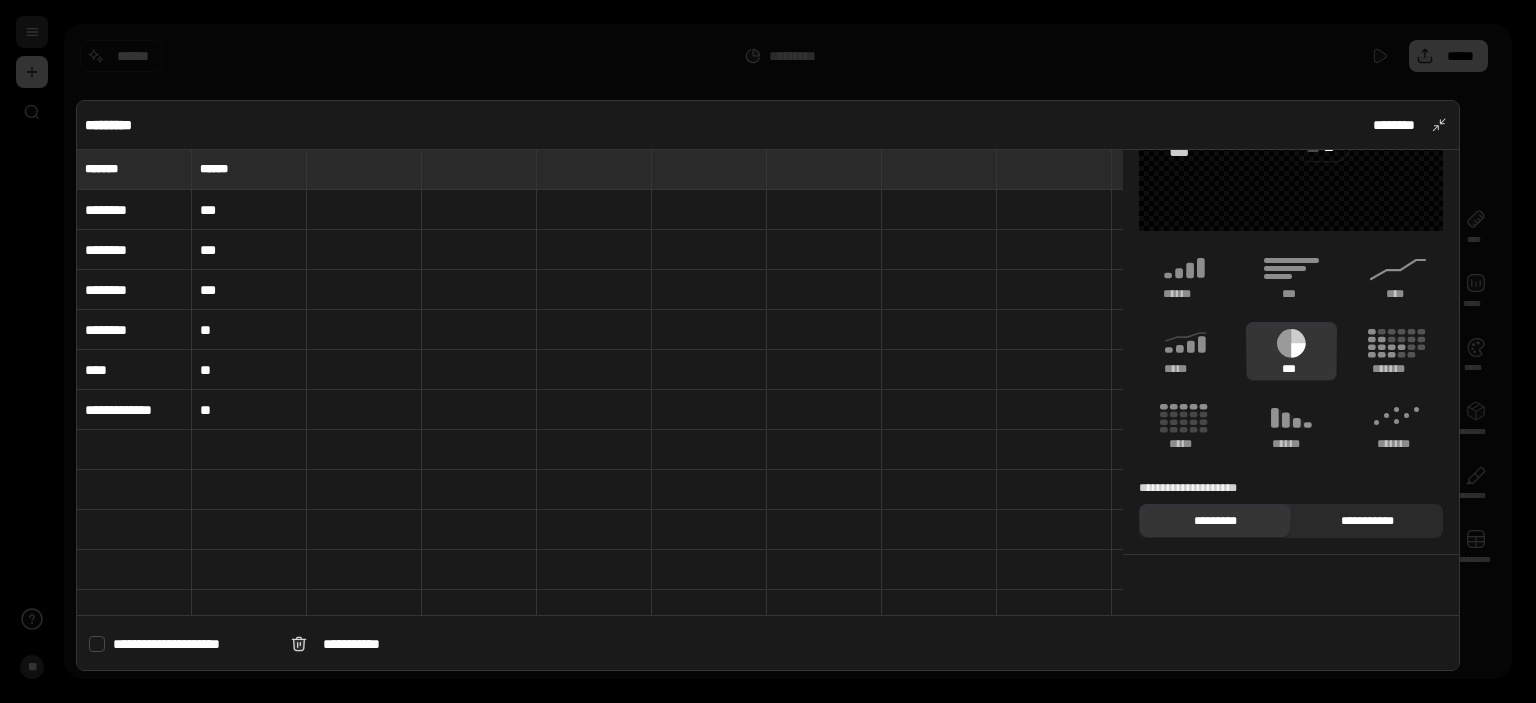 click on "**********" at bounding box center [1367, 521] 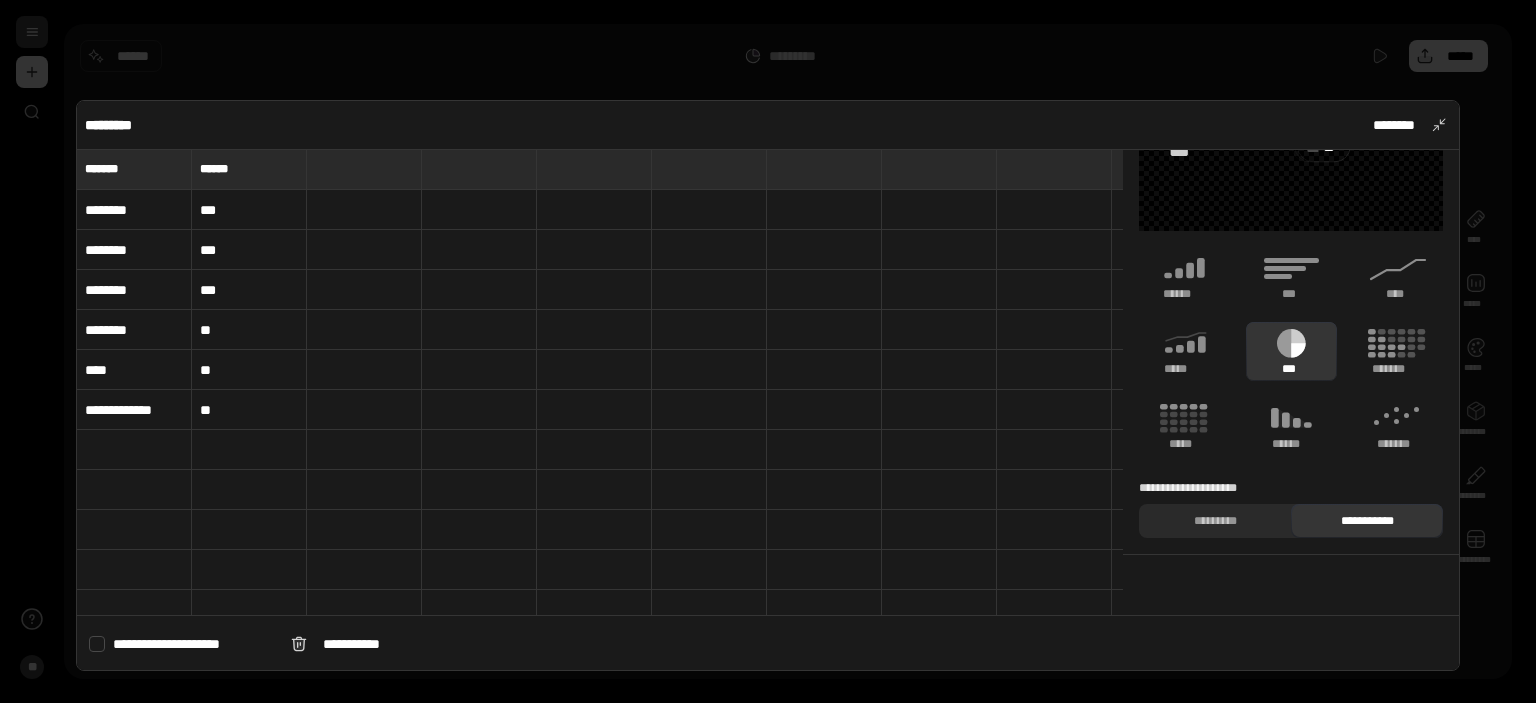scroll, scrollTop: 0, scrollLeft: 0, axis: both 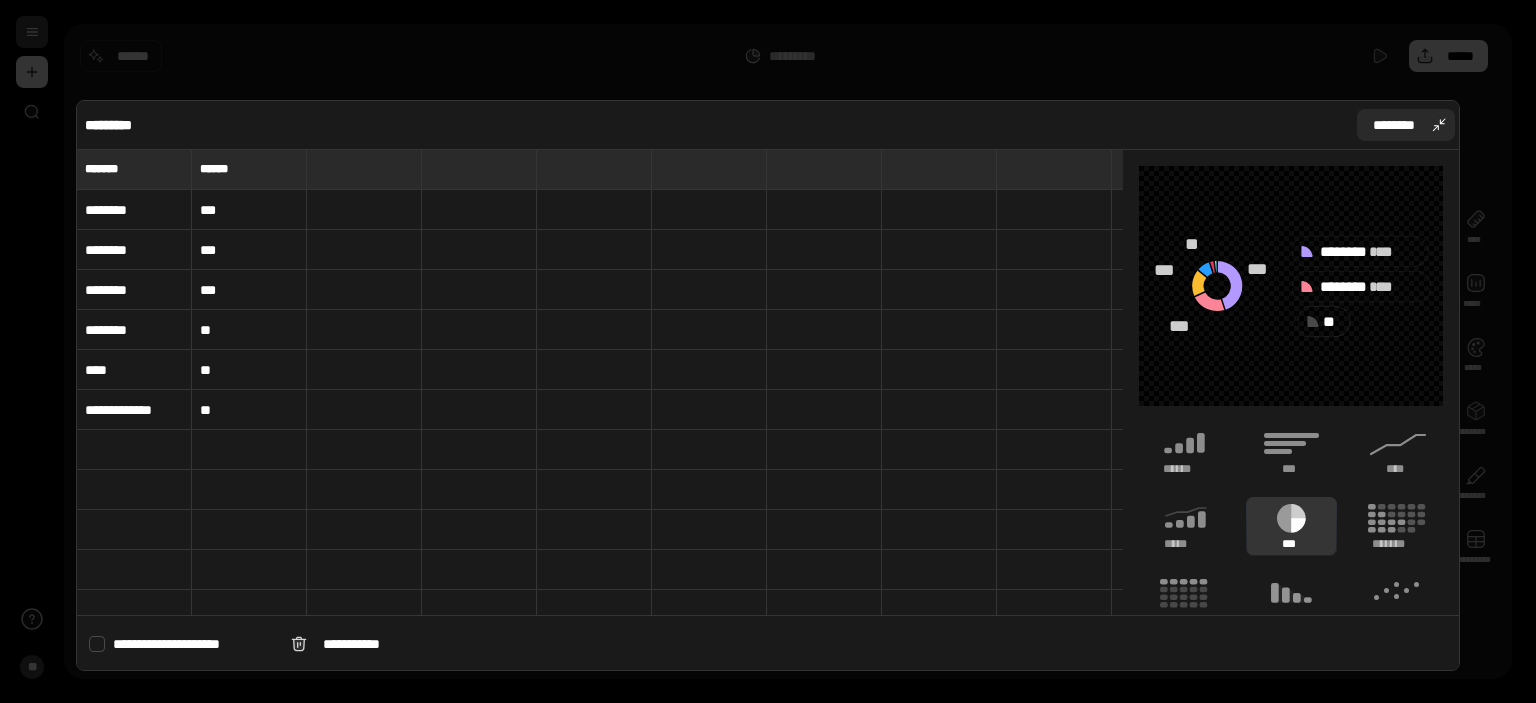 click on "********" at bounding box center (1406, 125) 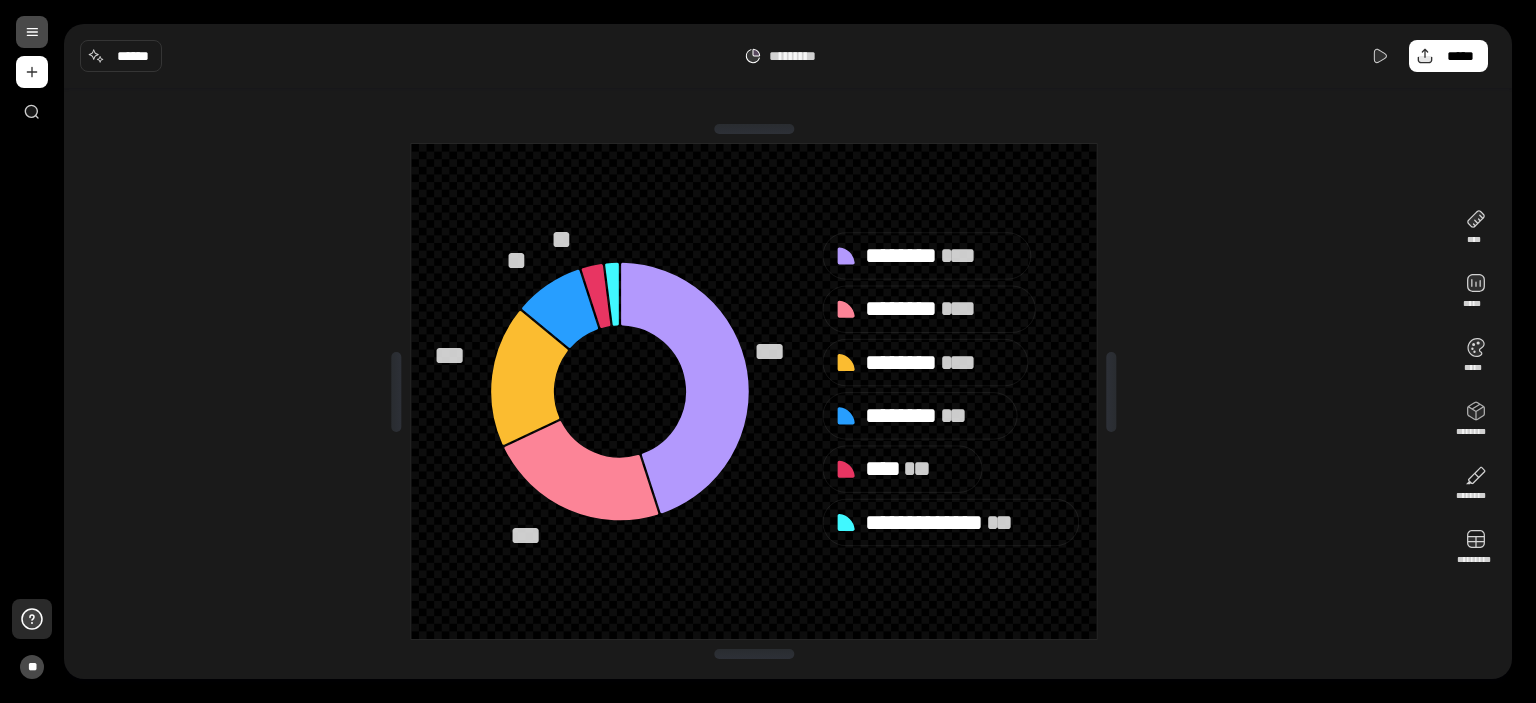 click at bounding box center (32, 619) 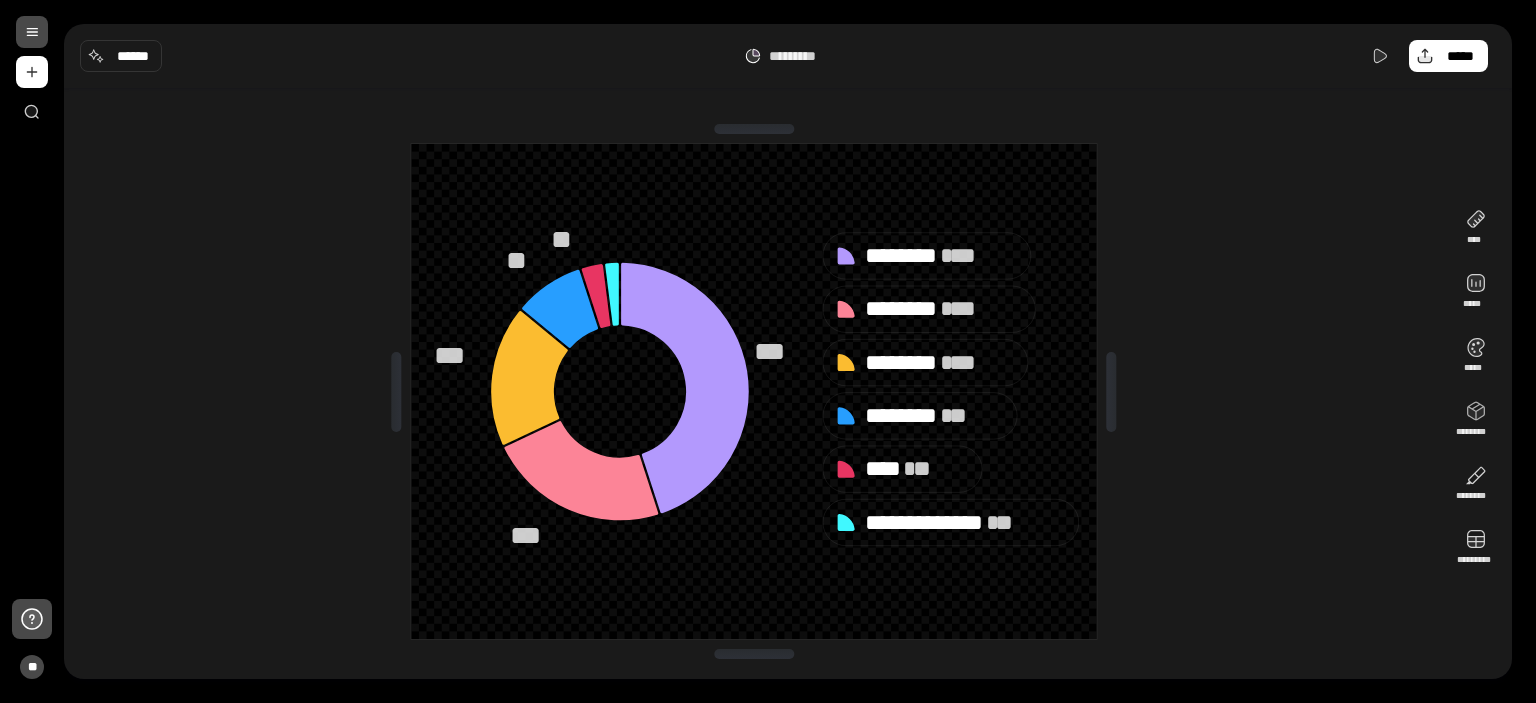 click at bounding box center [32, 32] 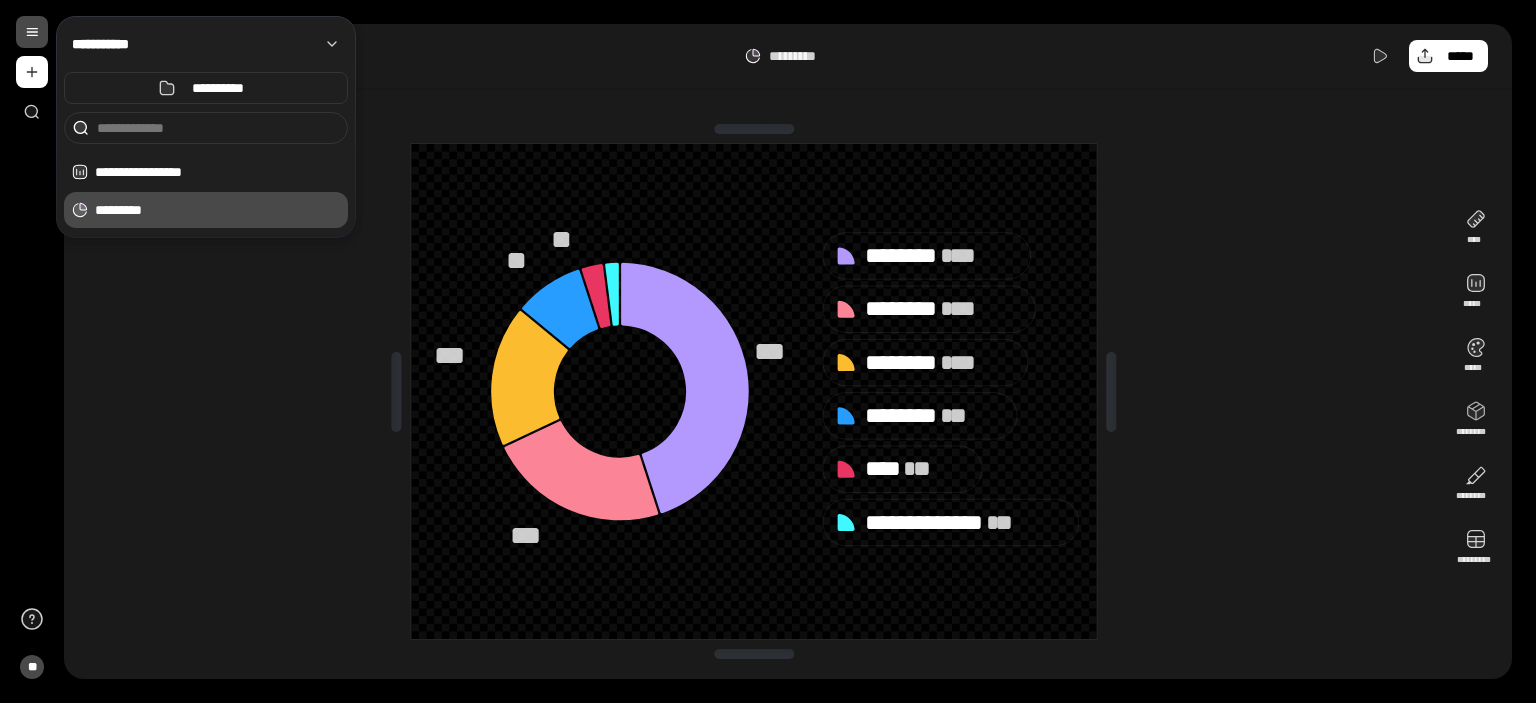 click at bounding box center (32, 32) 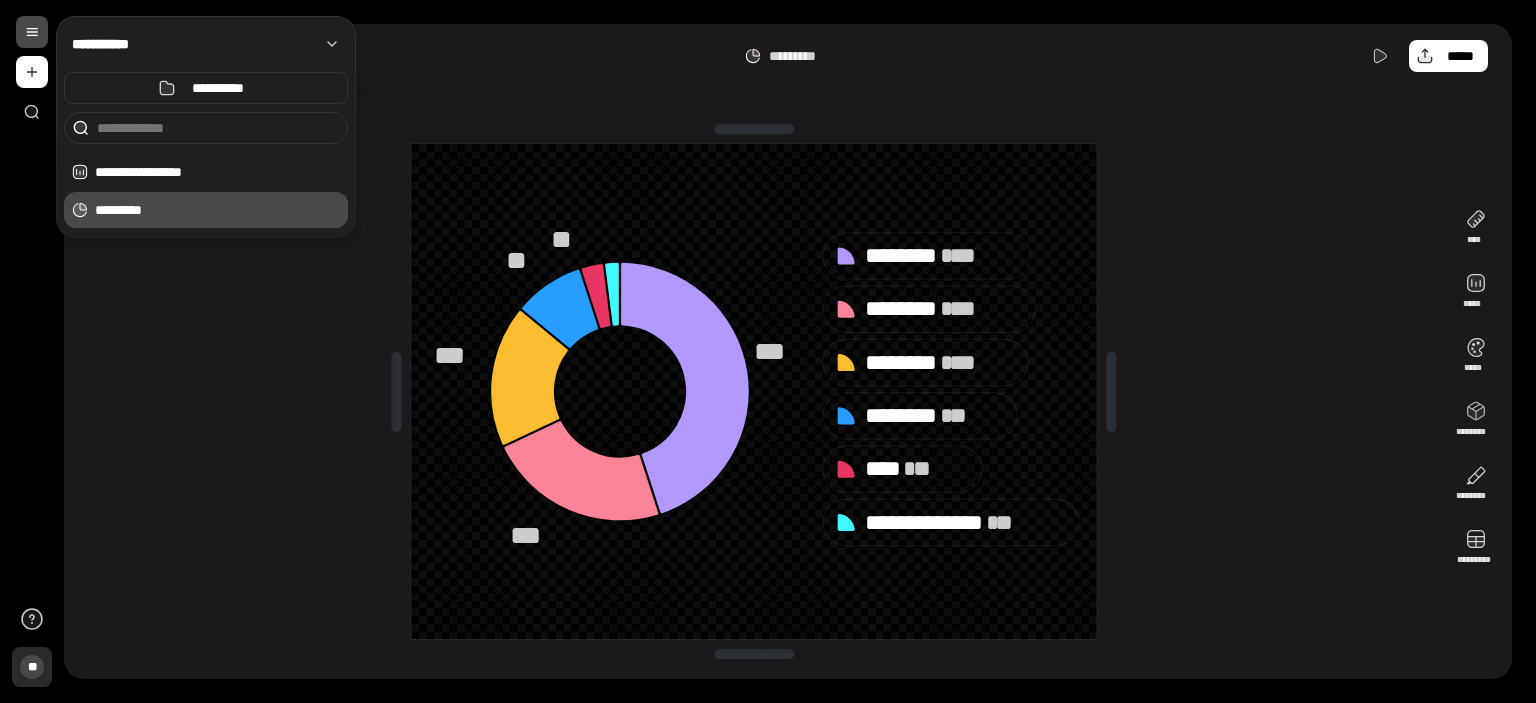 click on "**" at bounding box center [32, 667] 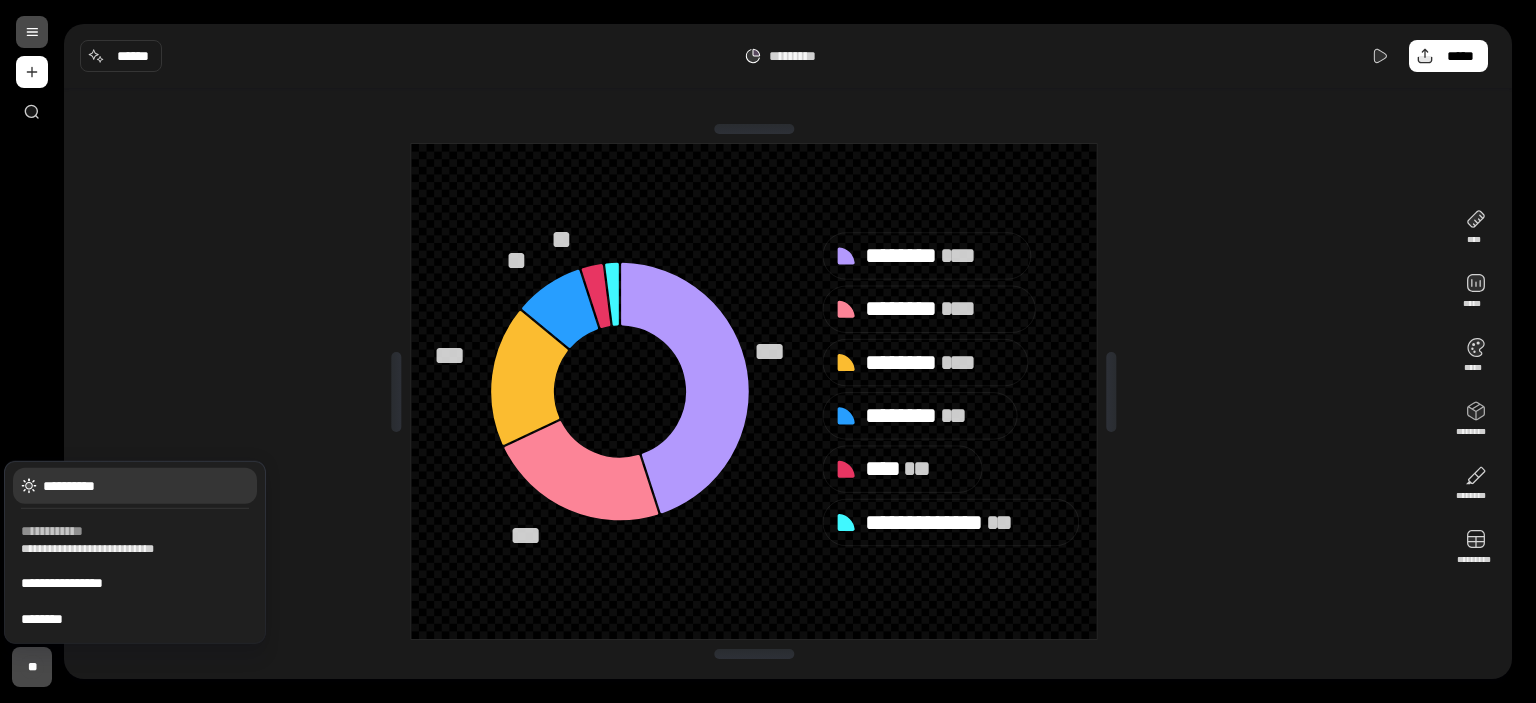 click on "**********" at bounding box center (146, 486) 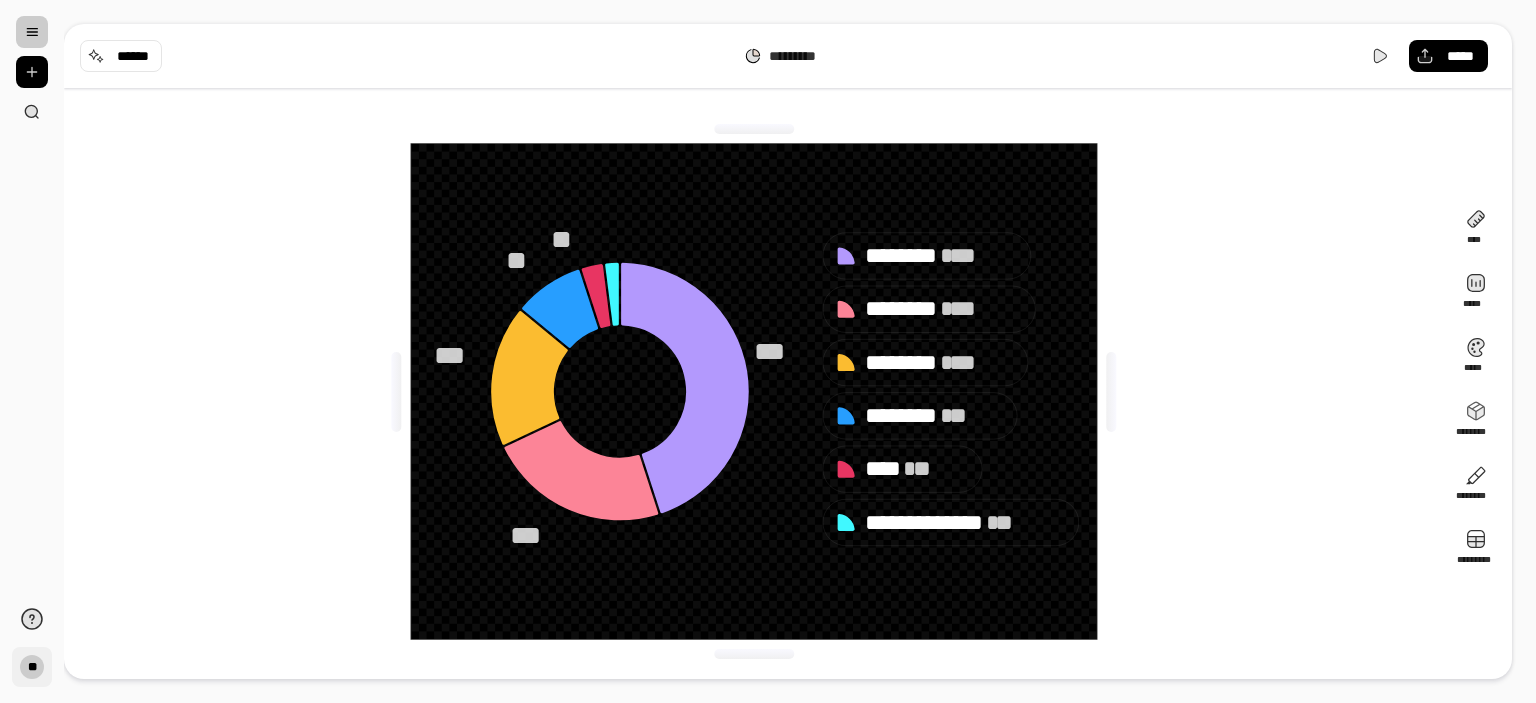 click on "**" at bounding box center [32, 667] 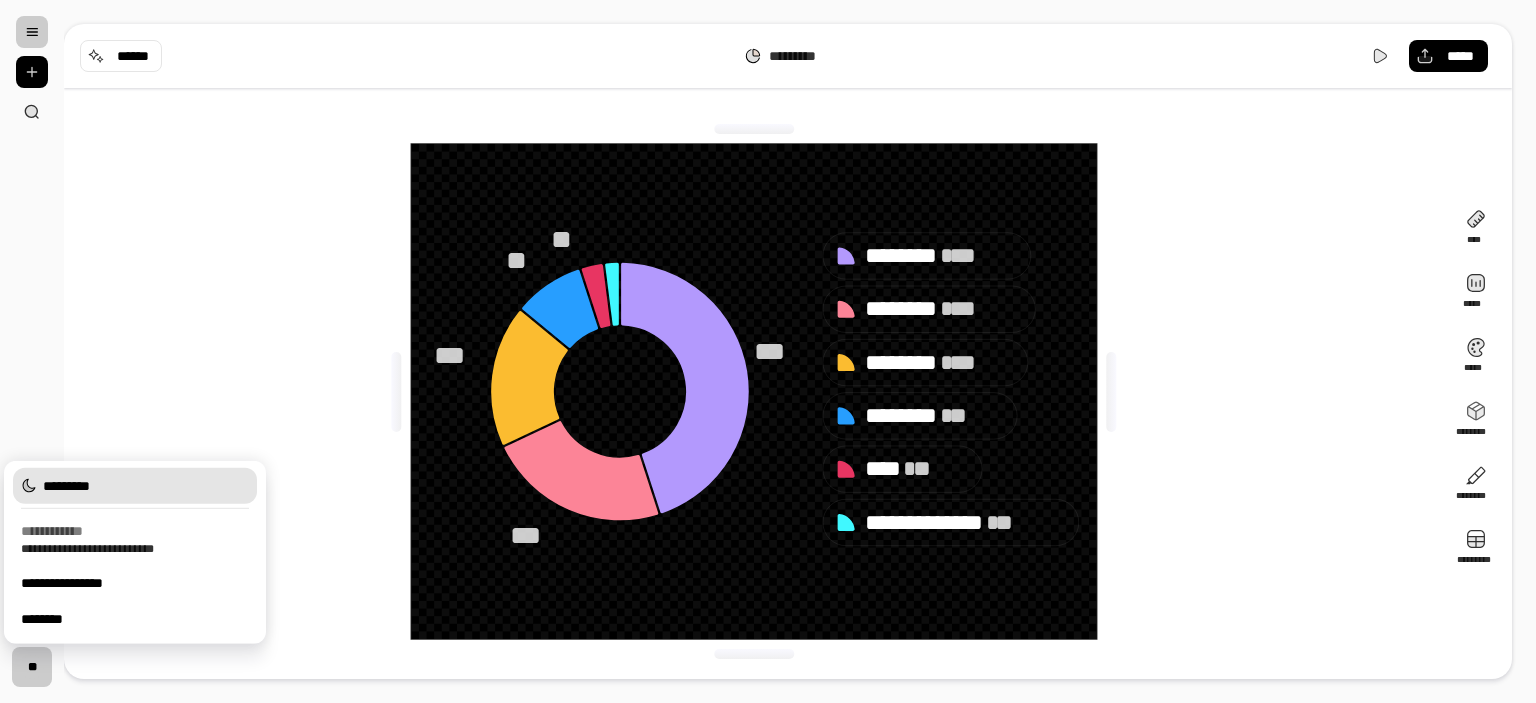 click on "*********" at bounding box center [135, 486] 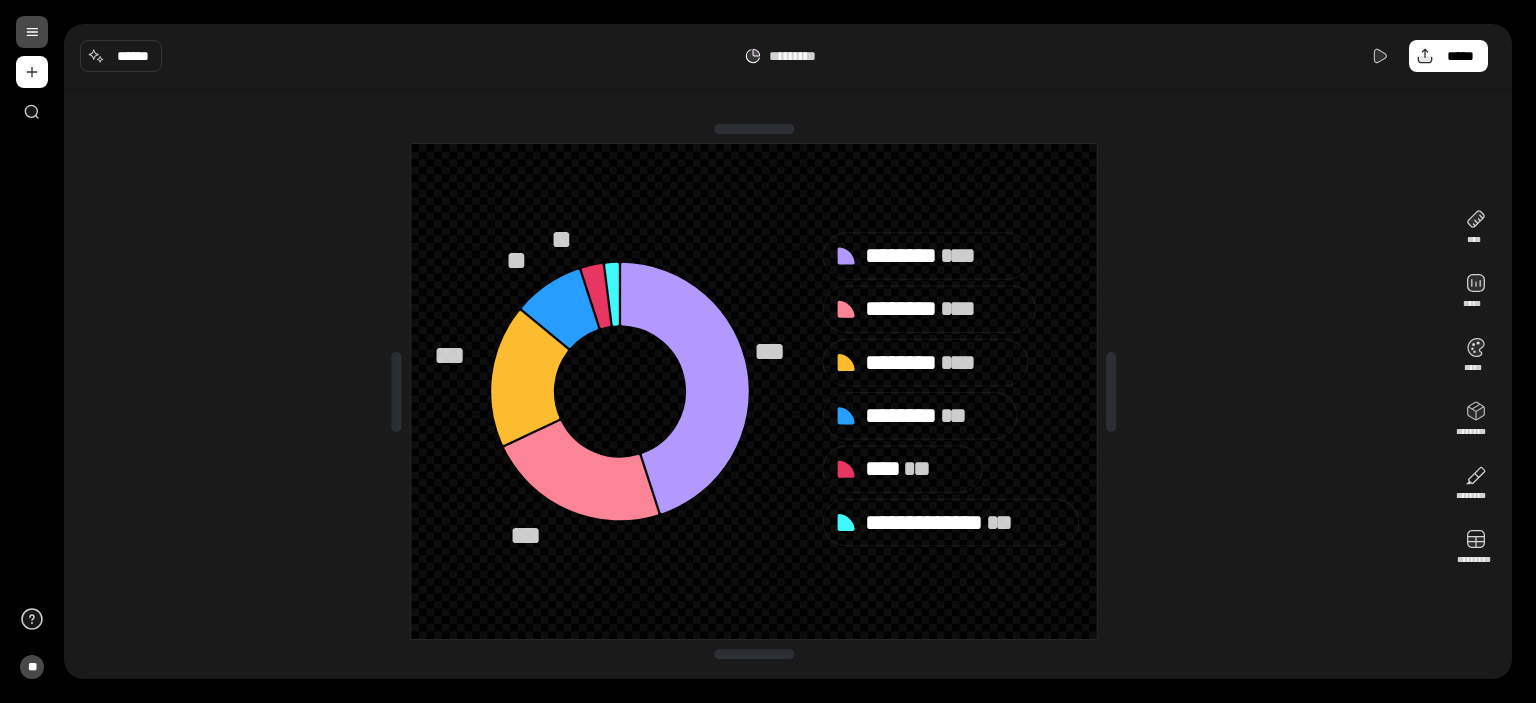 click on "*********" at bounding box center (800, 56) 